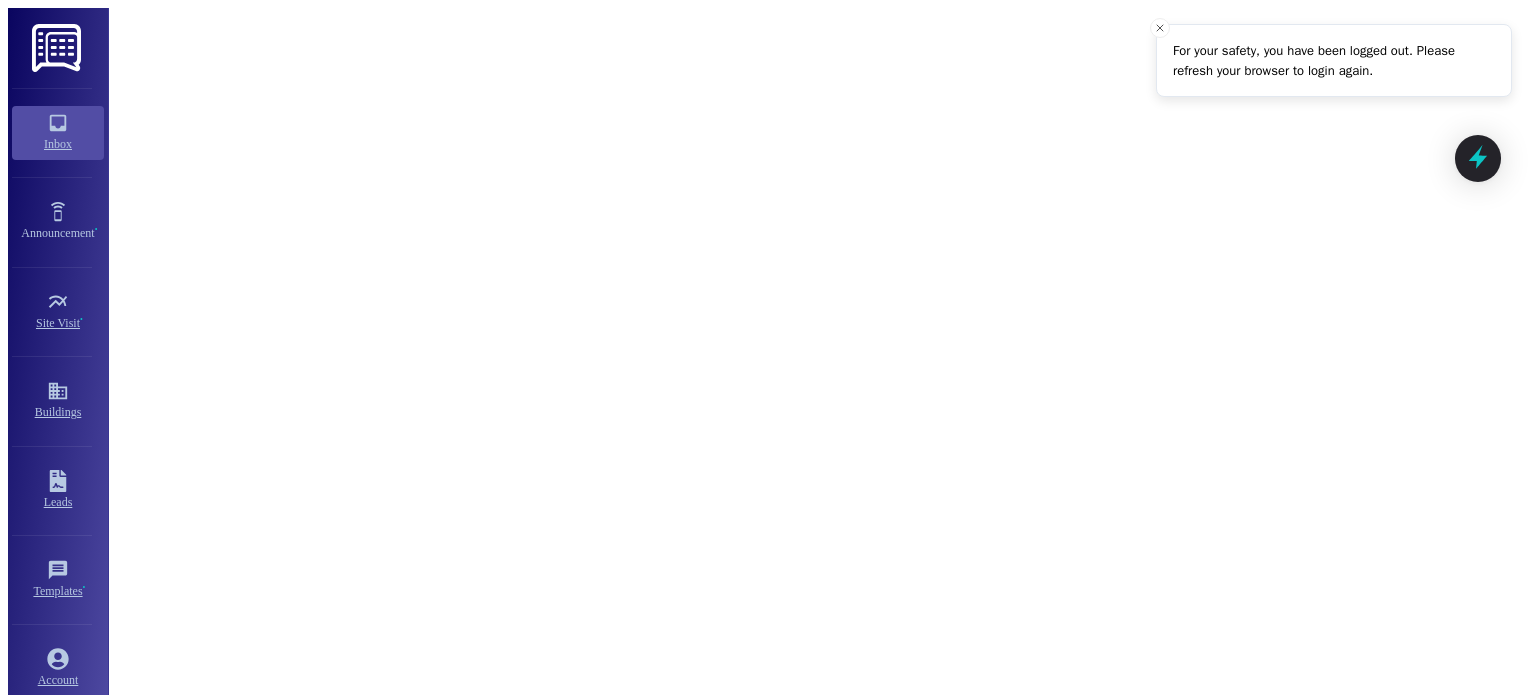scroll, scrollTop: 0, scrollLeft: 0, axis: both 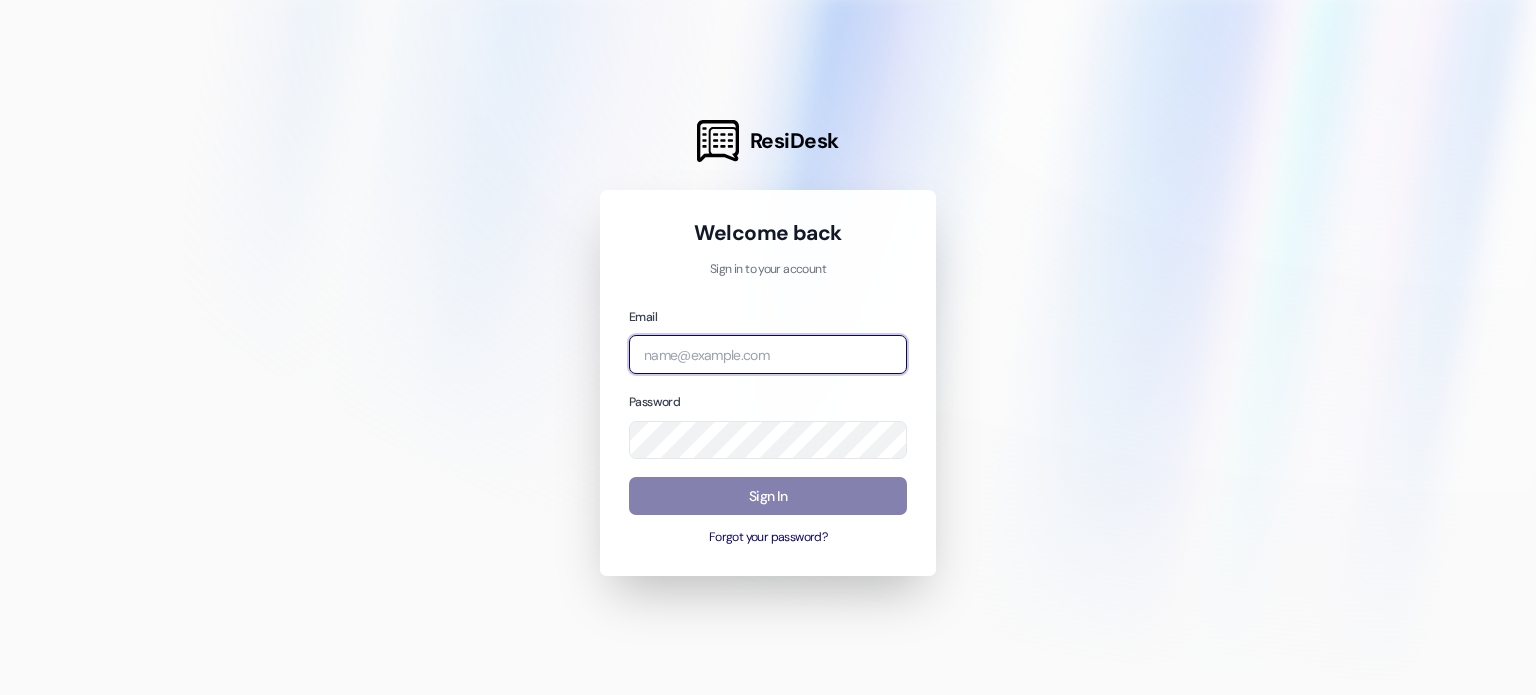 click at bounding box center (768, 354) 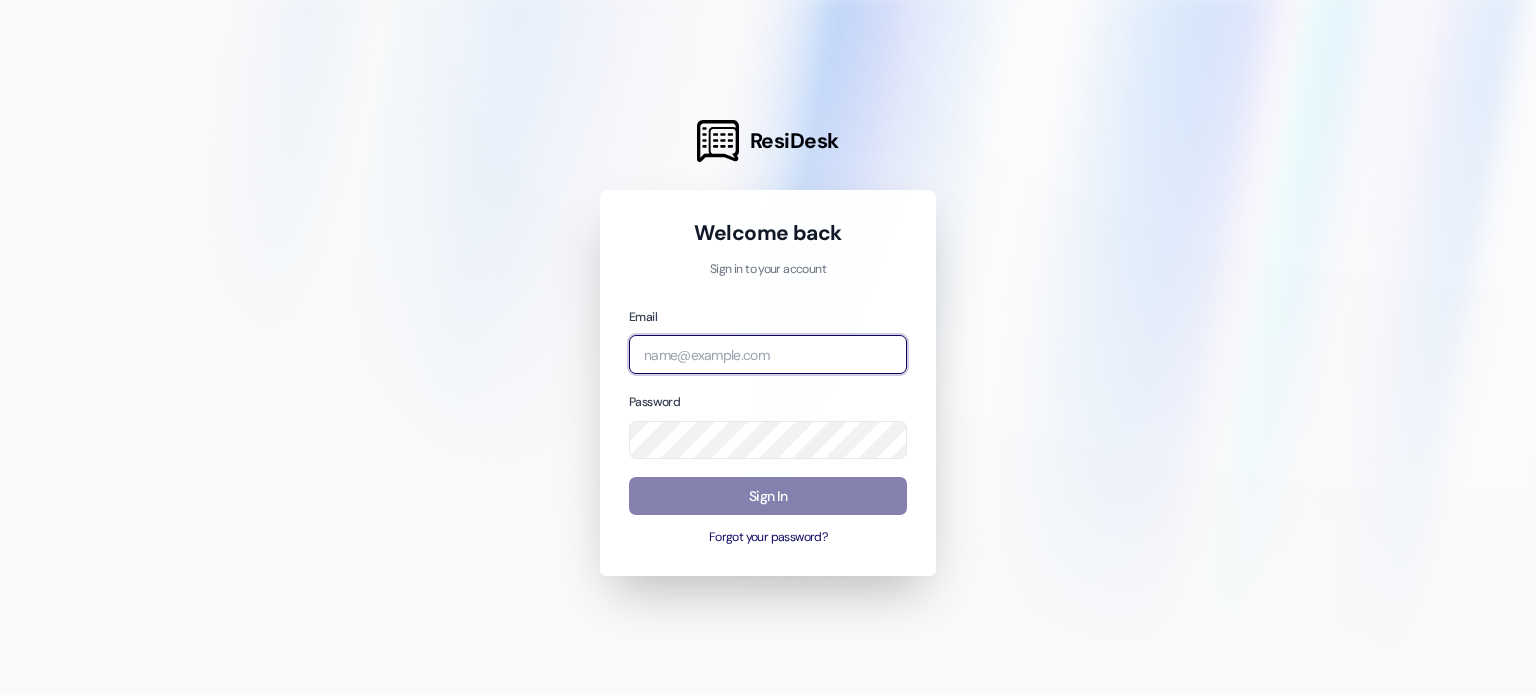 type on "[EMAIL]" 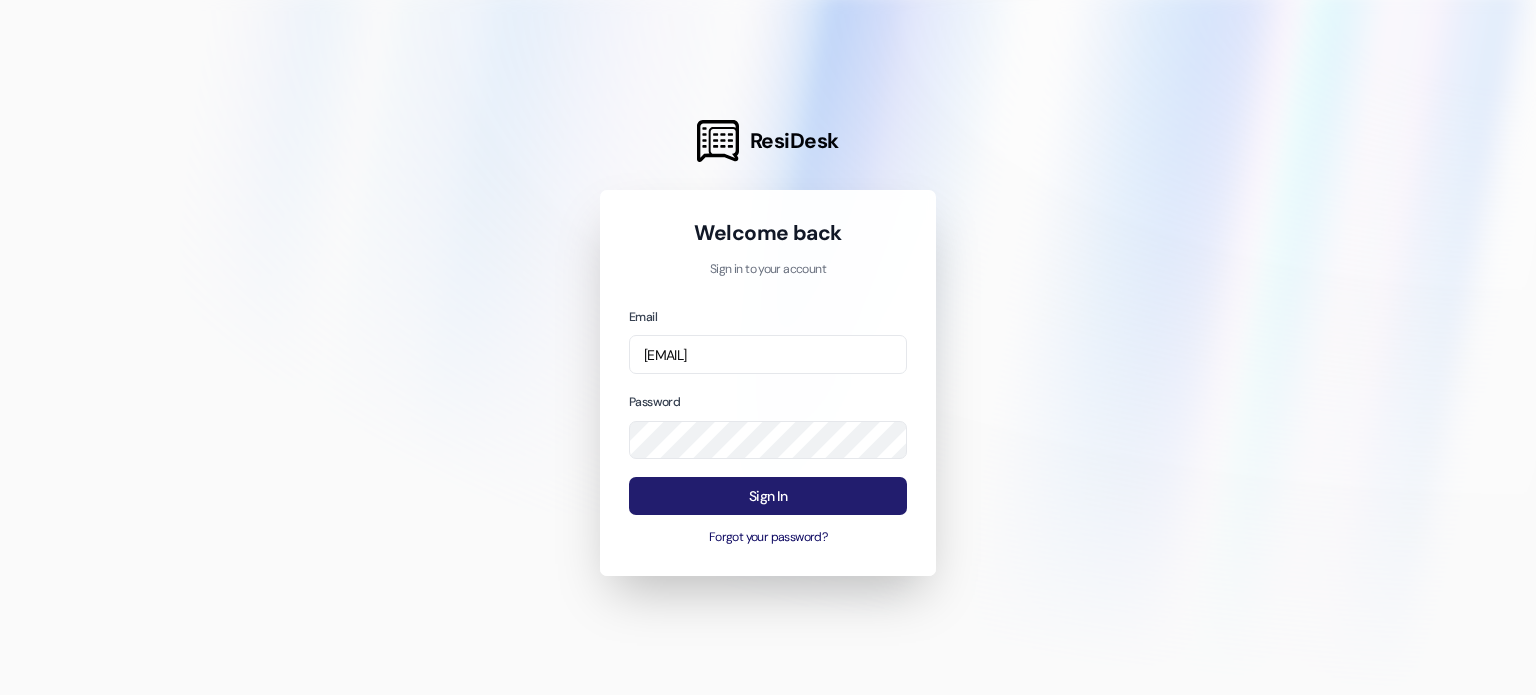 click on "Sign In" at bounding box center [768, 496] 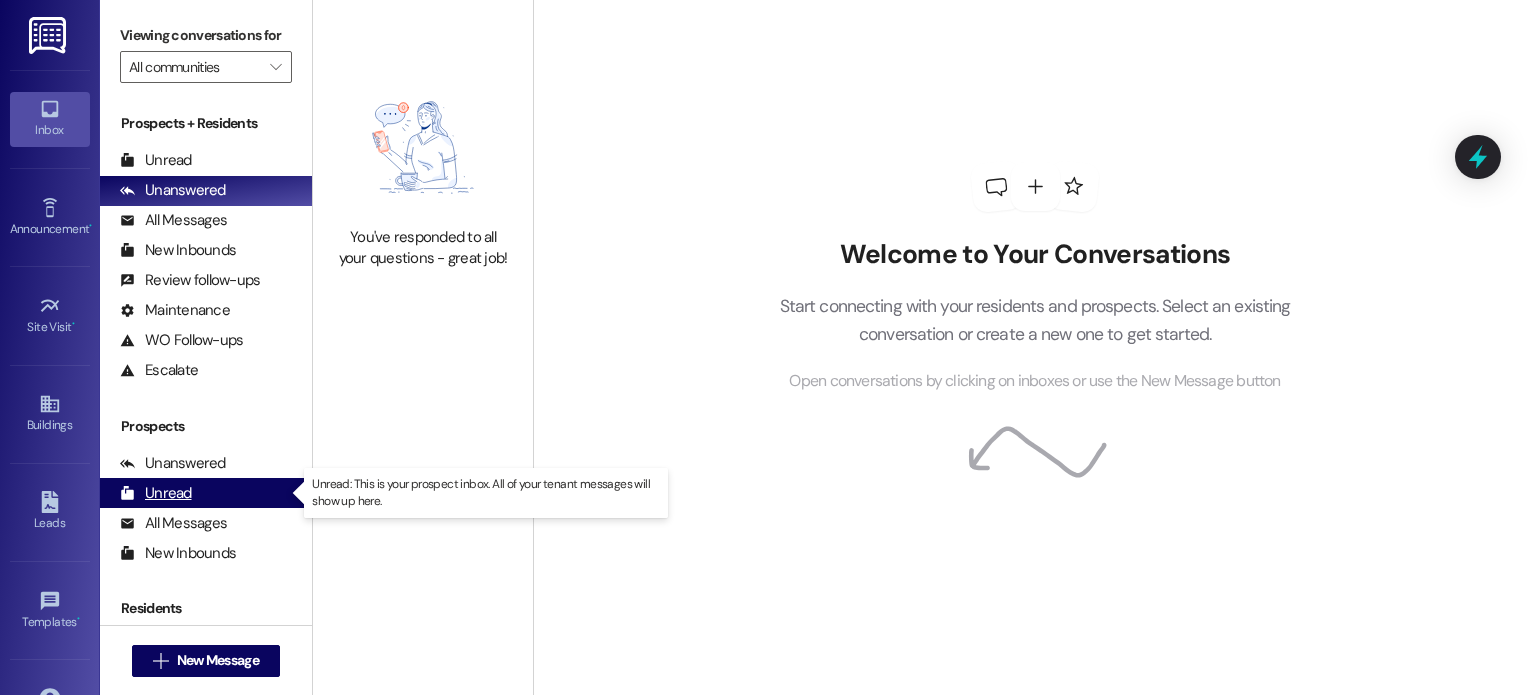 click on "Unread" at bounding box center [156, 493] 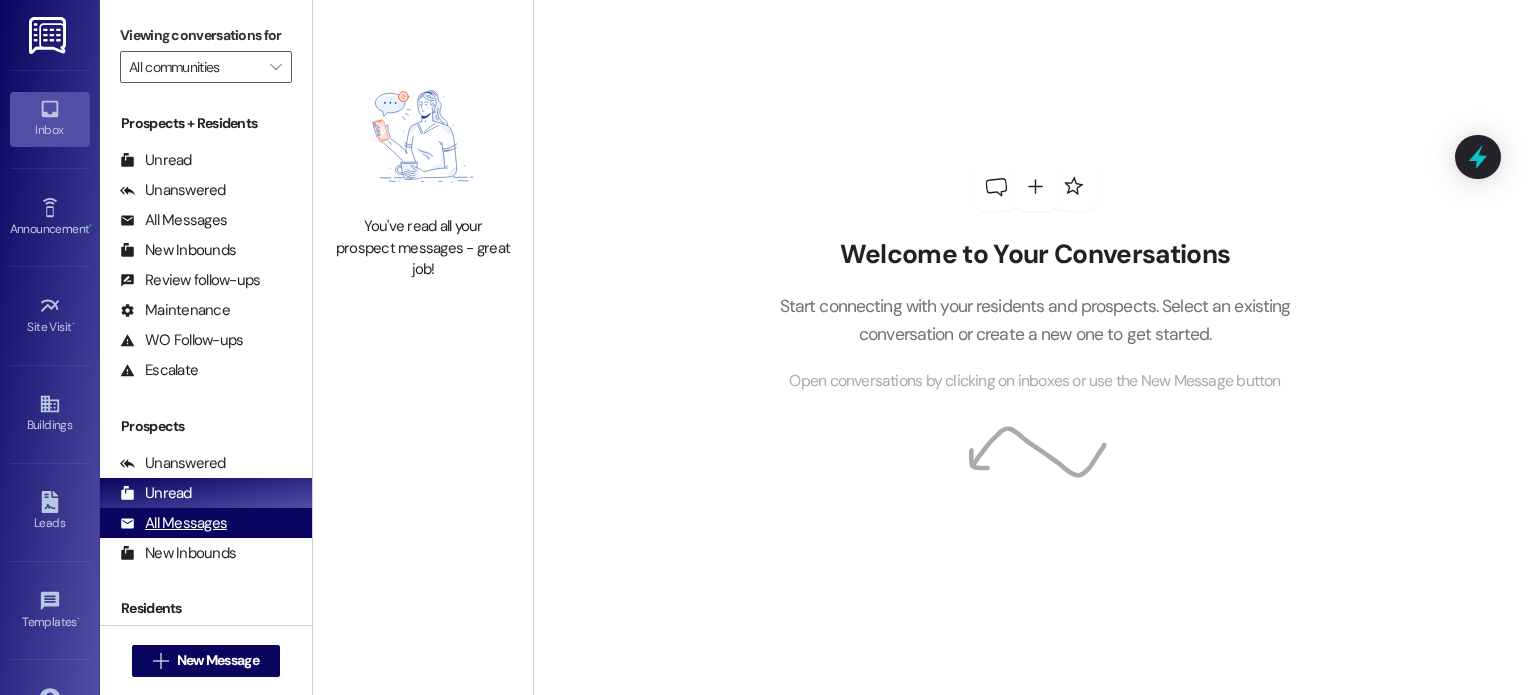 click on "All Messages" at bounding box center [173, 523] 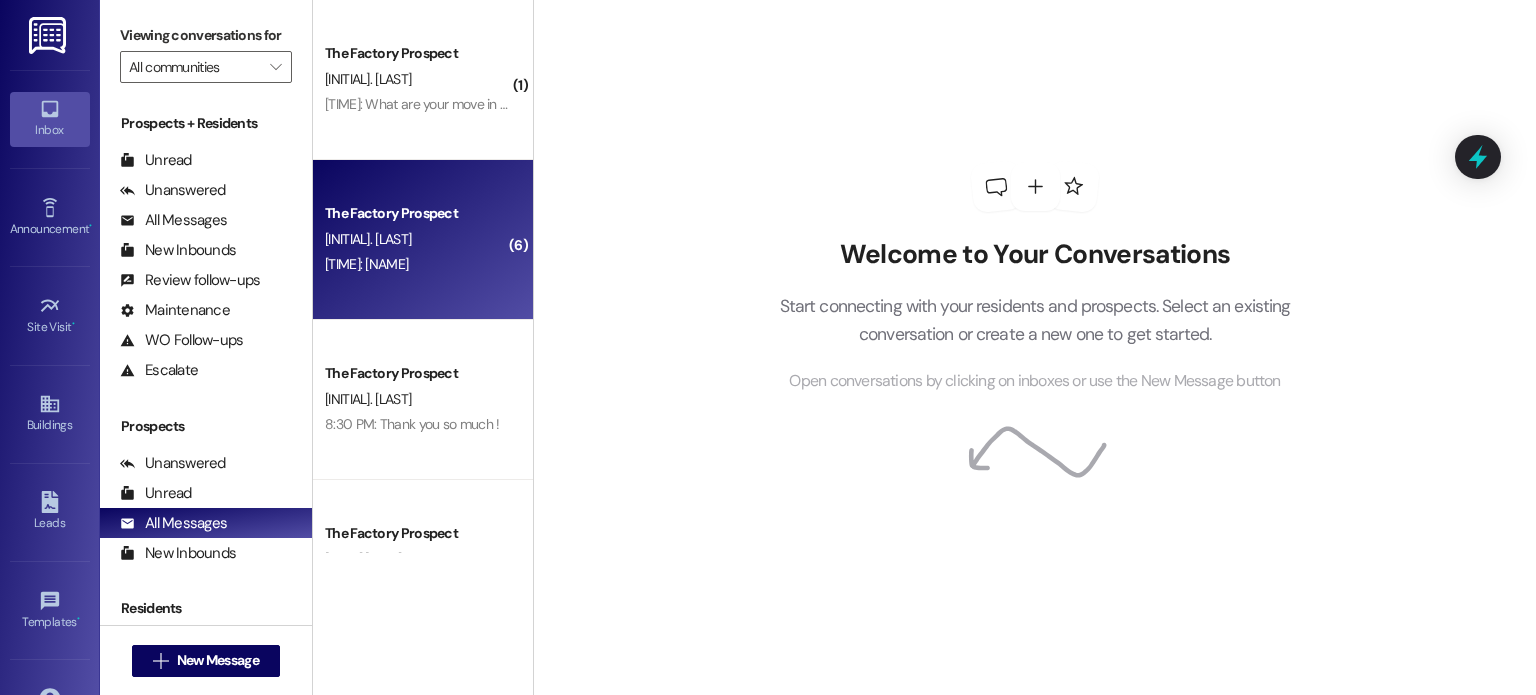 click on "[INITIAL]. [LAST]" at bounding box center (417, 239) 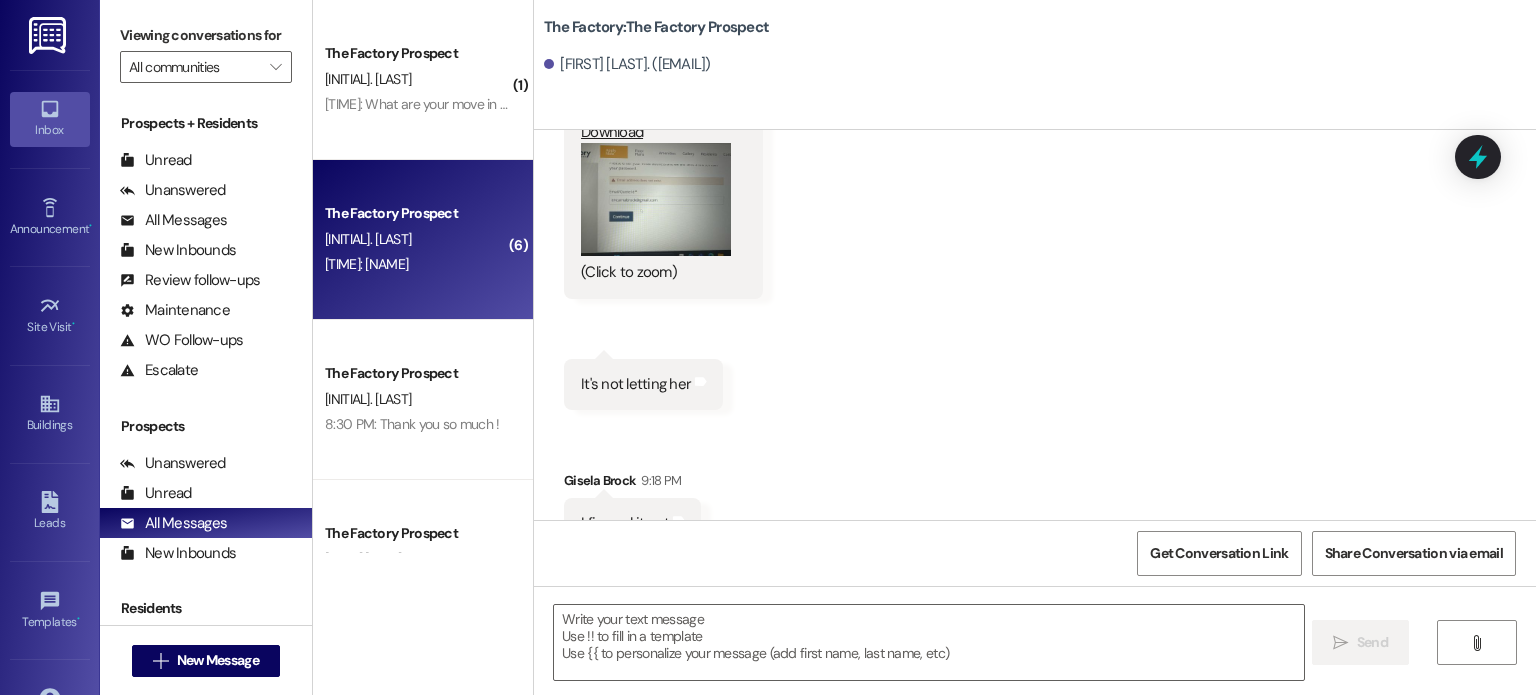 scroll, scrollTop: 16777, scrollLeft: 0, axis: vertical 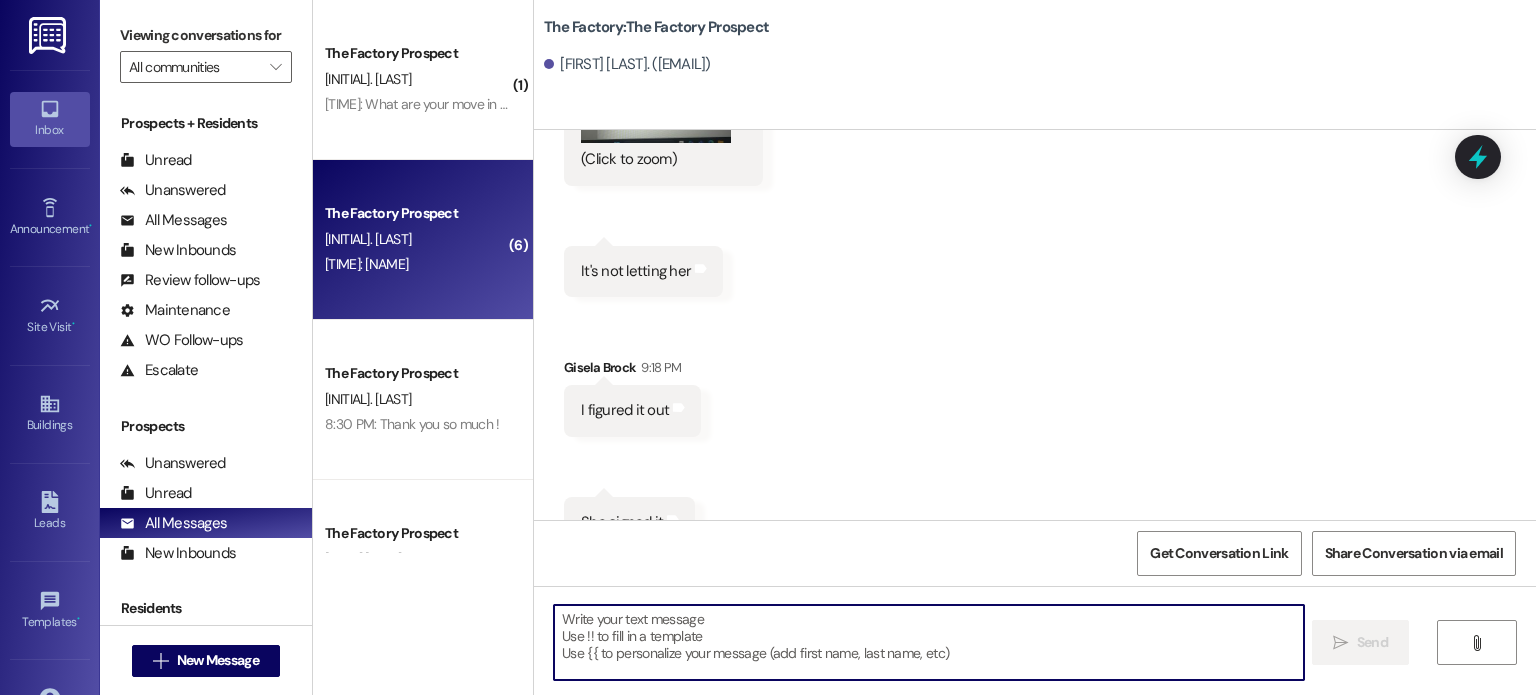 click at bounding box center (928, 642) 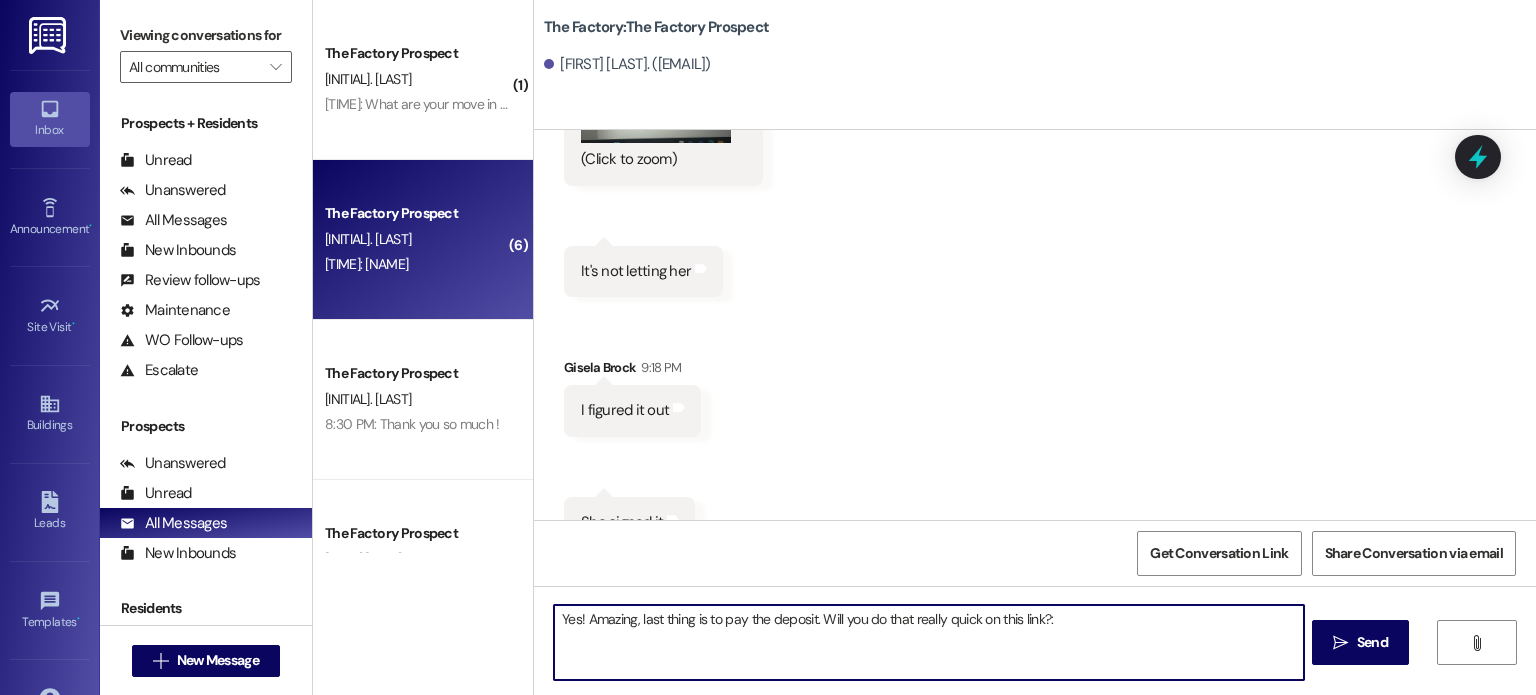 paste on "https://thefactoryapts.residentportal.com/auth" 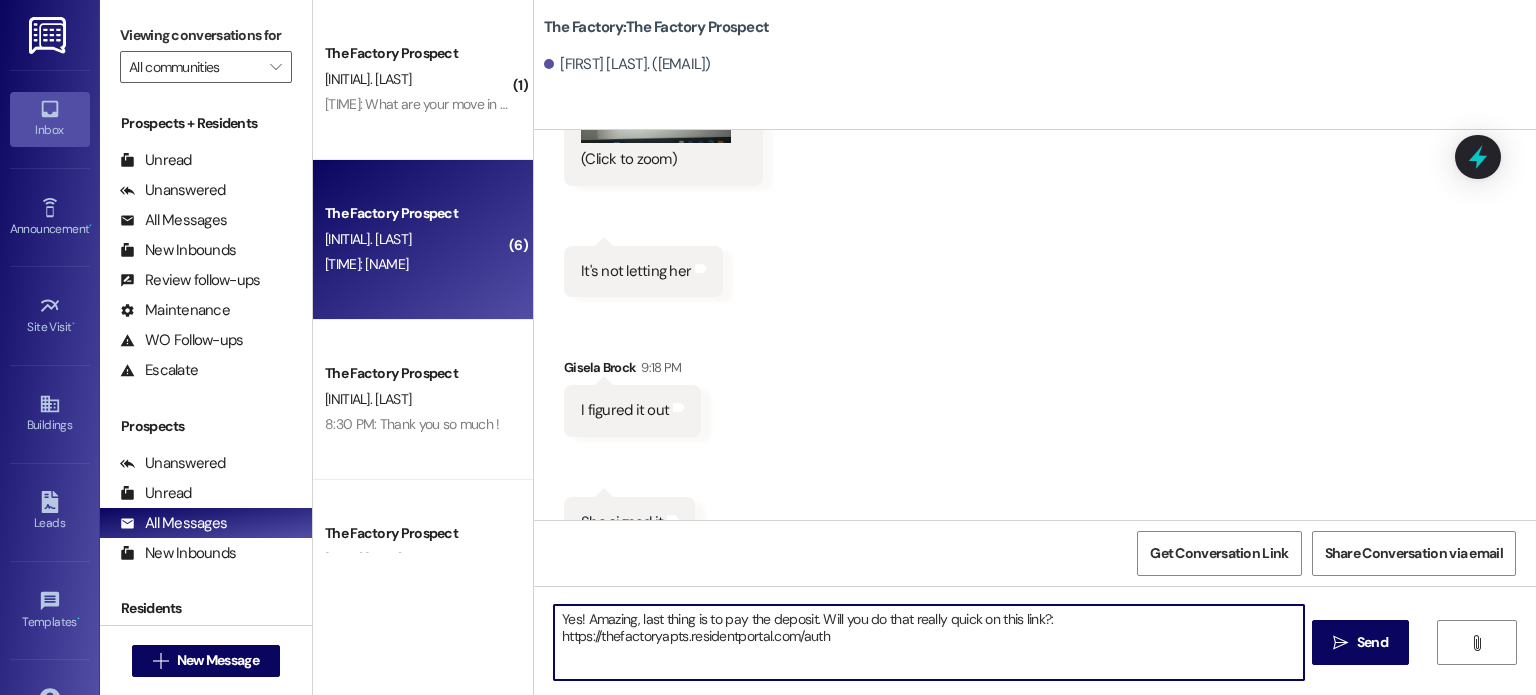 drag, startPoint x: 878, startPoint y: 637, endPoint x: 524, endPoint y: 608, distance: 355.18585 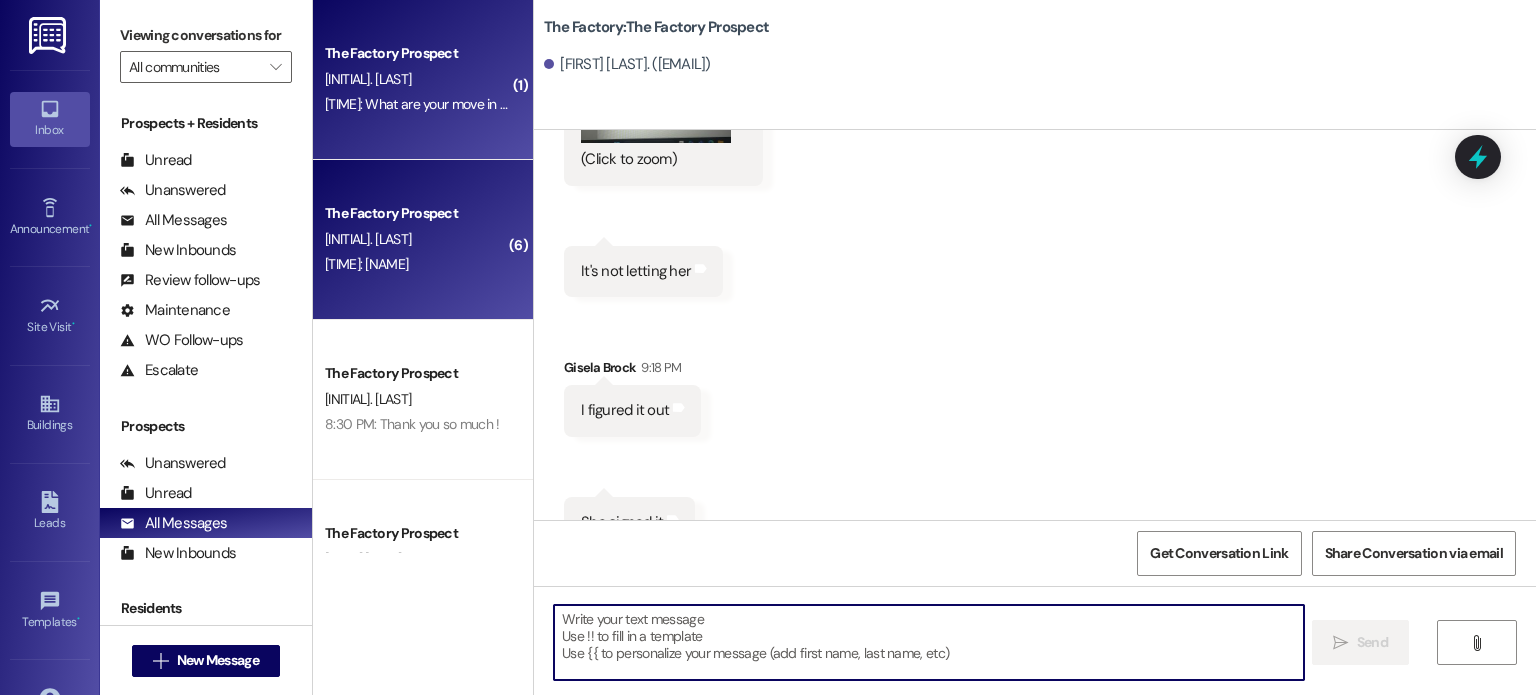 scroll, scrollTop: 16776, scrollLeft: 0, axis: vertical 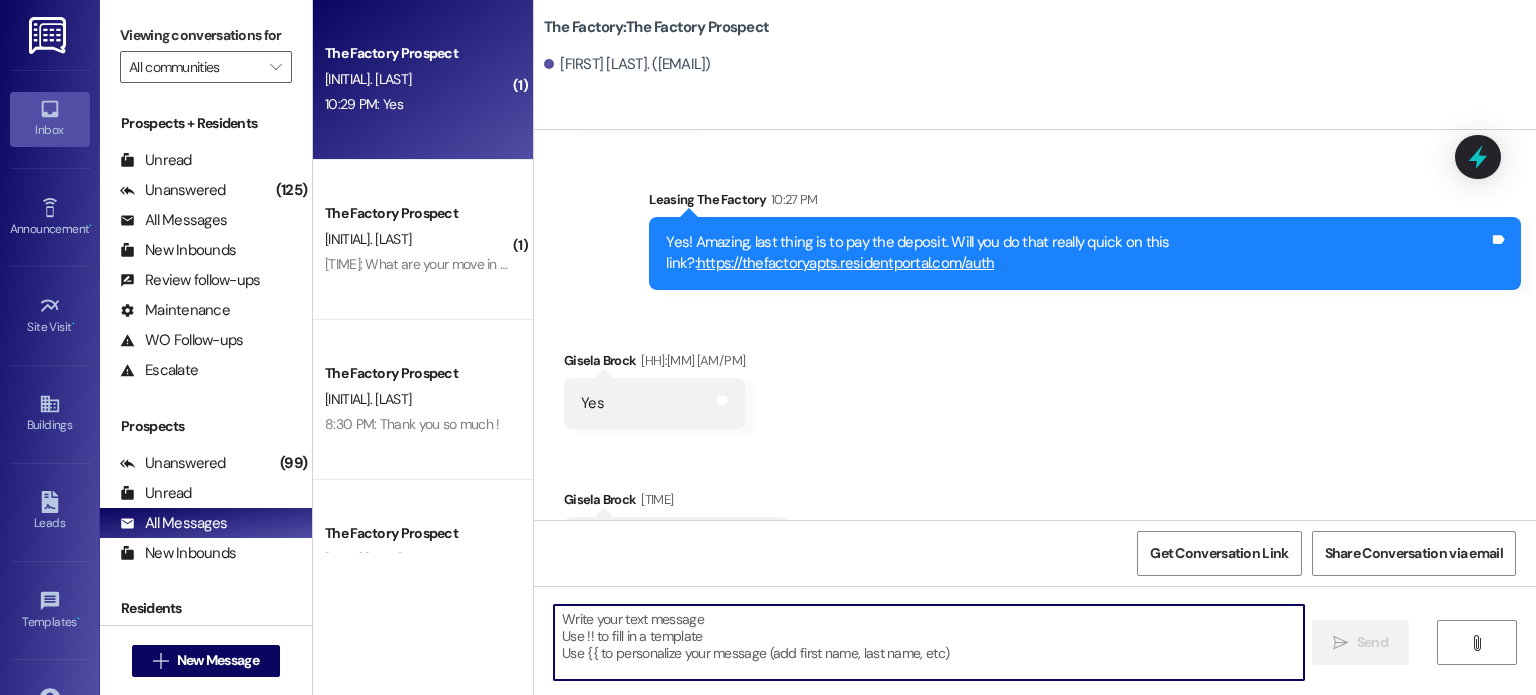 click at bounding box center (928, 642) 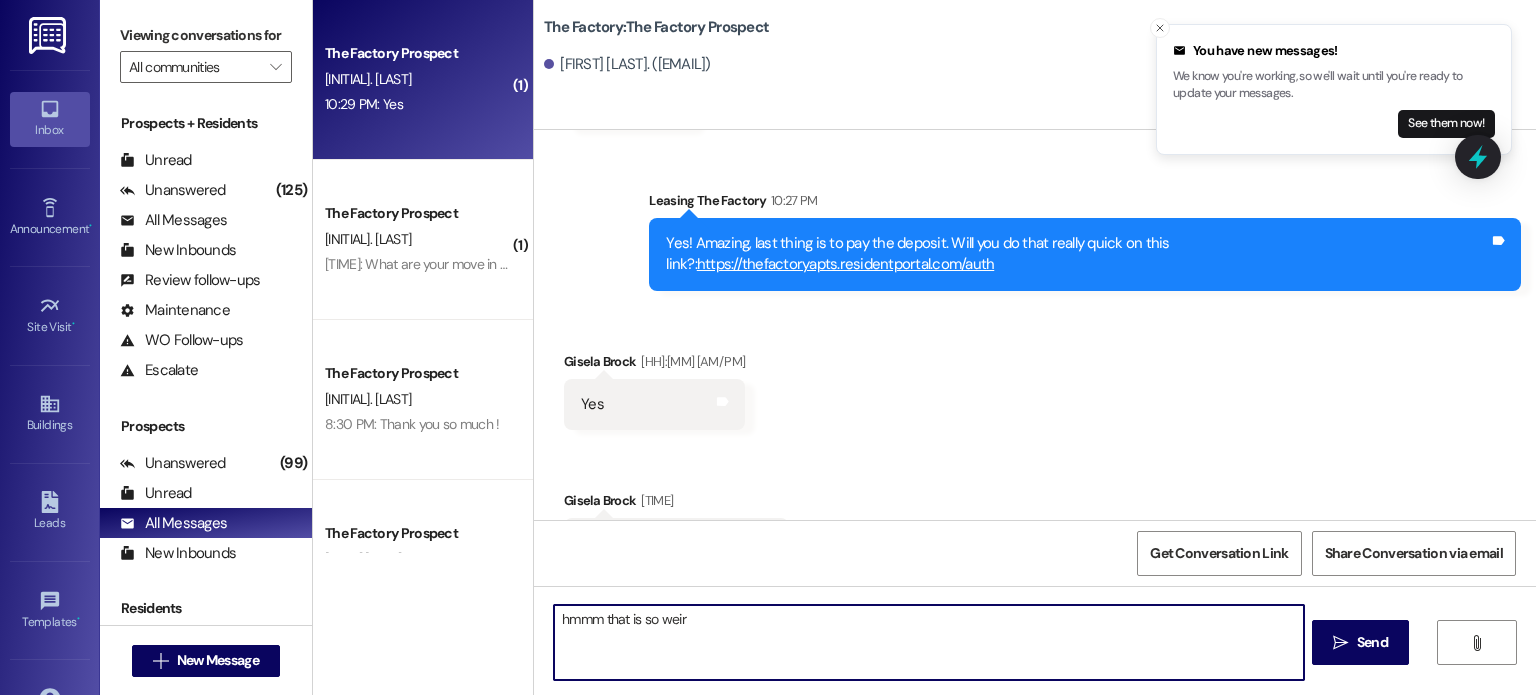 scroll, scrollTop: 17729, scrollLeft: 0, axis: vertical 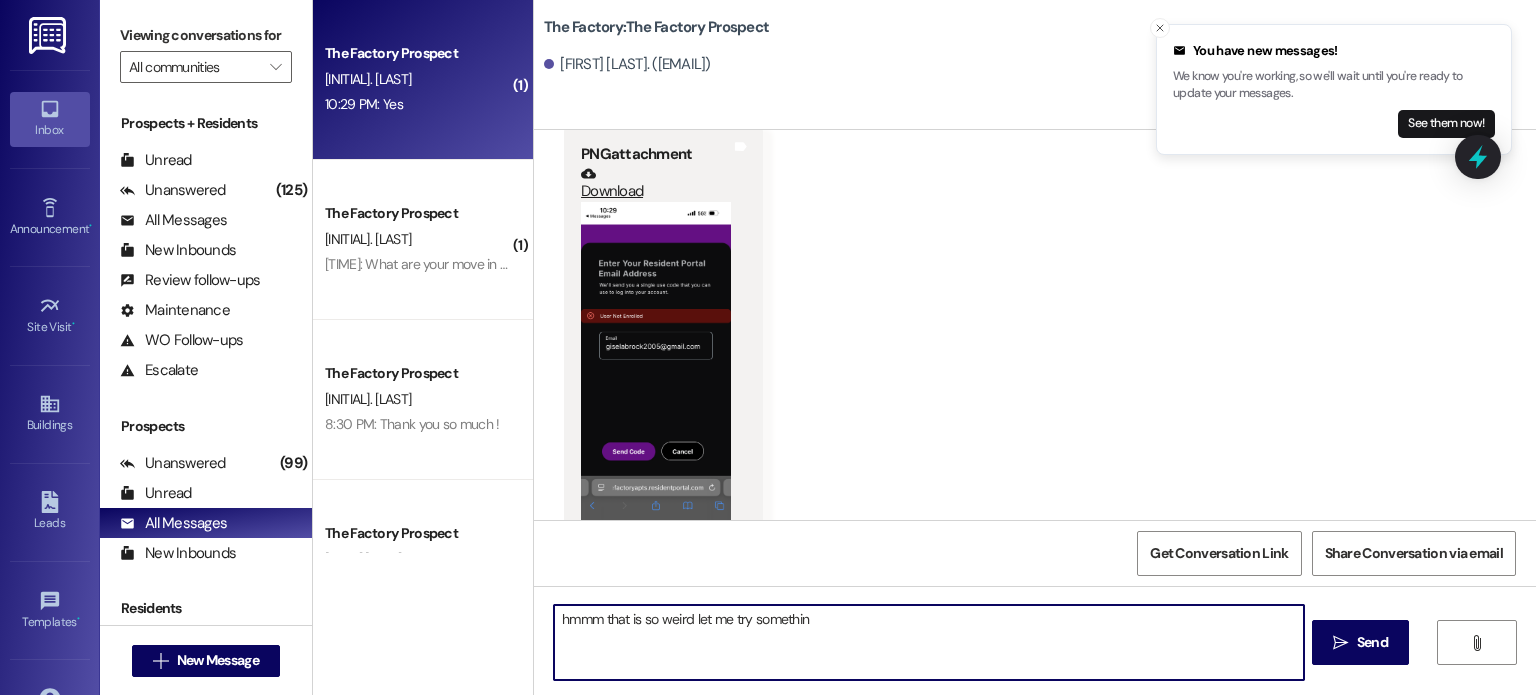 type on "hmmm that is so weird let me try something" 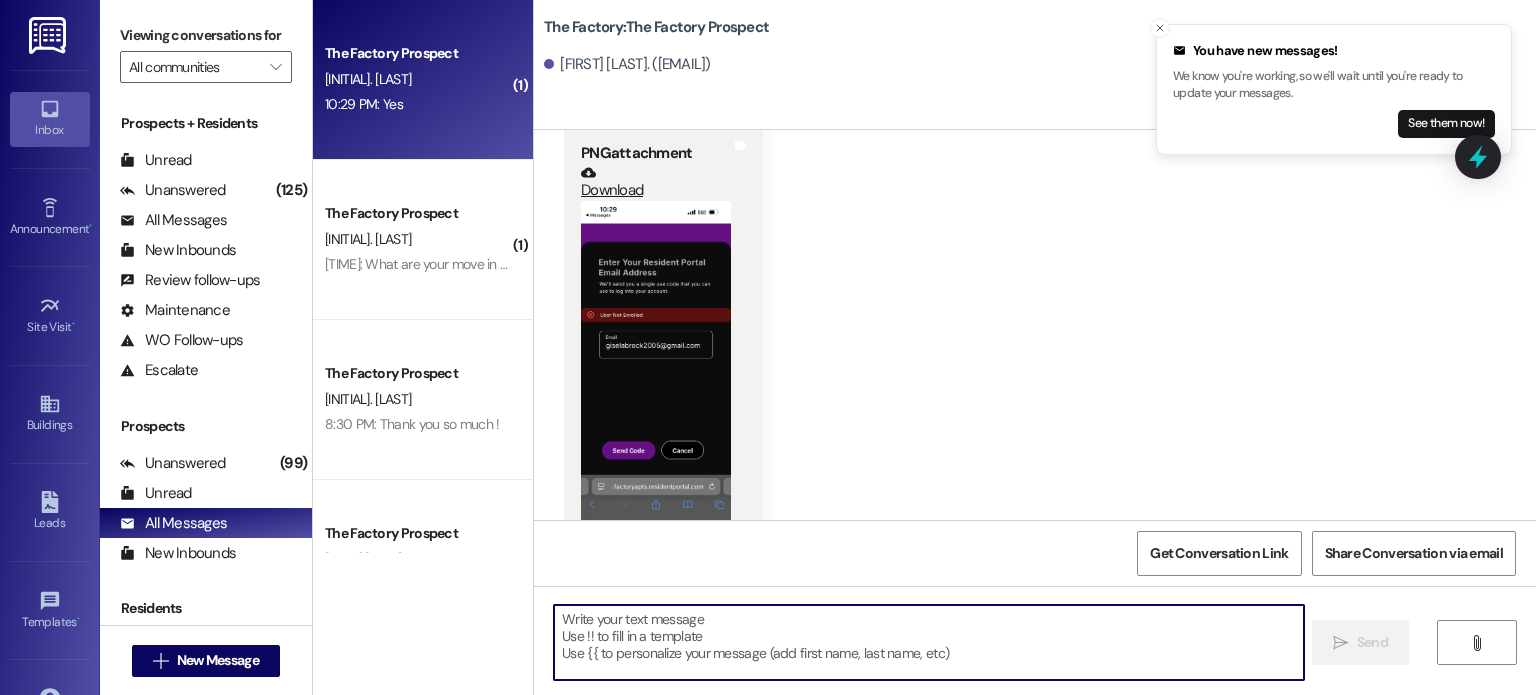 scroll, scrollTop: 18262, scrollLeft: 0, axis: vertical 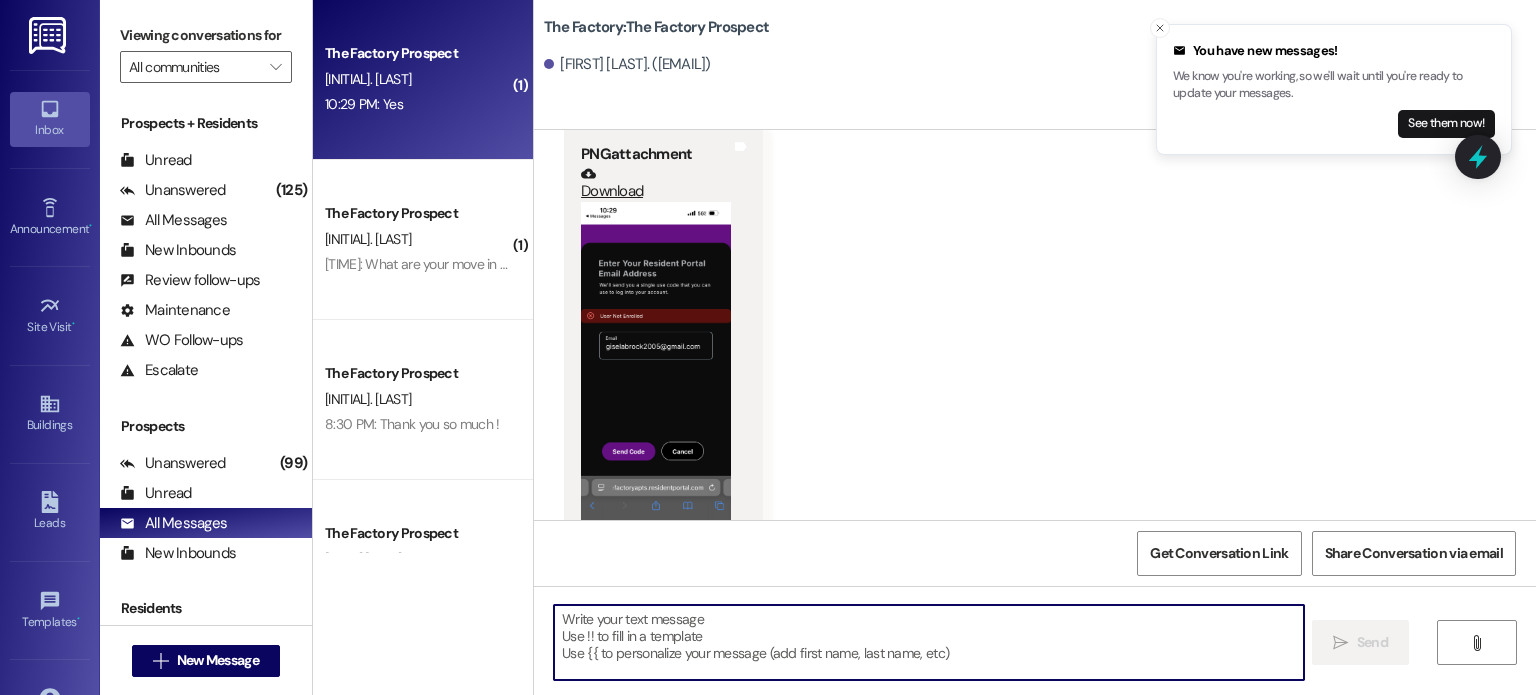 click at bounding box center (928, 642) 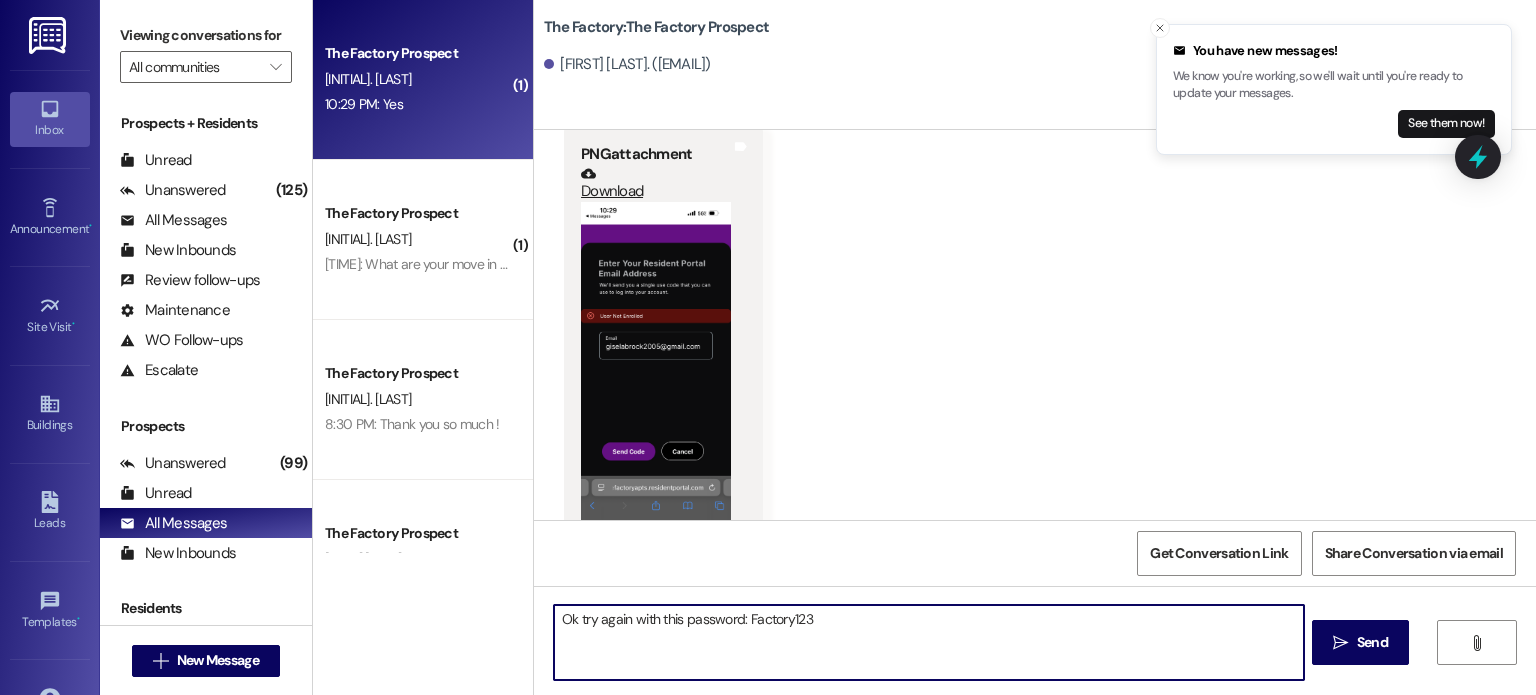 type on "Ok try again with this password: Factory123!" 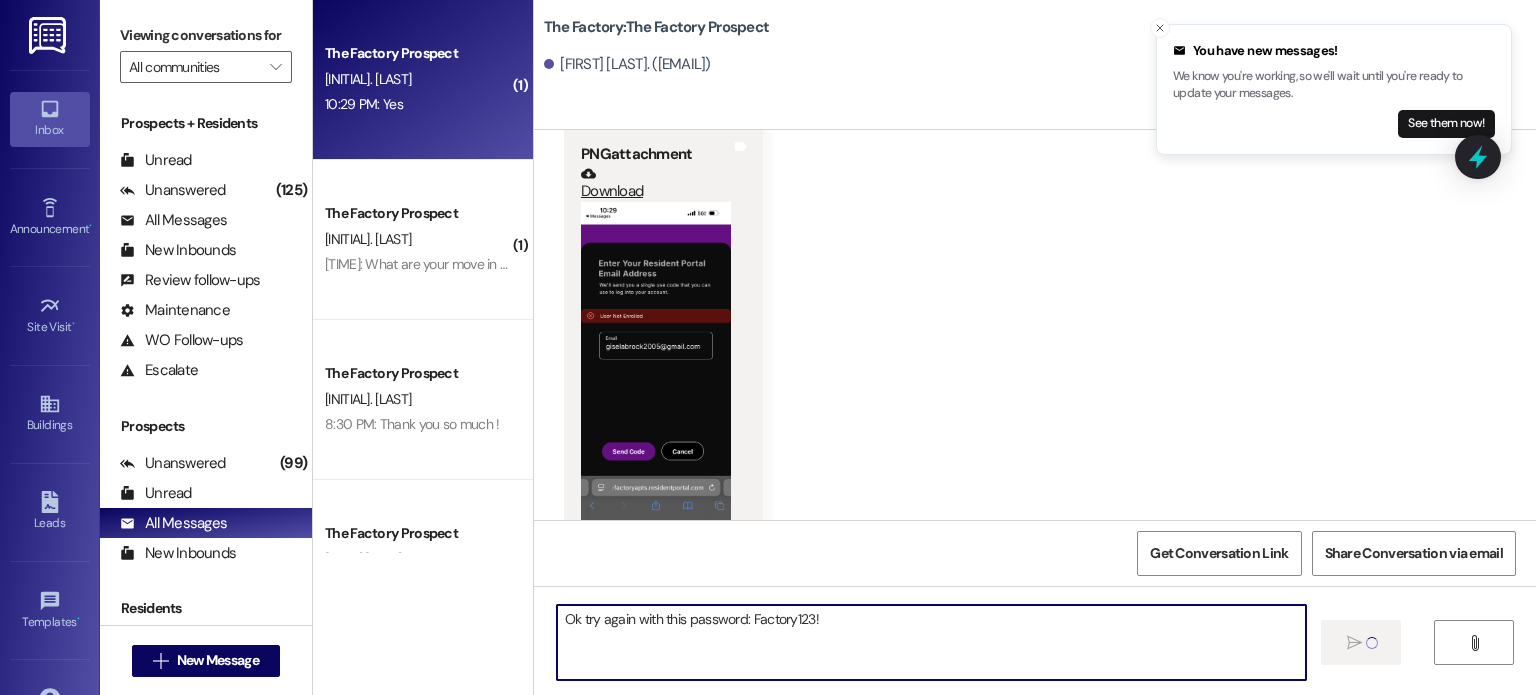 scroll, scrollTop: 18402, scrollLeft: 0, axis: vertical 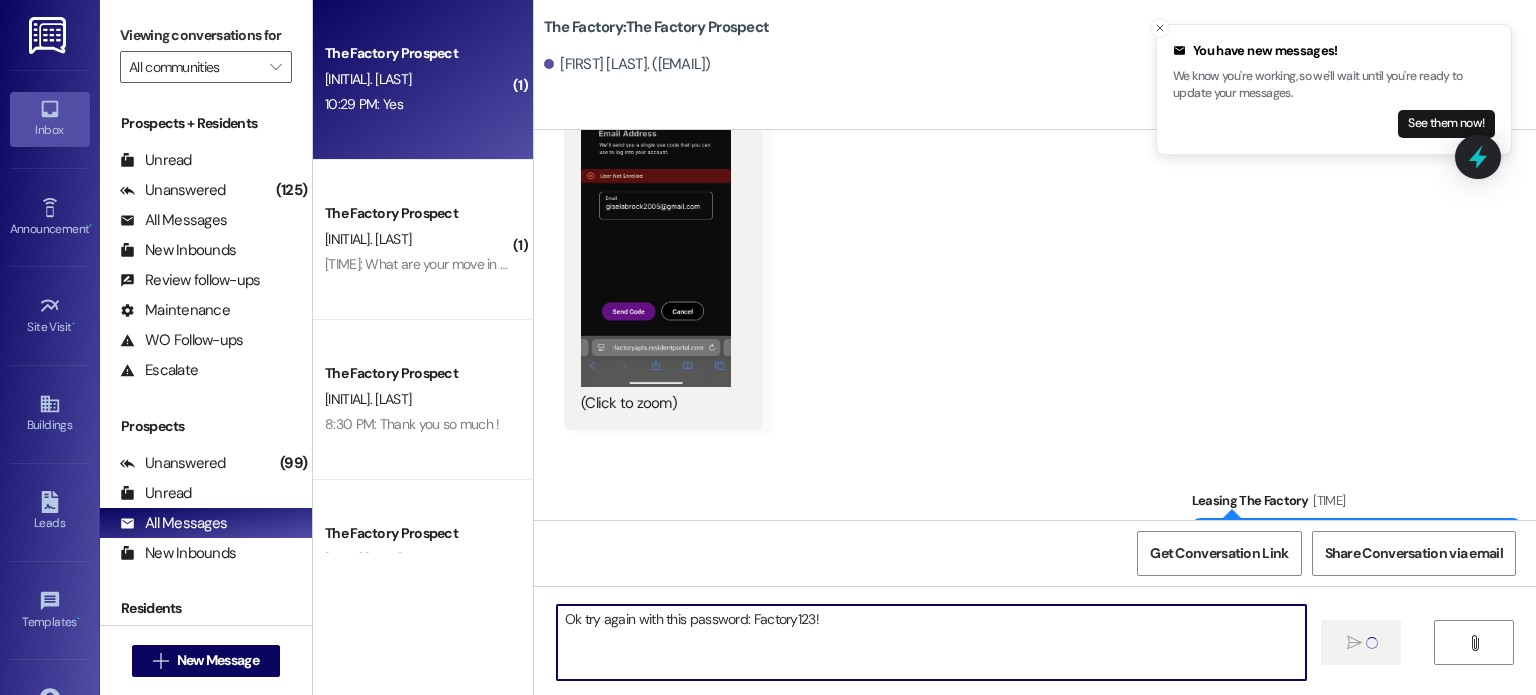 type 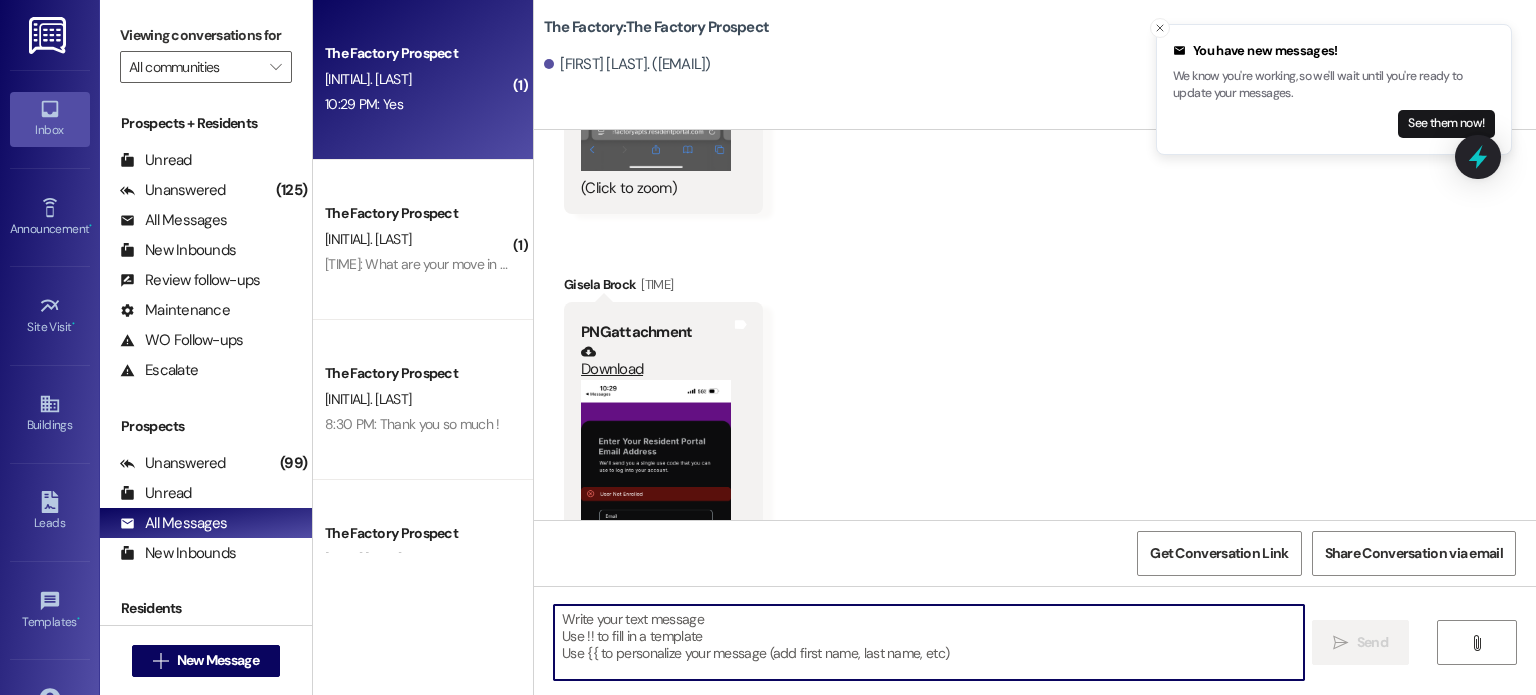 scroll, scrollTop: 18402, scrollLeft: 0, axis: vertical 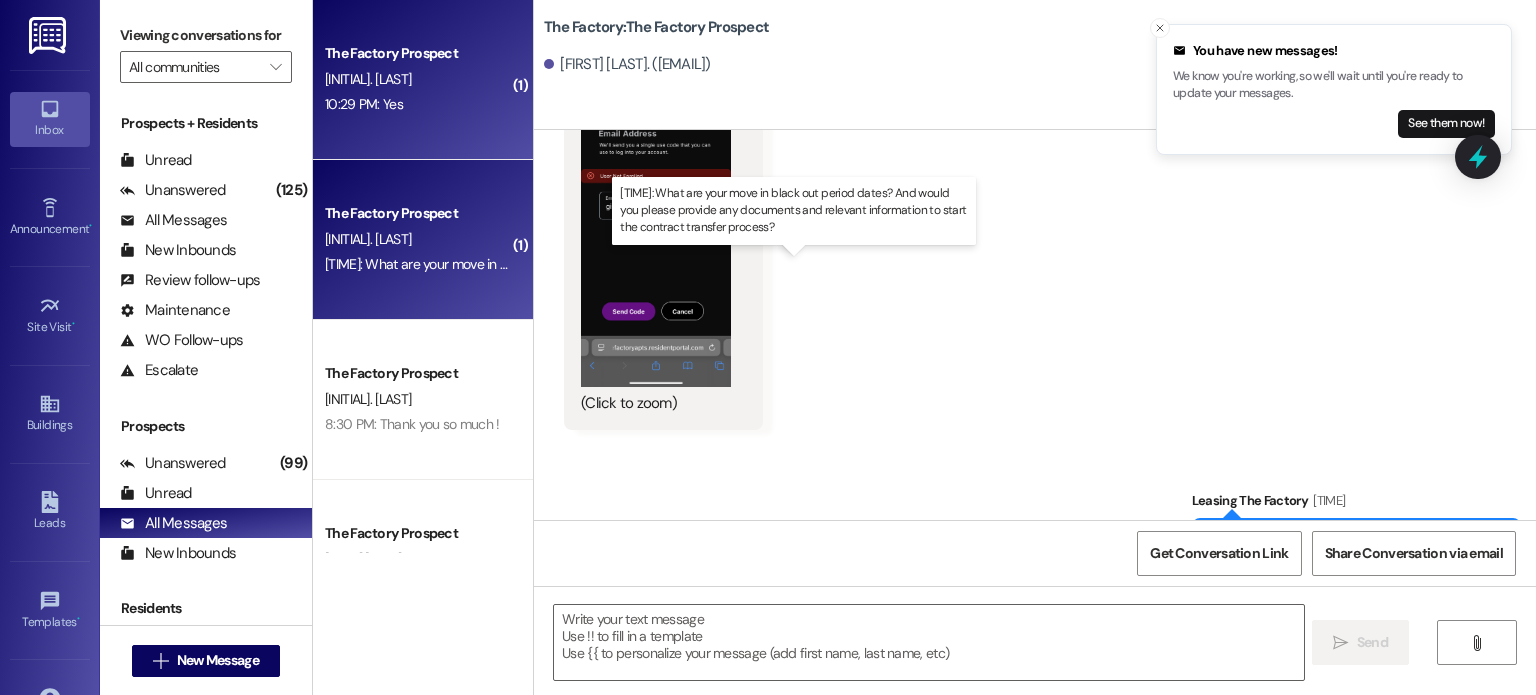 click on "[TIME]: What are your move in black out period dates?
And would you please provide any documents and relevant information to start the contract transfer process? [TIME]: What are your move in black out period dates?
And would you please provide any documents and relevant information to start the contract transfer process?" at bounding box center [803, 264] 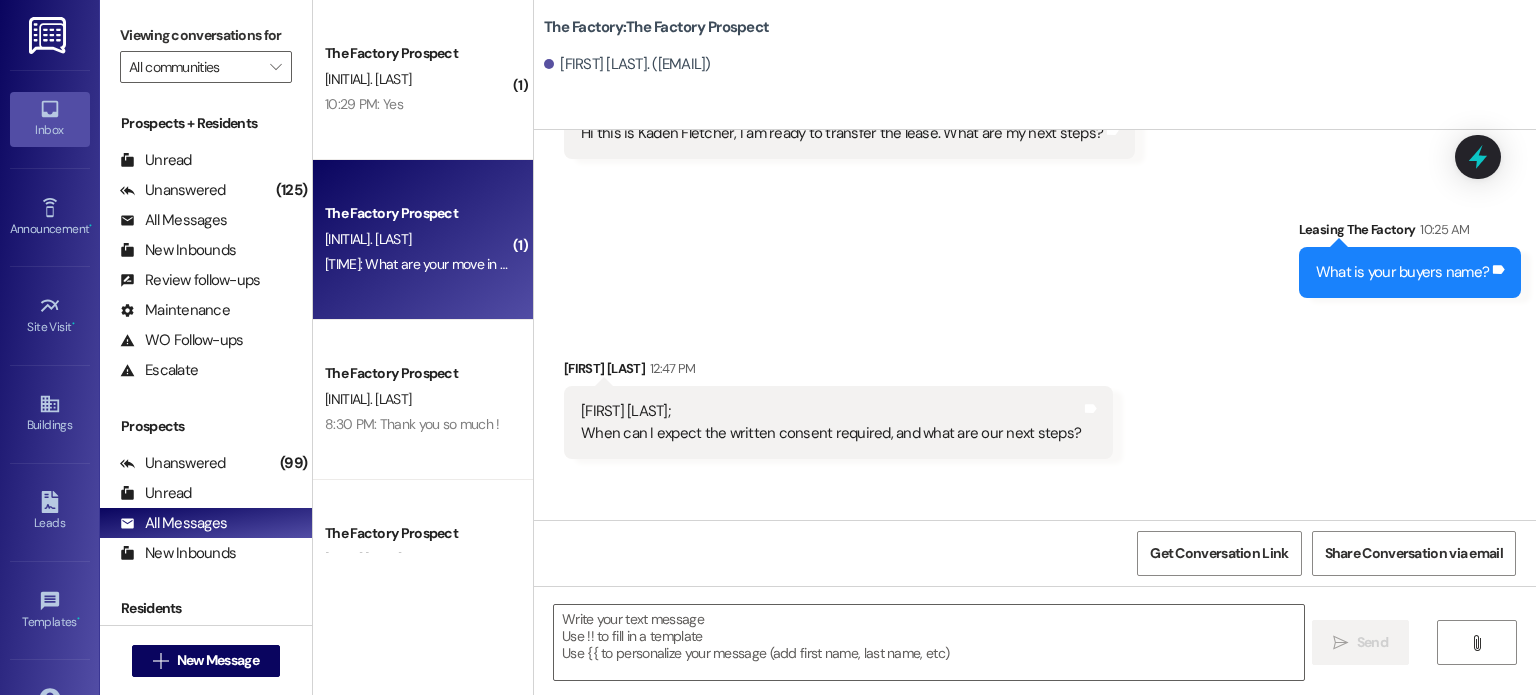 scroll, scrollTop: 3792, scrollLeft: 0, axis: vertical 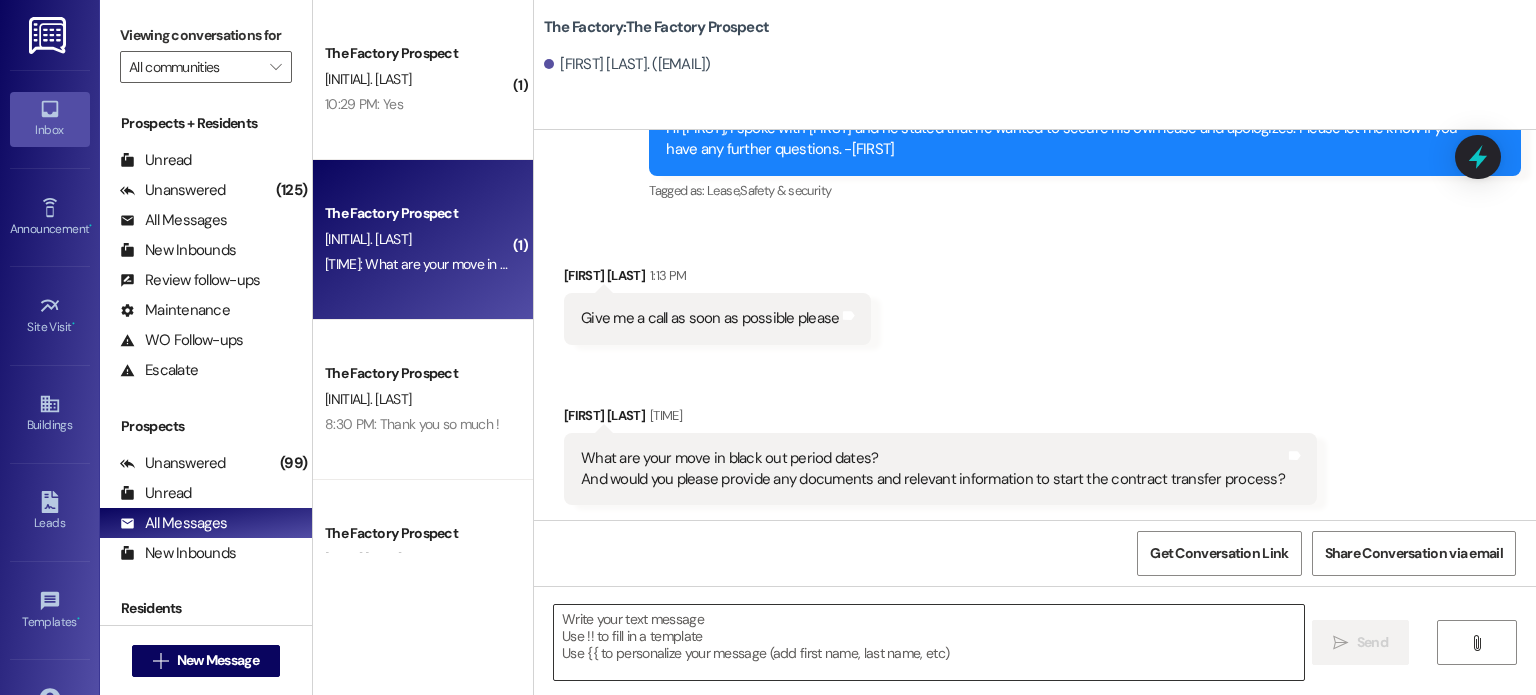 click at bounding box center [928, 642] 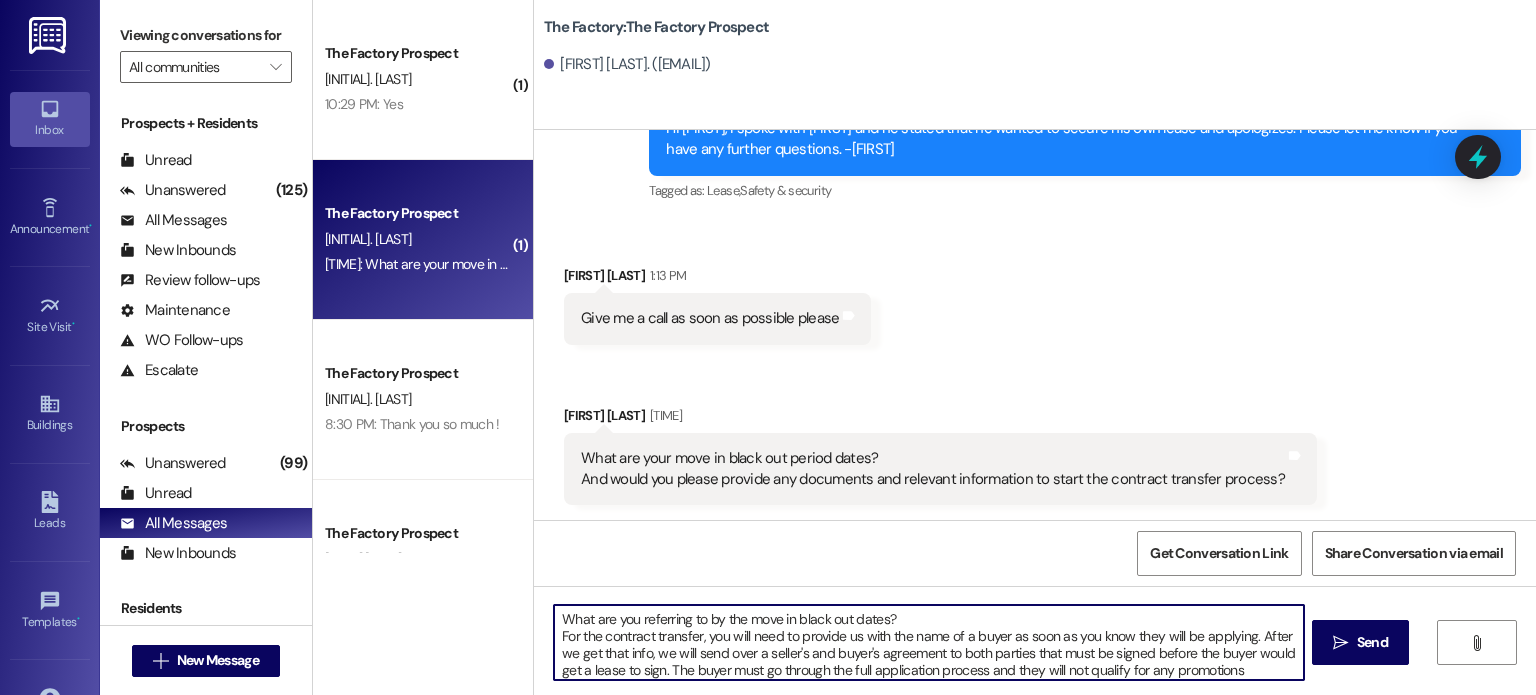scroll, scrollTop: 16, scrollLeft: 0, axis: vertical 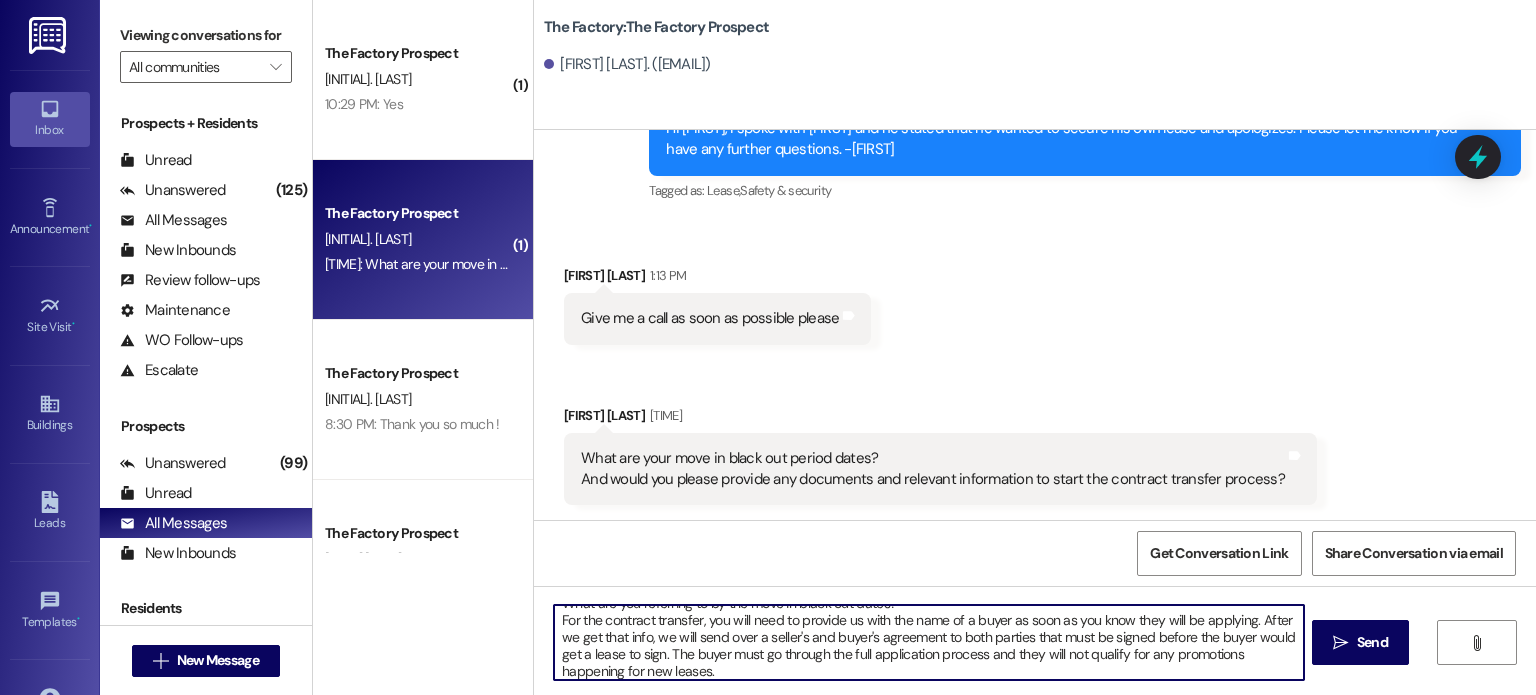 click on "What are you referring to by the move in black out dates?
For the contract transfer, you will need to provide us with the name of a buyer as soon as you know they will be applying. After we get that info, we will send over a seller's and buyer's agreement to both parties that must be signed before the buyer would get a lease to sign. The buyer must go through the full application process and they will not qualify for any promotions happening for new leases." at bounding box center [928, 642] 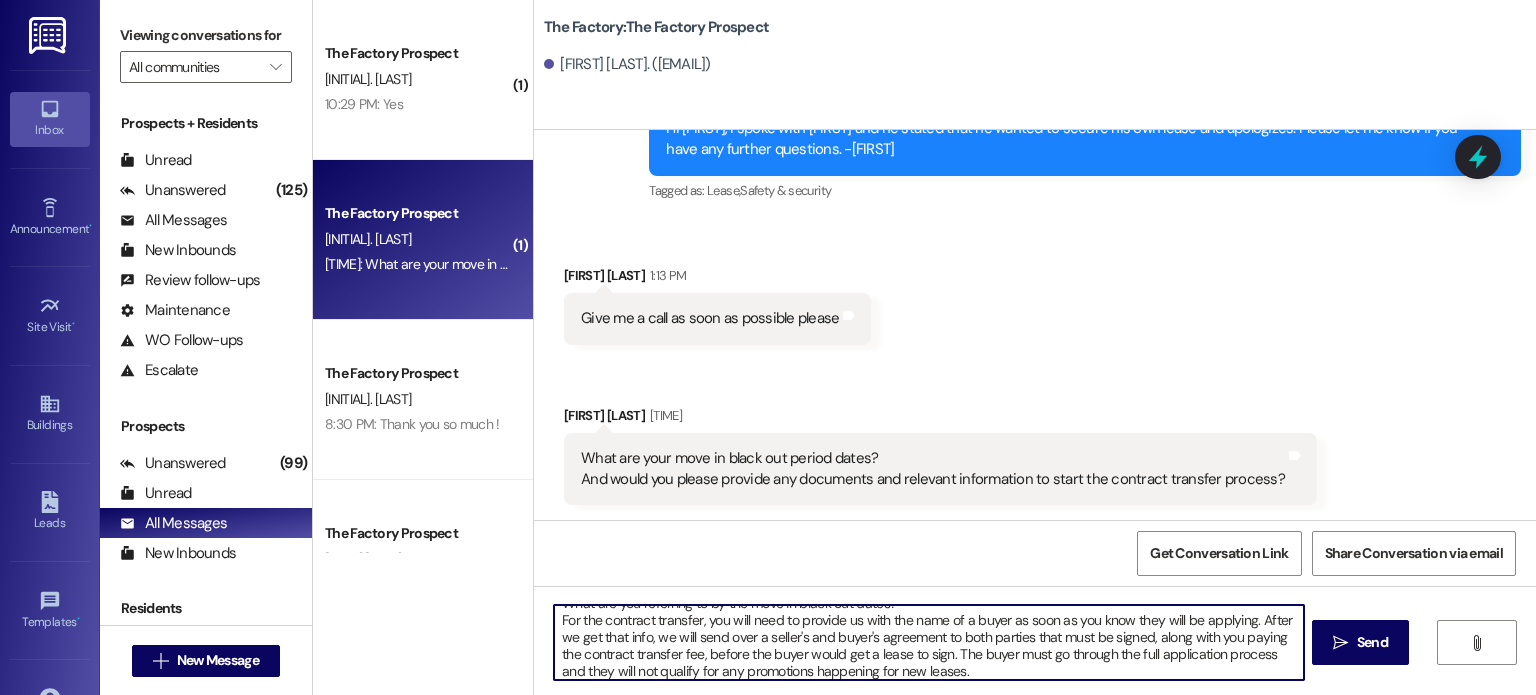 click on "What are you referring to by the move in black out dates?
For the contract transfer, you will need to provide us with the name of a buyer as soon as you know they will be applying. After we get that info, we will send over a seller's and buyer's agreement to both parties that must be signed, along with you paying the contract transfer fee, before the buyer would get a lease to sign. The buyer must go through the full application process and they will not qualify for any promotions happening for new leases." at bounding box center (928, 642) 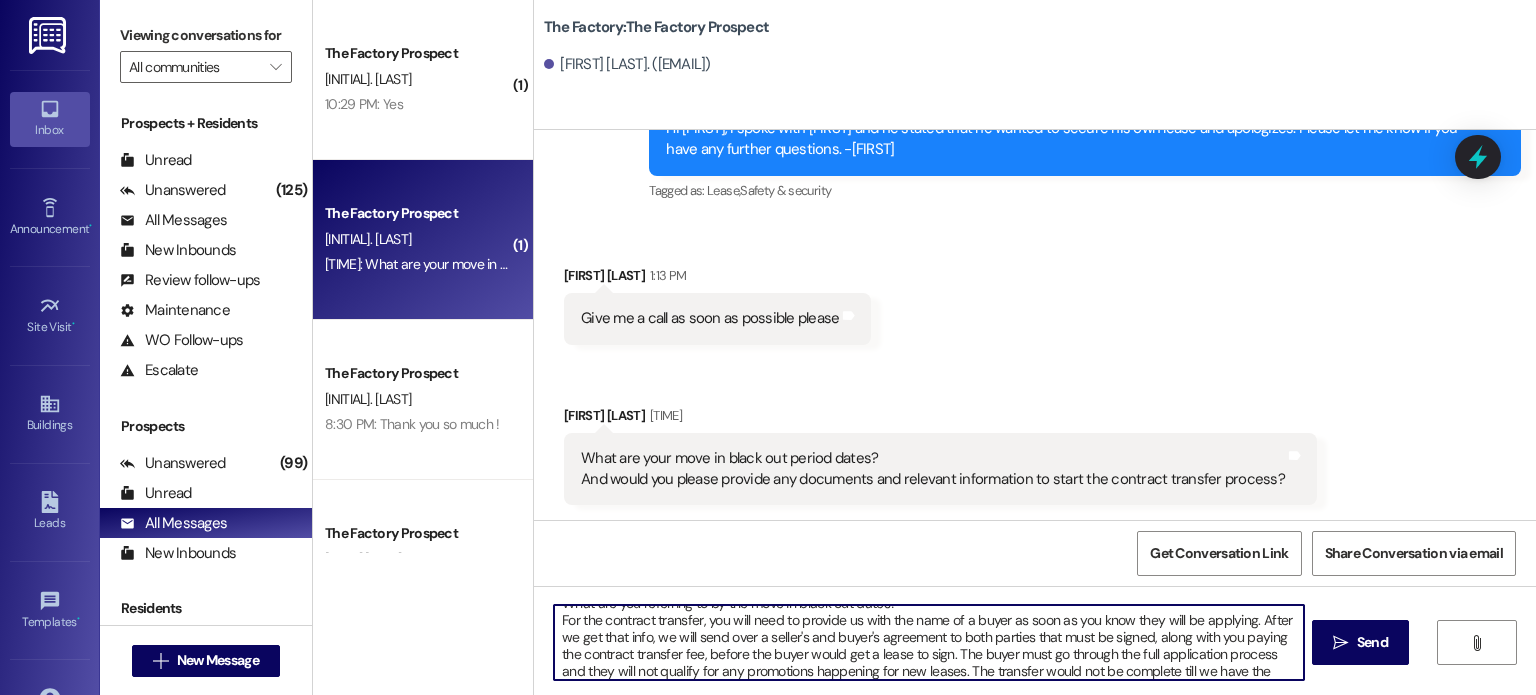 scroll, scrollTop: 33, scrollLeft: 0, axis: vertical 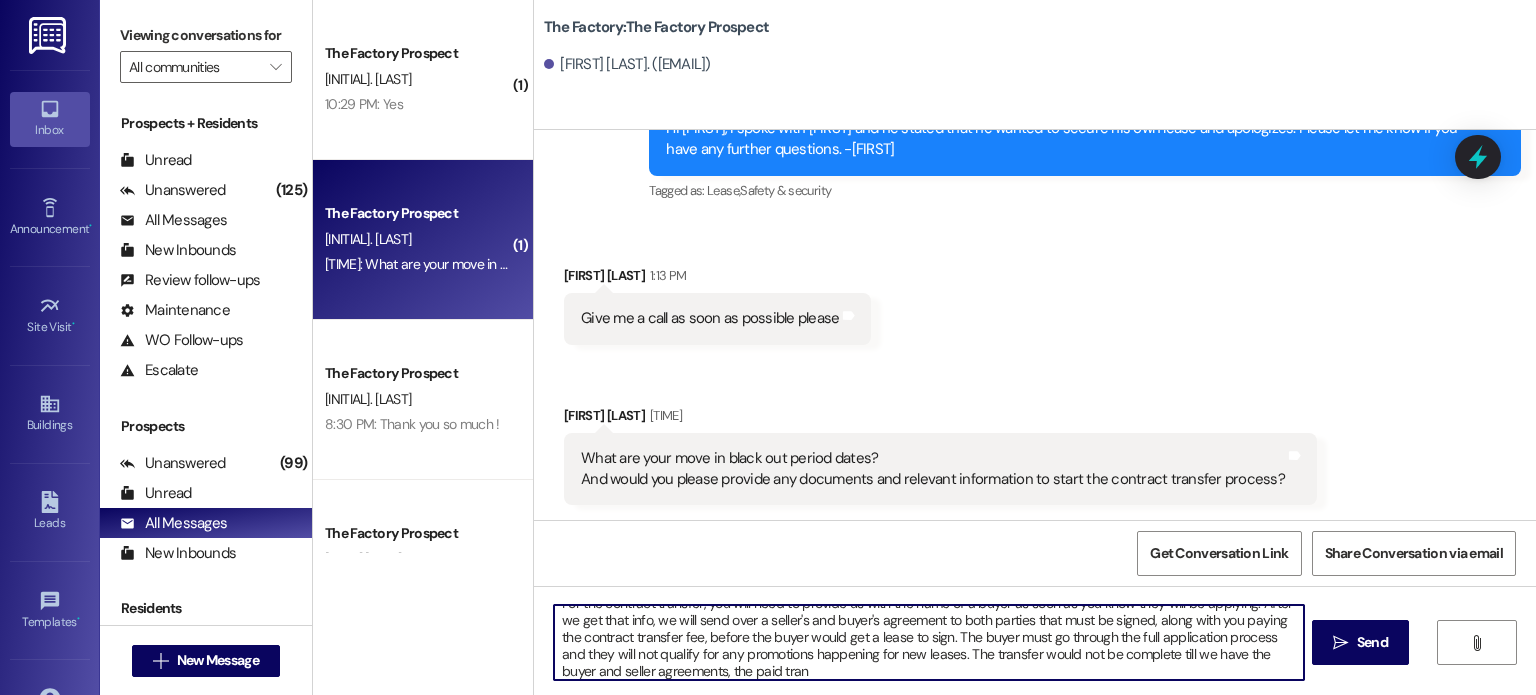 click on "What are you referring to by the move in black out dates?
For the contract transfer, you will need to provide us with the name of a buyer as soon as you know they will be applying. After we get that info, we will send over a seller's and buyer's agreement to both parties that must be signed, along with you paying the contract transfer fee, before the buyer would get a lease to sign. The buyer must go through the full application process and they will not qualify for any promotions happening for new leases. The transfer would not be complete till we have the buyer and seller agreements, the paid tran" at bounding box center [928, 642] 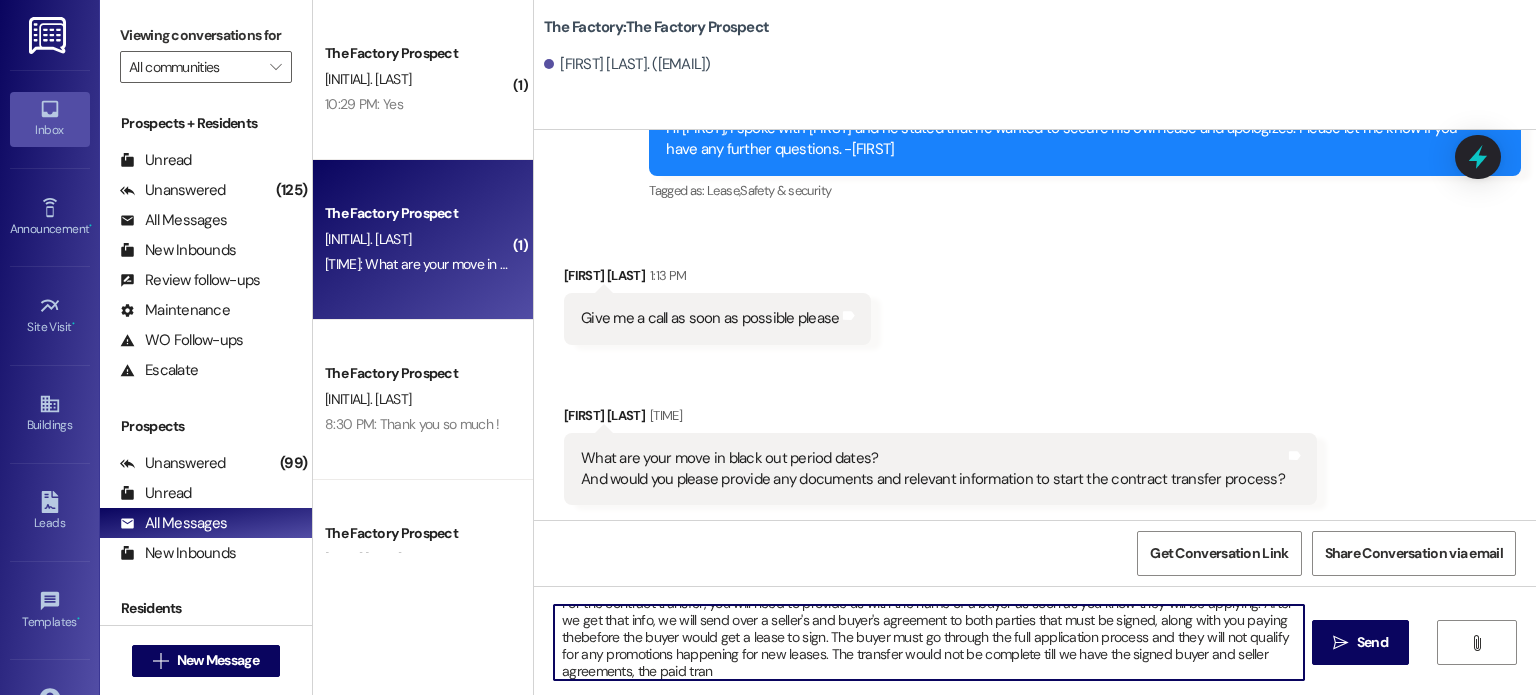 click on "What are you referring to by the move in black out dates?
For the contract transfer, you will need to provide us with the name of a buyer as soon as you know they will be applying. After we get that info, we will send over a seller's and buyer's agreement to both parties that must be signed, along with you paying thebefore the buyer would get a lease to sign. The buyer must go through the full application process and they will not qualify for any promotions happening for new leases. The transfer would not be complete till we have the signed buyer and seller agreements, the paid tran" at bounding box center (928, 642) 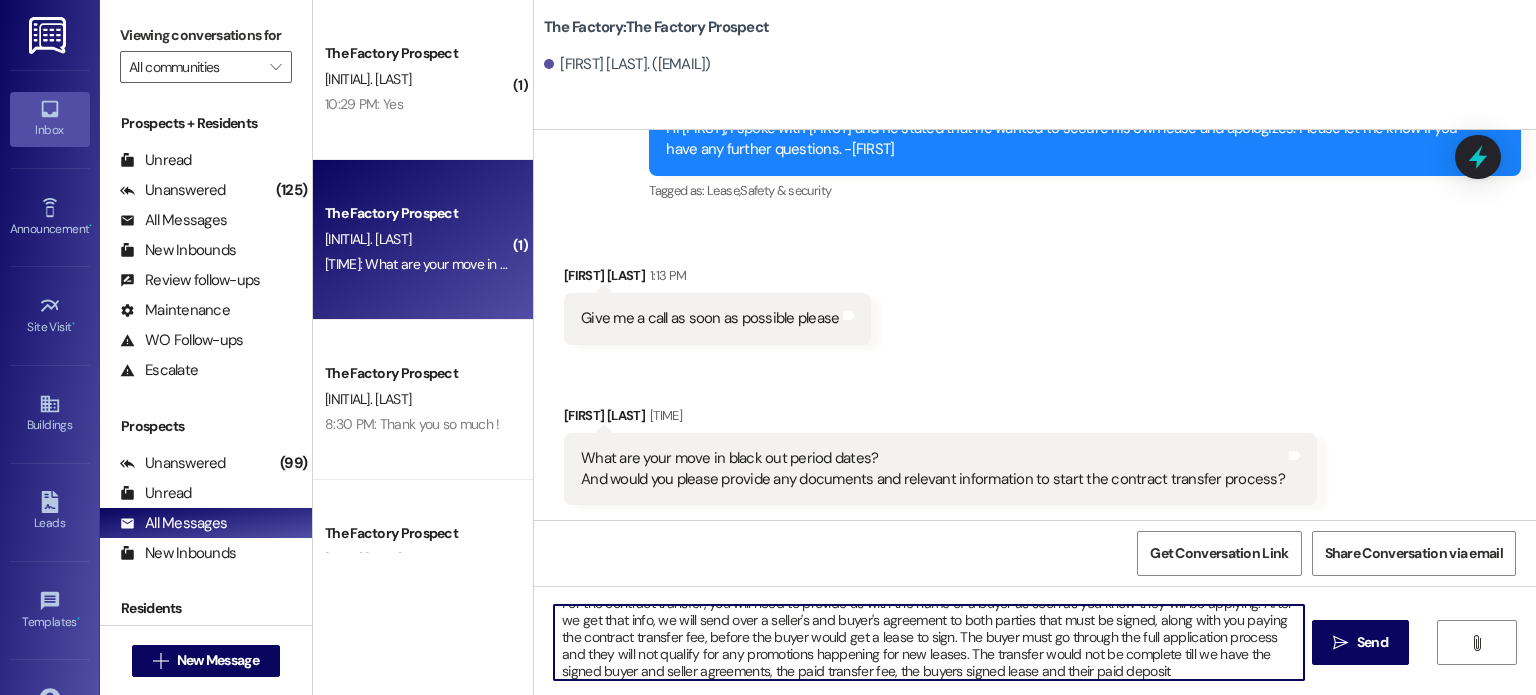 type on "What are you referring to by the move in black out dates?
For the contract transfer, you will need to provide us with the name of a buyer as soon as you know they will be applying. After we get that info, we will send over a seller's and buyer's agreement to both parties that must be signed, along with you paying the contract transfer fee, before the buyer would get a lease to sign. The buyer must go through the full application process and they will not qualify for any promotions happening for new leases. The transfer would not be complete till we have the signed buyer and seller agreements, the paid transfer fee, the buyers signed lease and their paid deposit." 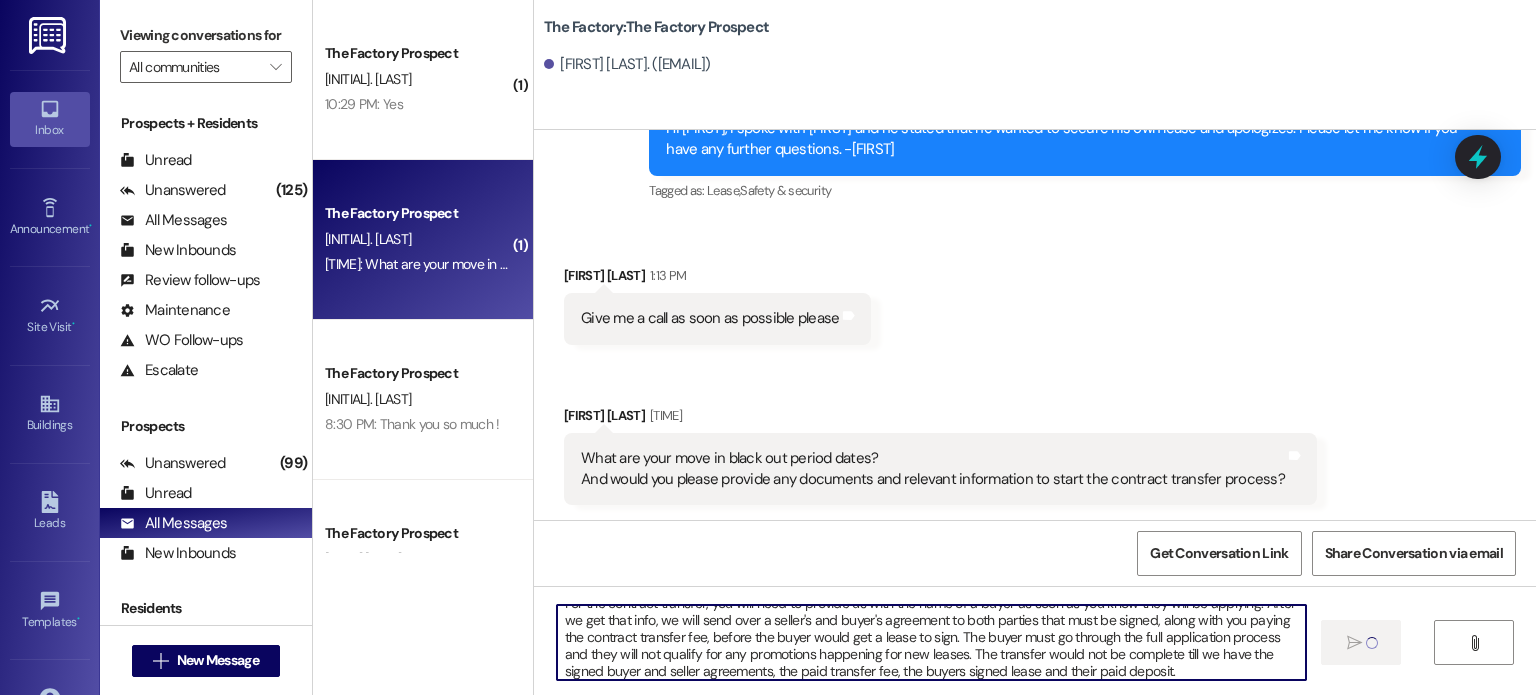type 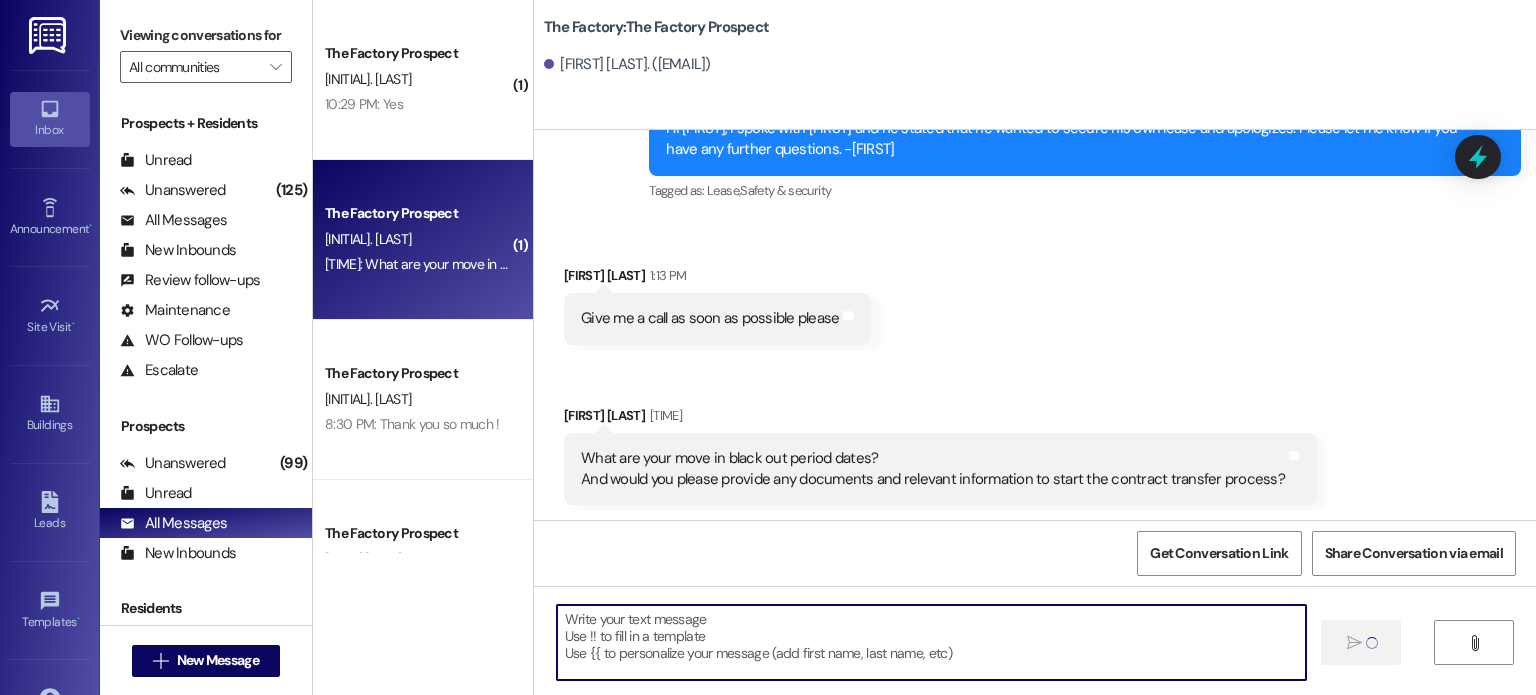 scroll, scrollTop: 0, scrollLeft: 0, axis: both 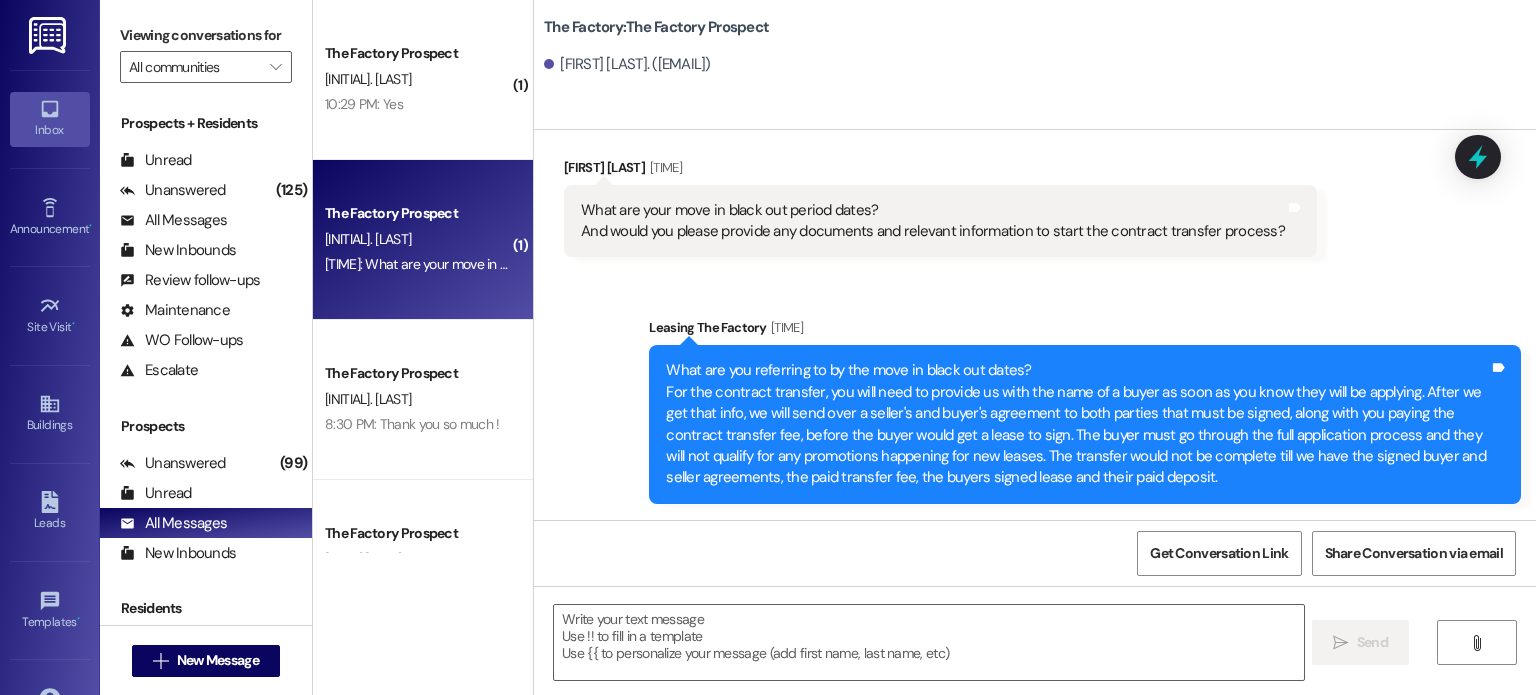 click on "What are you referring to by the move in black out dates?
For the contract transfer, you will need to provide us with the name of a buyer as soon as you know they will be applying. After we get that info, we will send over a seller's and buyer's agreement to both parties that must be signed, along with you paying the contract transfer fee, before the buyer would get a lease to sign. The buyer must go through the full application process and they will not qualify for any promotions happening for new leases. The transfer would not be complete till we have the signed buyer and seller agreements, the paid transfer fee, the buyers signed lease and their paid deposit." at bounding box center (1077, 424) 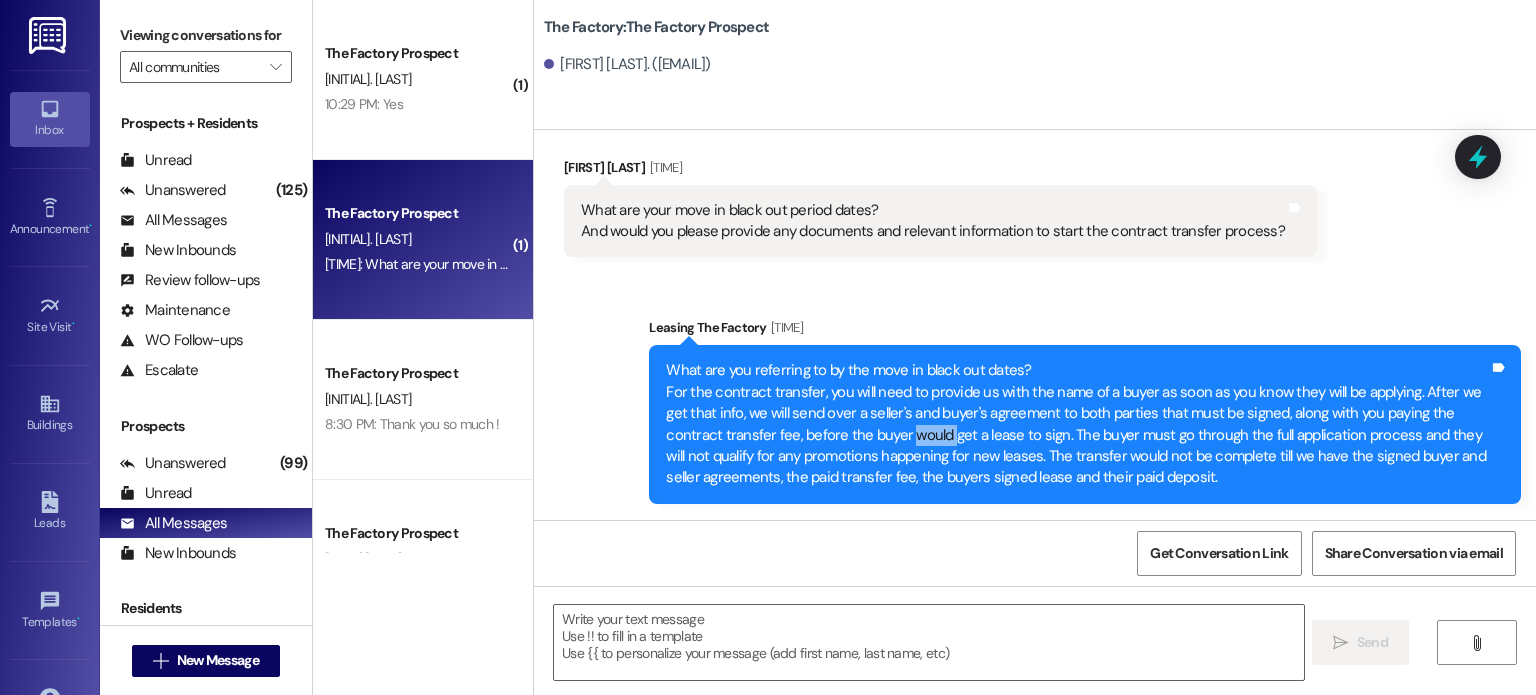 click on "What are you referring to by the move in black out dates?
For the contract transfer, you will need to provide us with the name of a buyer as soon as you know they will be applying. After we get that info, we will send over a seller's and buyer's agreement to both parties that must be signed, along with you paying the contract transfer fee, before the buyer would get a lease to sign. The buyer must go through the full application process and they will not qualify for any promotions happening for new leases. The transfer would not be complete till we have the signed buyer and seller agreements, the paid transfer fee, the buyers signed lease and their paid deposit." at bounding box center [1077, 424] 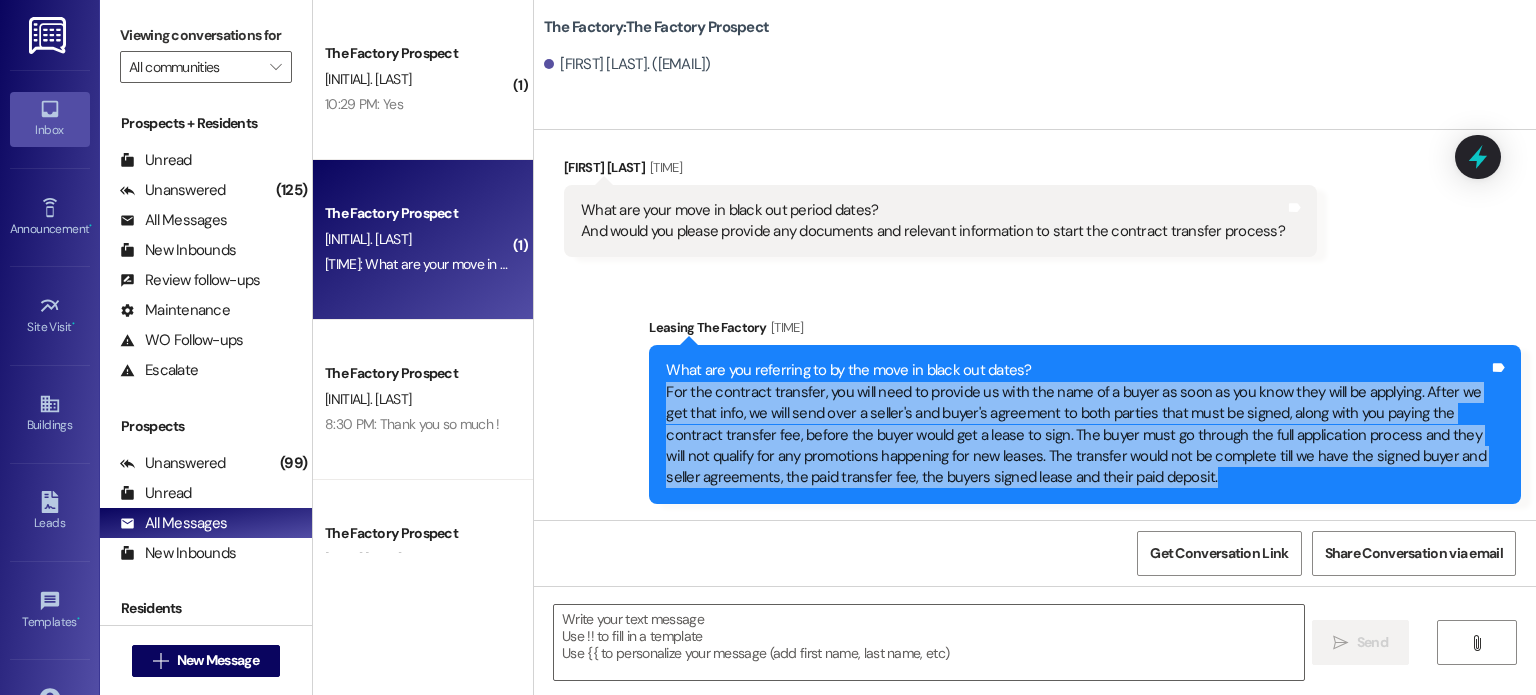 click on "What are you referring to by the move in black out dates?
For the contract transfer, you will need to provide us with the name of a buyer as soon as you know they will be applying. After we get that info, we will send over a seller's and buyer's agreement to both parties that must be signed, along with you paying the contract transfer fee, before the buyer would get a lease to sign. The buyer must go through the full application process and they will not qualify for any promotions happening for new leases. The transfer would not be complete till we have the signed buyer and seller agreements, the paid transfer fee, the buyers signed lease and their paid deposit." at bounding box center [1077, 424] 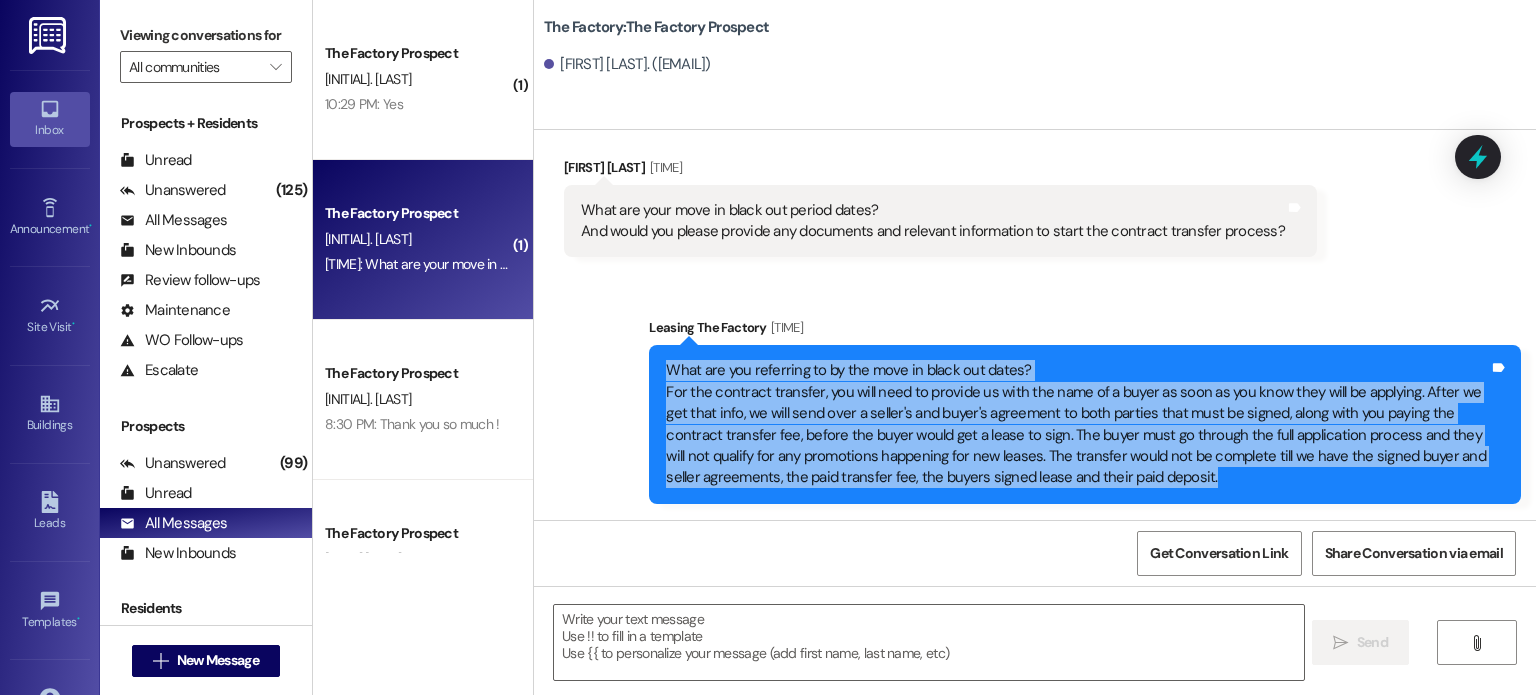 drag, startPoint x: 1170, startPoint y: 476, endPoint x: 631, endPoint y: 369, distance: 549.51794 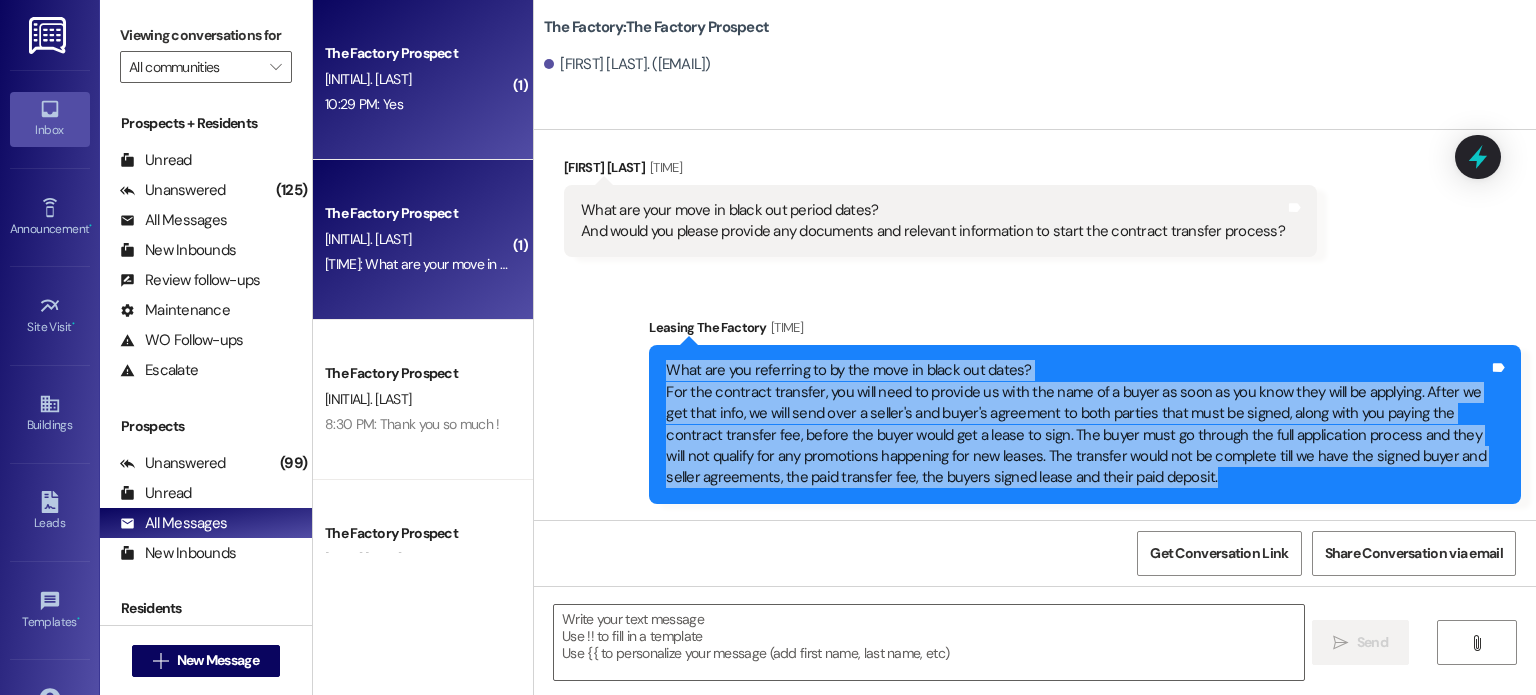 copy on "What are you referring to by the move in black out dates?
For the contract transfer, you will need to provide us with the name of a buyer as soon as you know they will be applying. After we get that info, we will send over a seller's and buyer's agreement to both parties that must be signed, along with you paying the contract transfer fee, before the buyer would get a lease to sign. The buyer must go through the full application process and they will not qualify for any promotions happening for new leases. The transfer would not be complete till we have the signed buyer and seller agreements, the paid transfer fee, the buyers signed lease and their paid deposit." 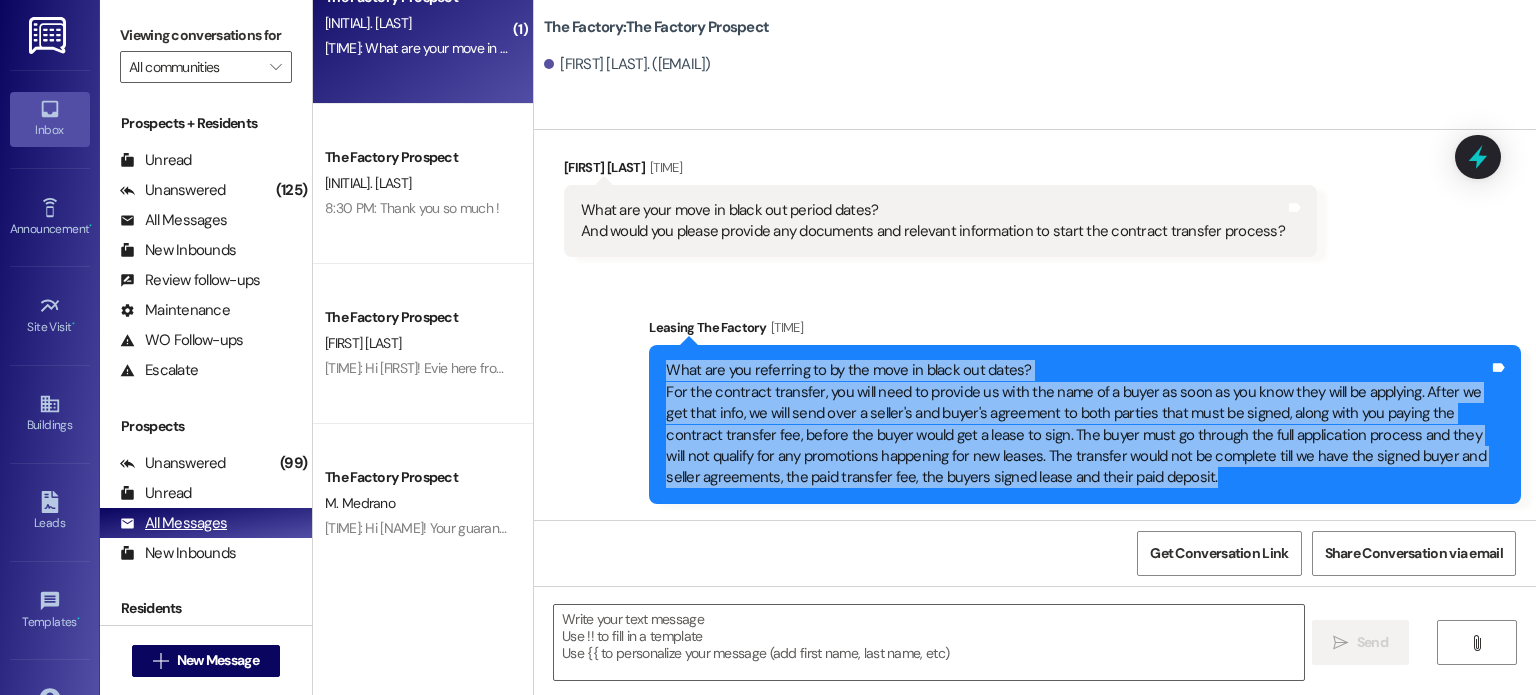 scroll, scrollTop: 211, scrollLeft: 0, axis: vertical 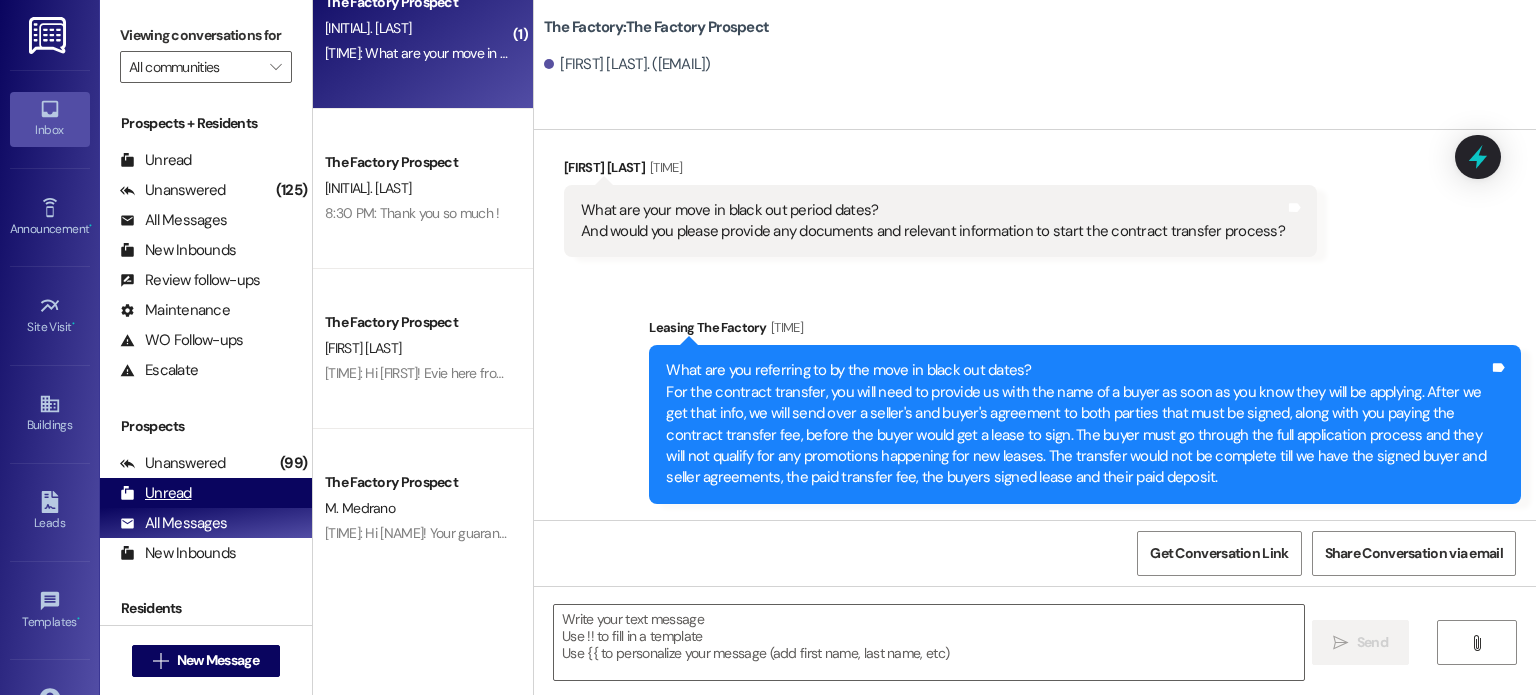 click on "Unread" at bounding box center [156, 493] 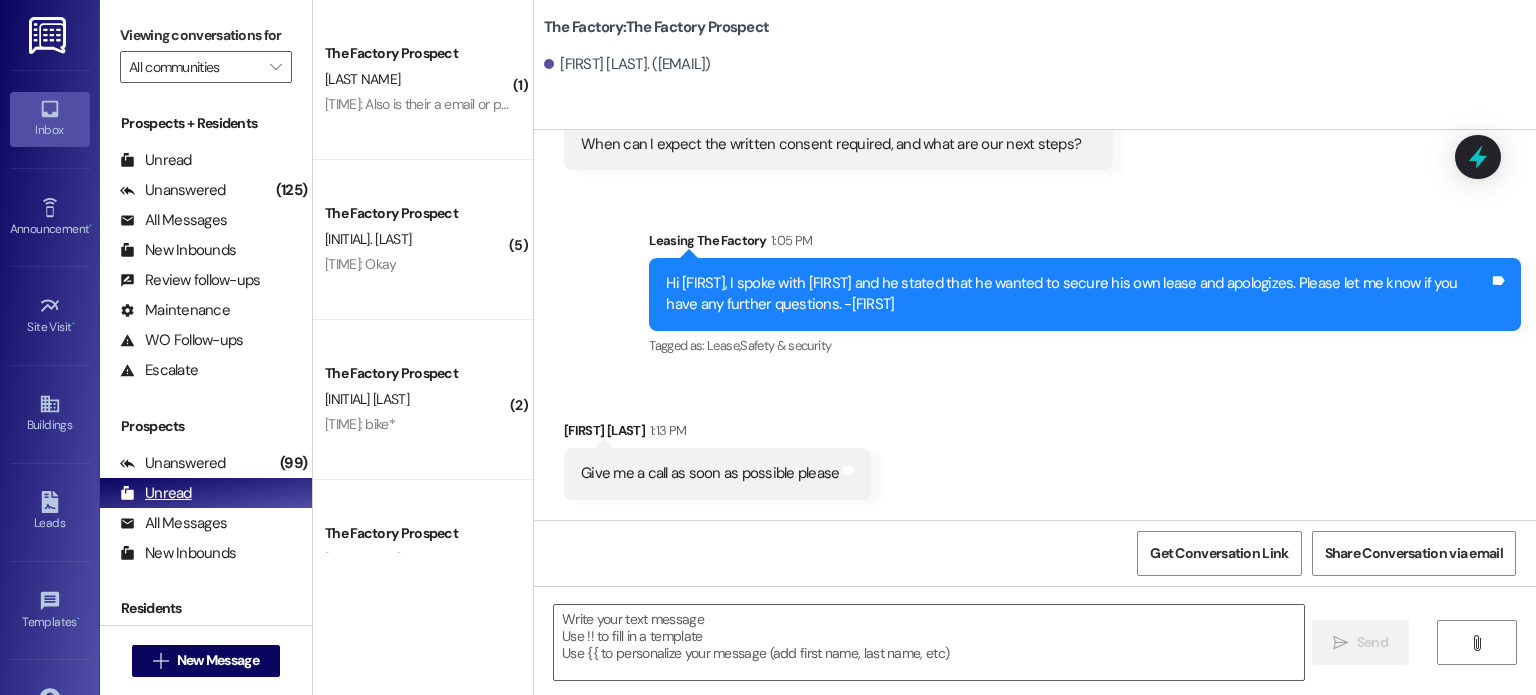 scroll, scrollTop: 3792, scrollLeft: 0, axis: vertical 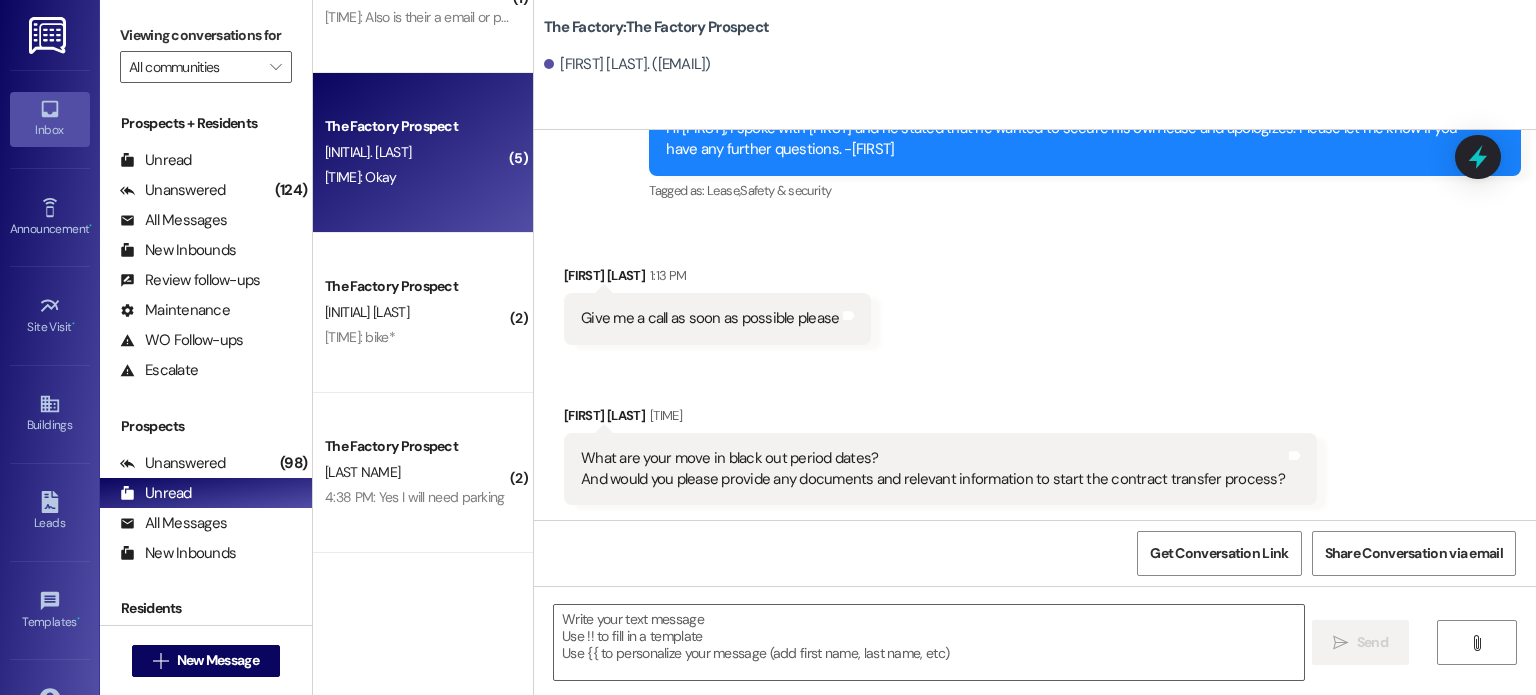 click on "[TIME]: Okay  [TIME]: Okay" at bounding box center (361, 177) 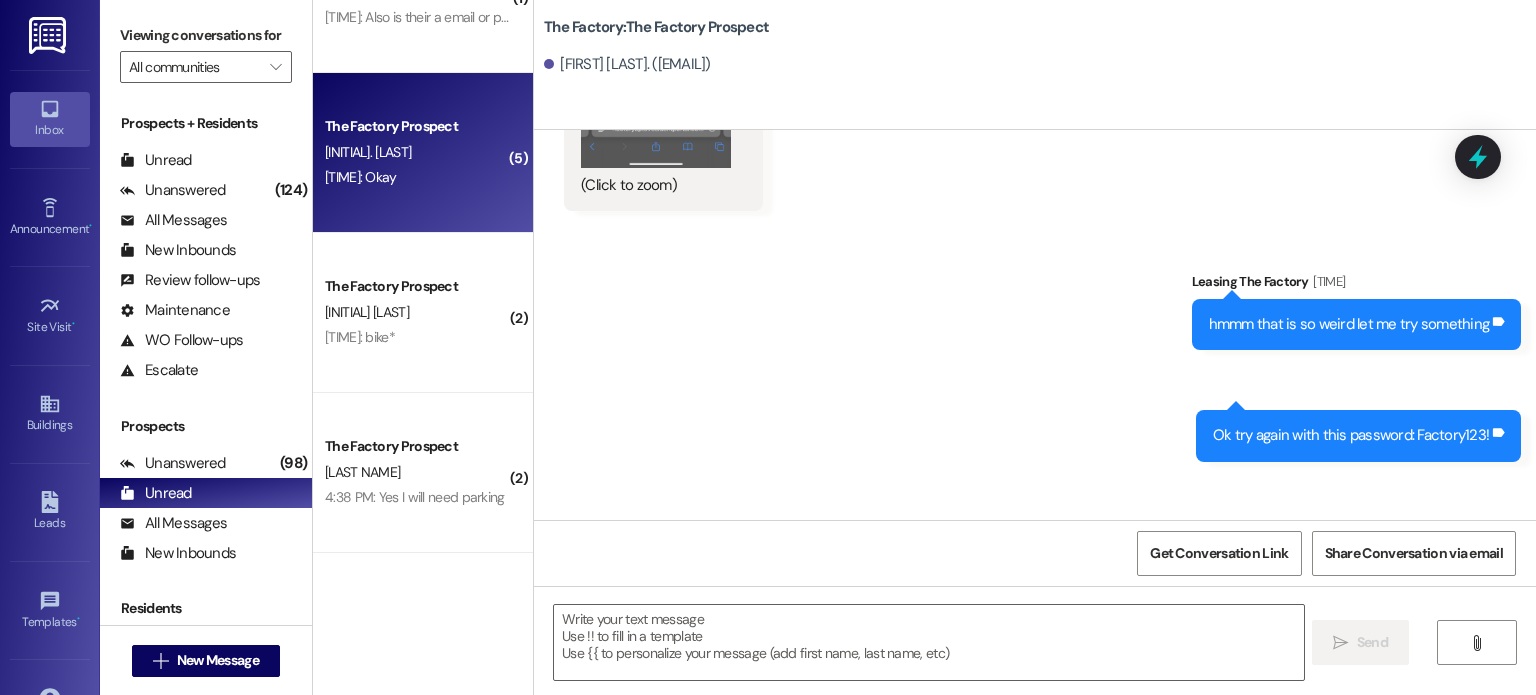 scroll, scrollTop: 18569, scrollLeft: 0, axis: vertical 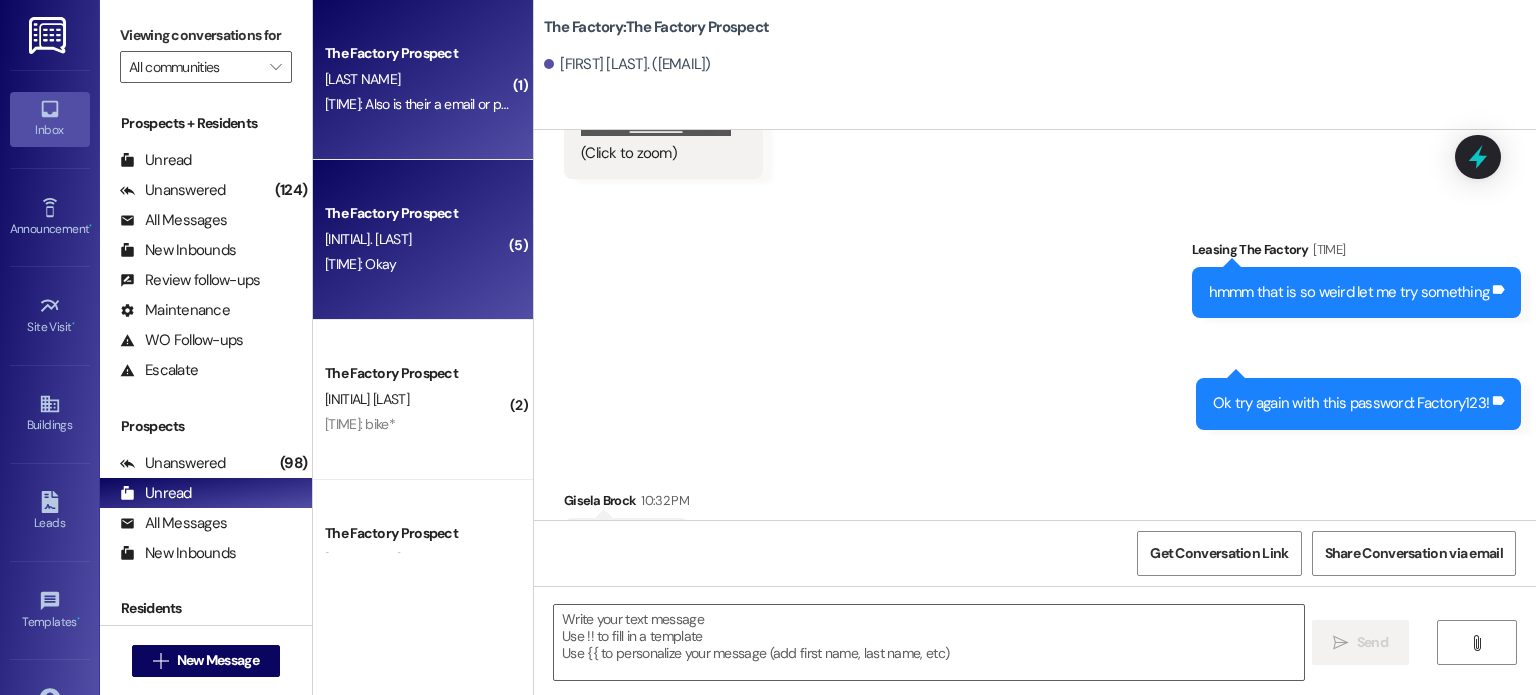 click on "The Factory Prospect [LAST] [TIME]: Also is their a email or place I can go to check who my Roomate's are  [TIME]: Also is their a email or place I can go to check who my Roomate's are" at bounding box center [423, 80] 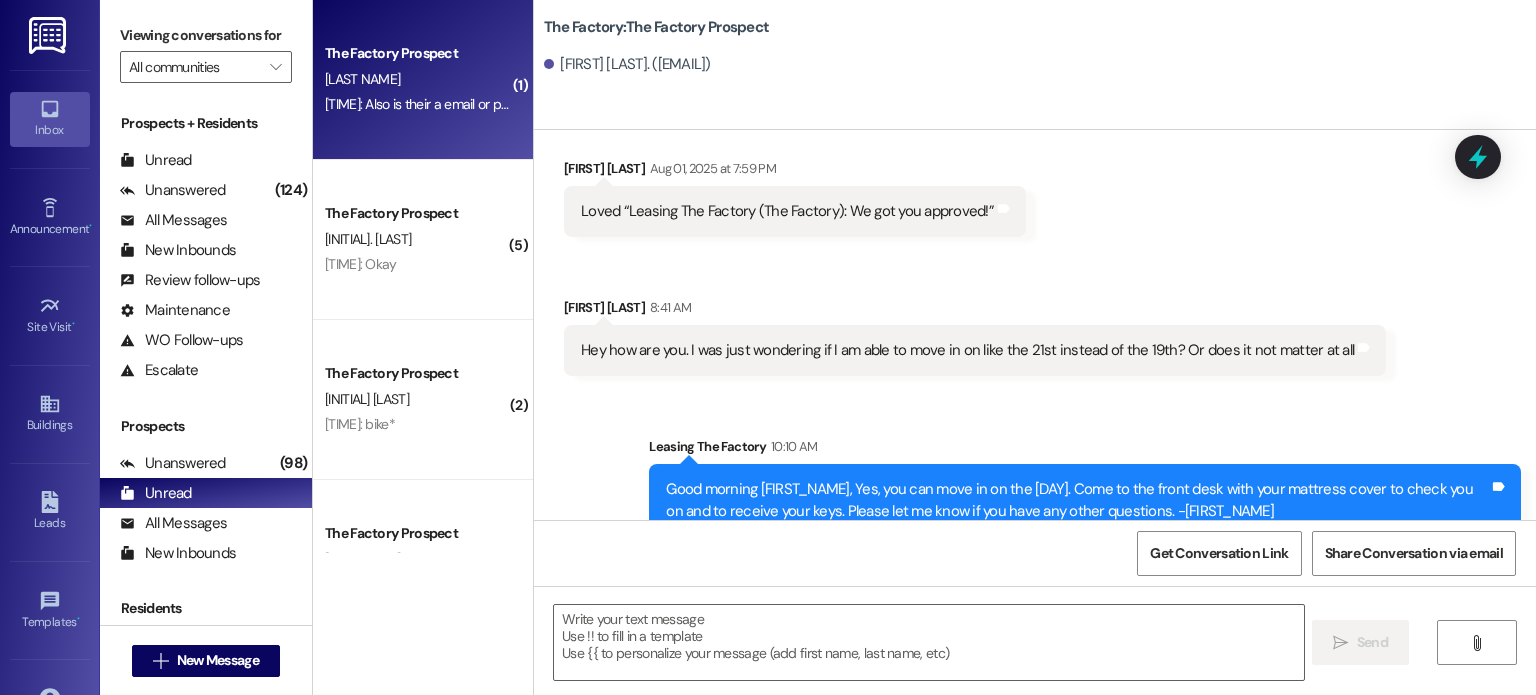 scroll, scrollTop: 7694, scrollLeft: 0, axis: vertical 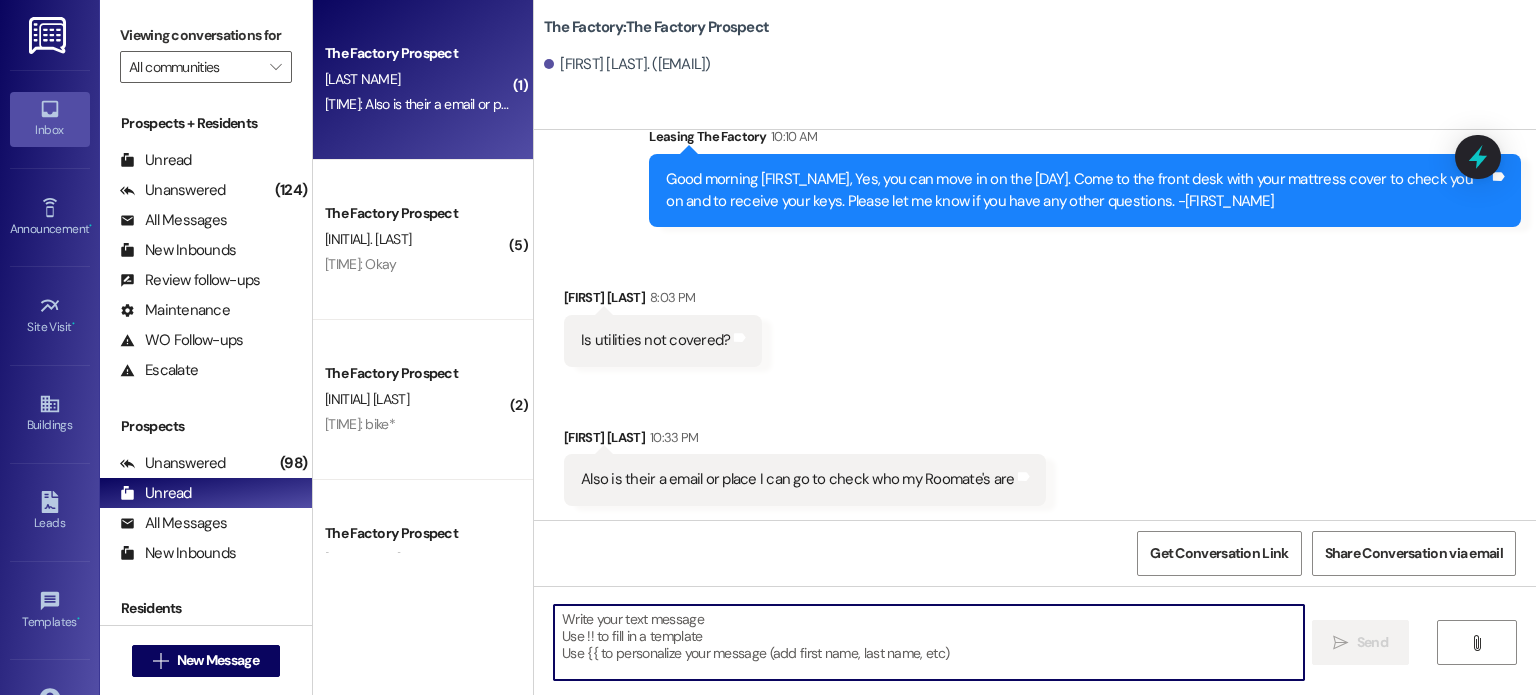 click at bounding box center [928, 642] 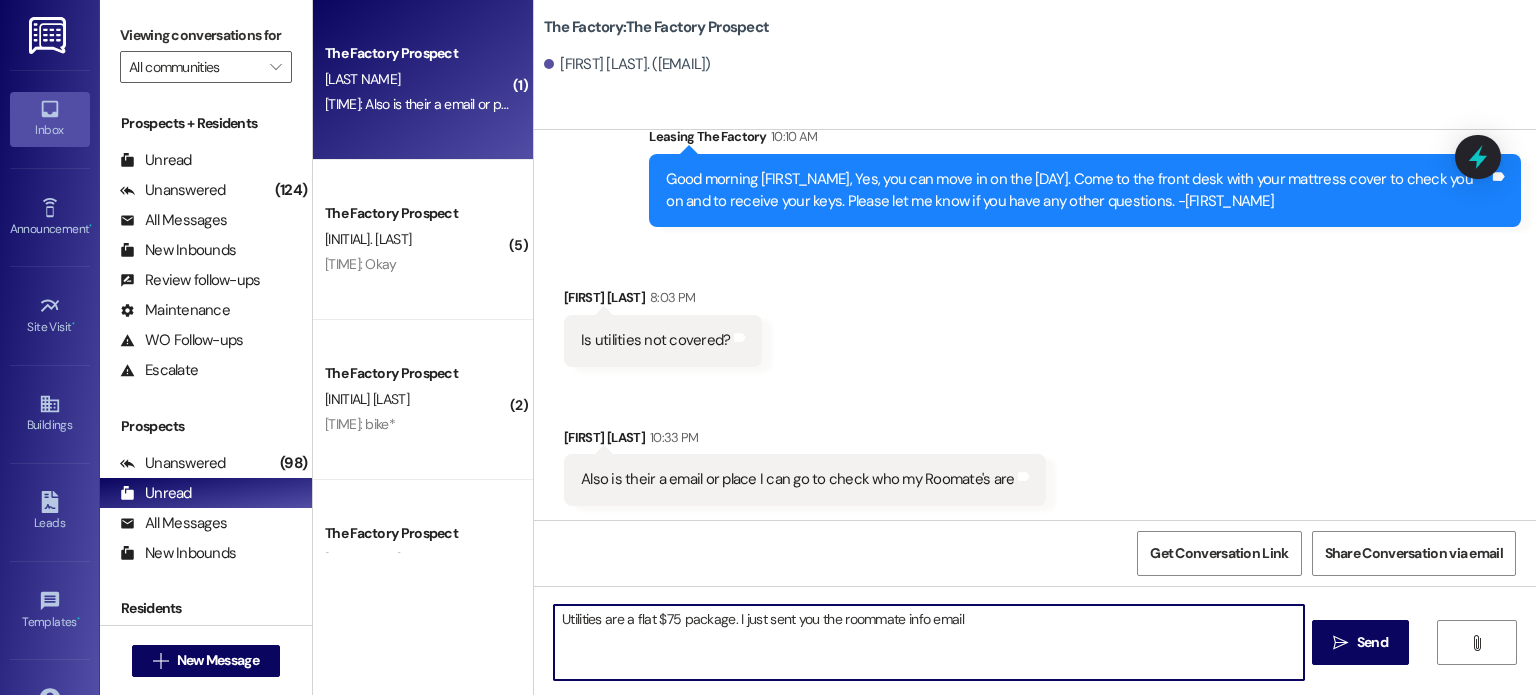 type on "Utilities are a flat $75 package. I just sent you the roommate info email." 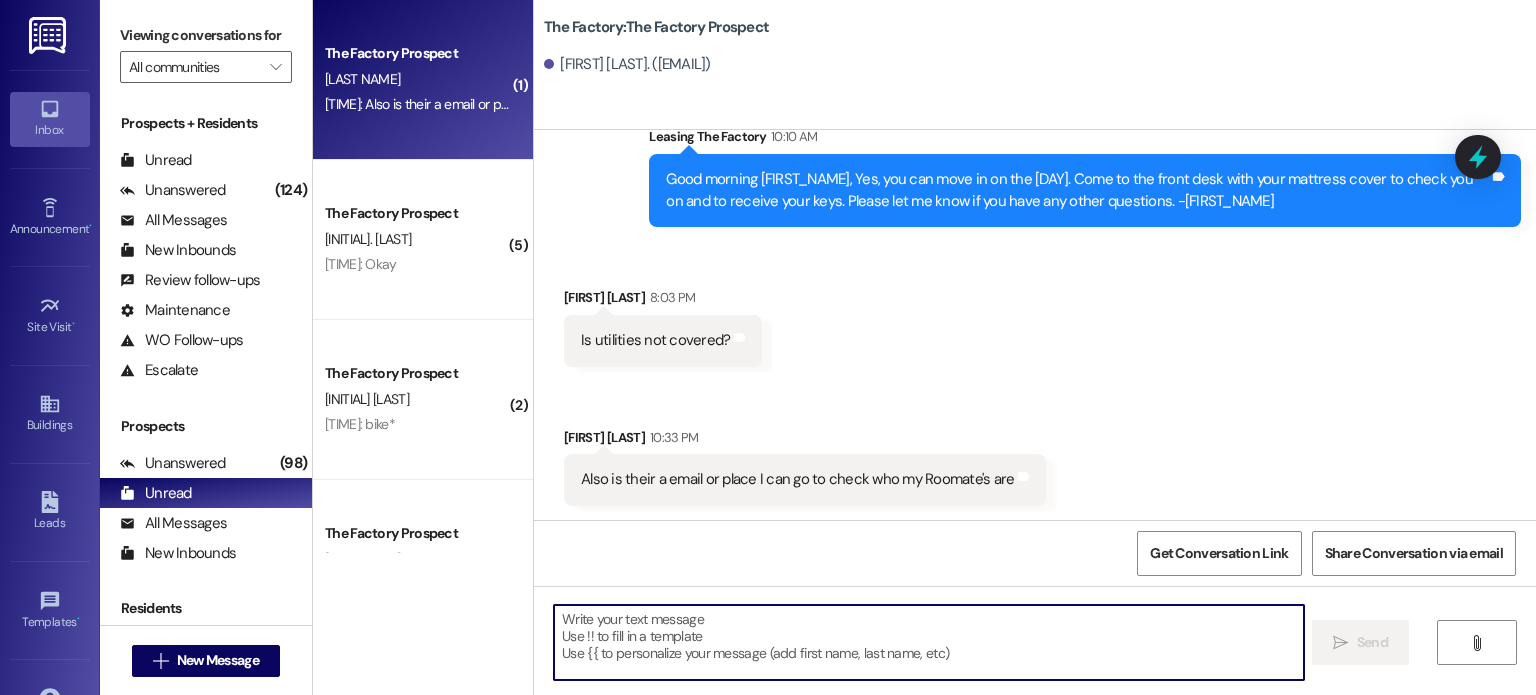 scroll, scrollTop: 7693, scrollLeft: 0, axis: vertical 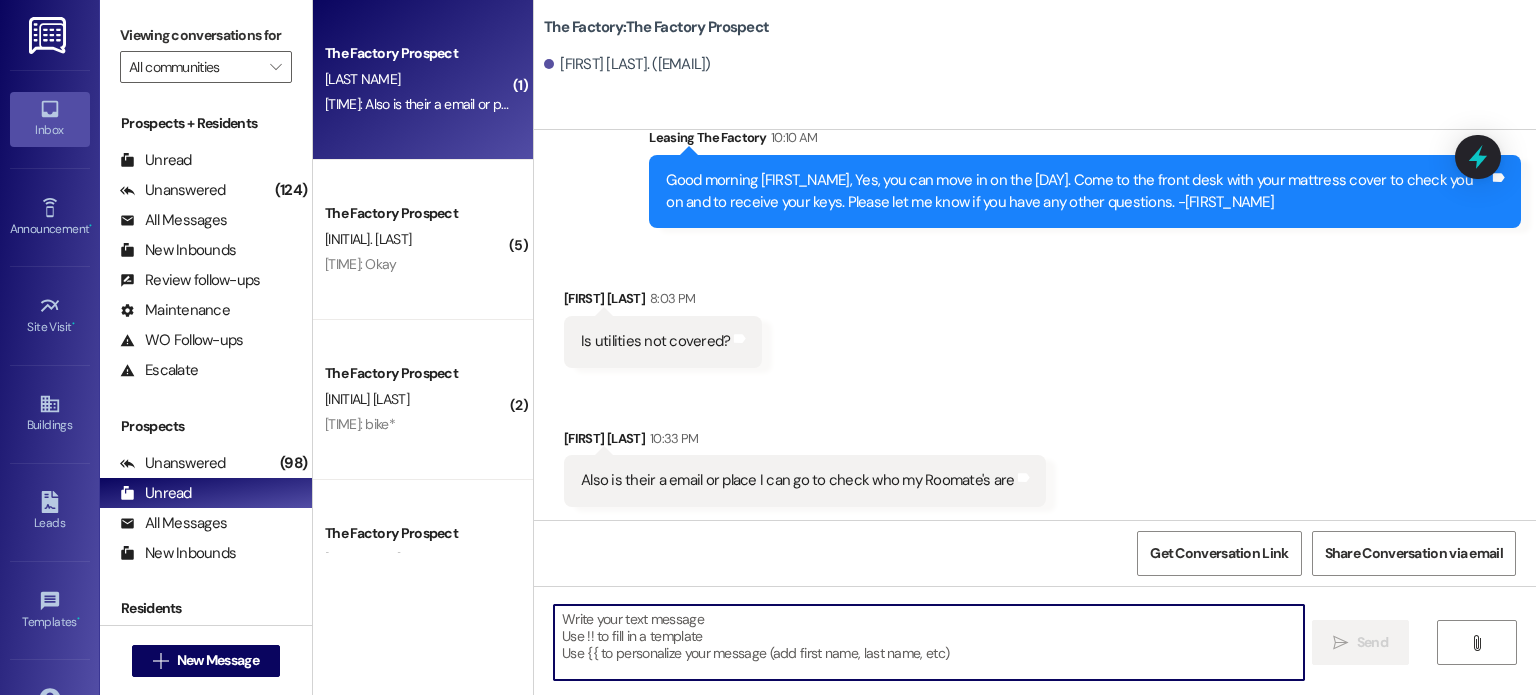 type 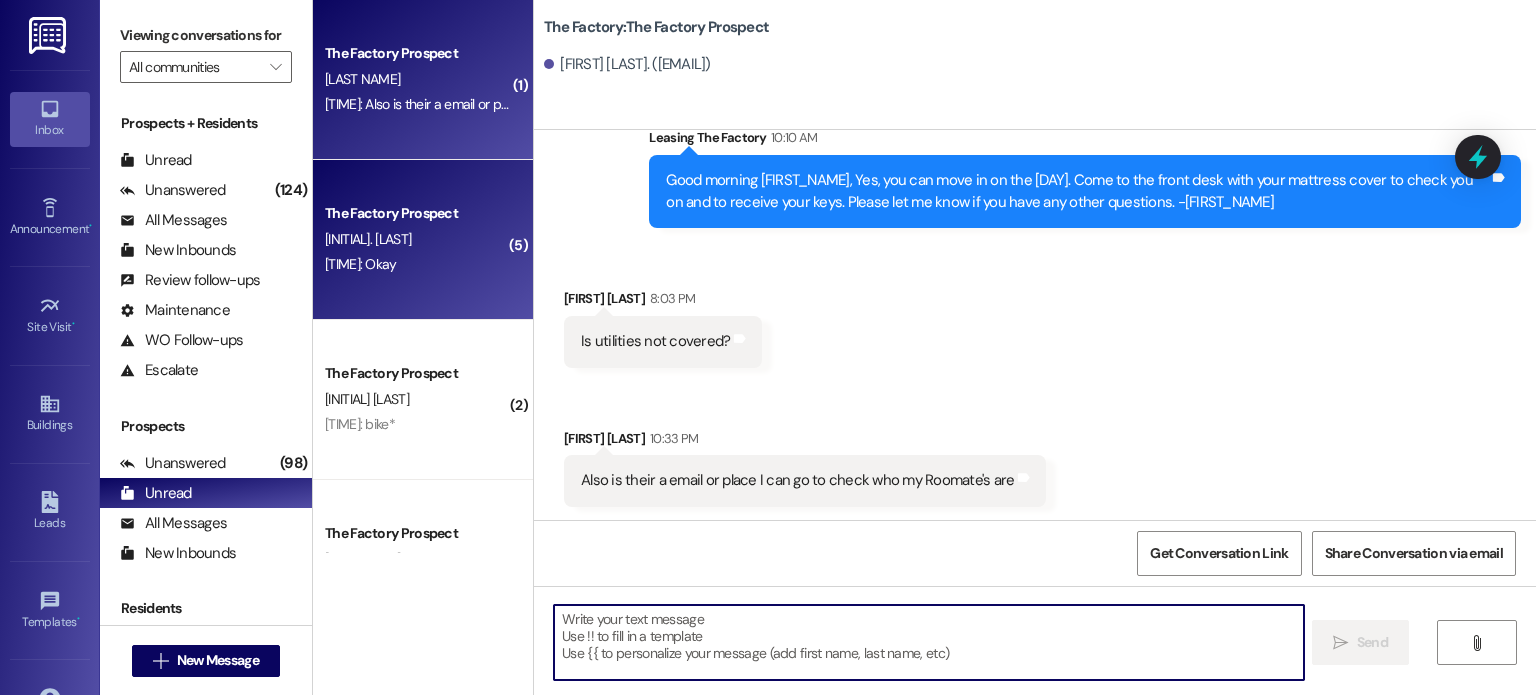 click on "[TIME]: Okay  [TIME]: Okay" at bounding box center (361, 264) 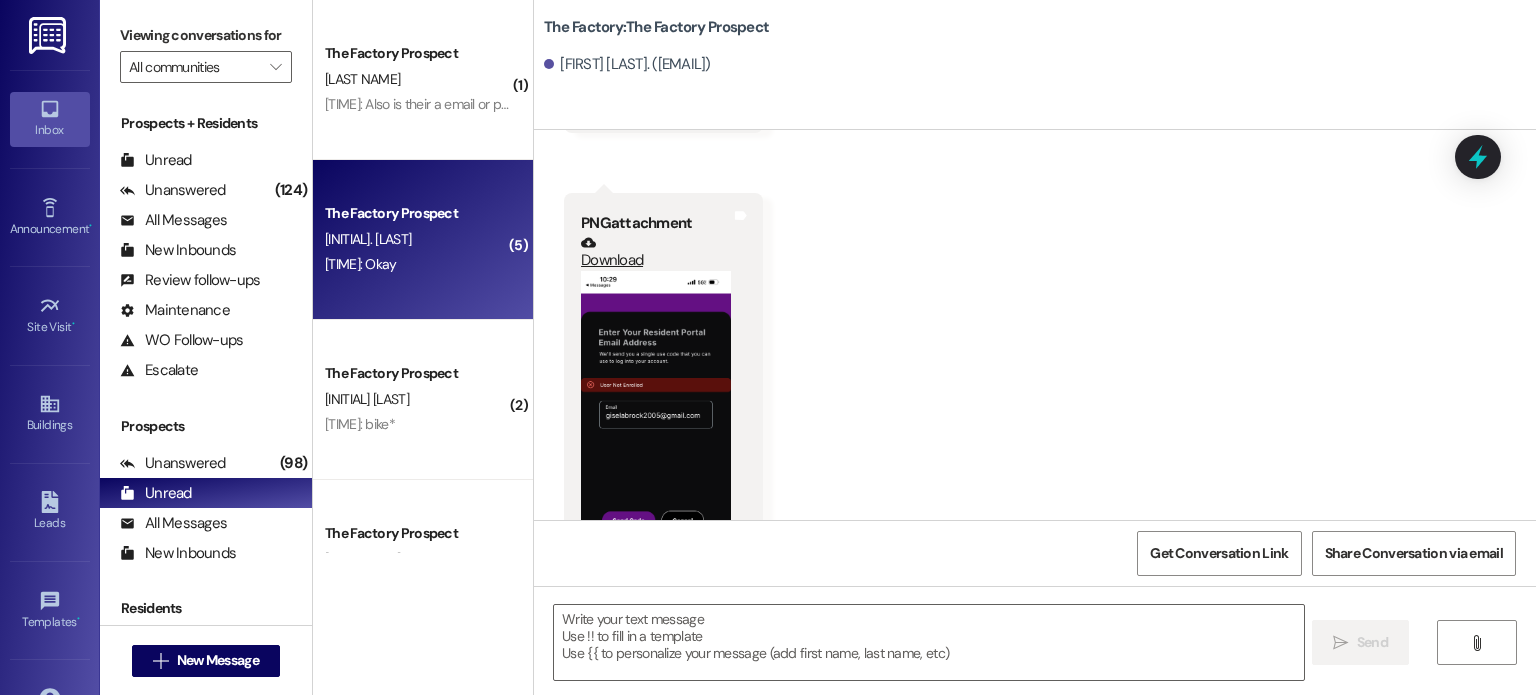 scroll, scrollTop: 18569, scrollLeft: 0, axis: vertical 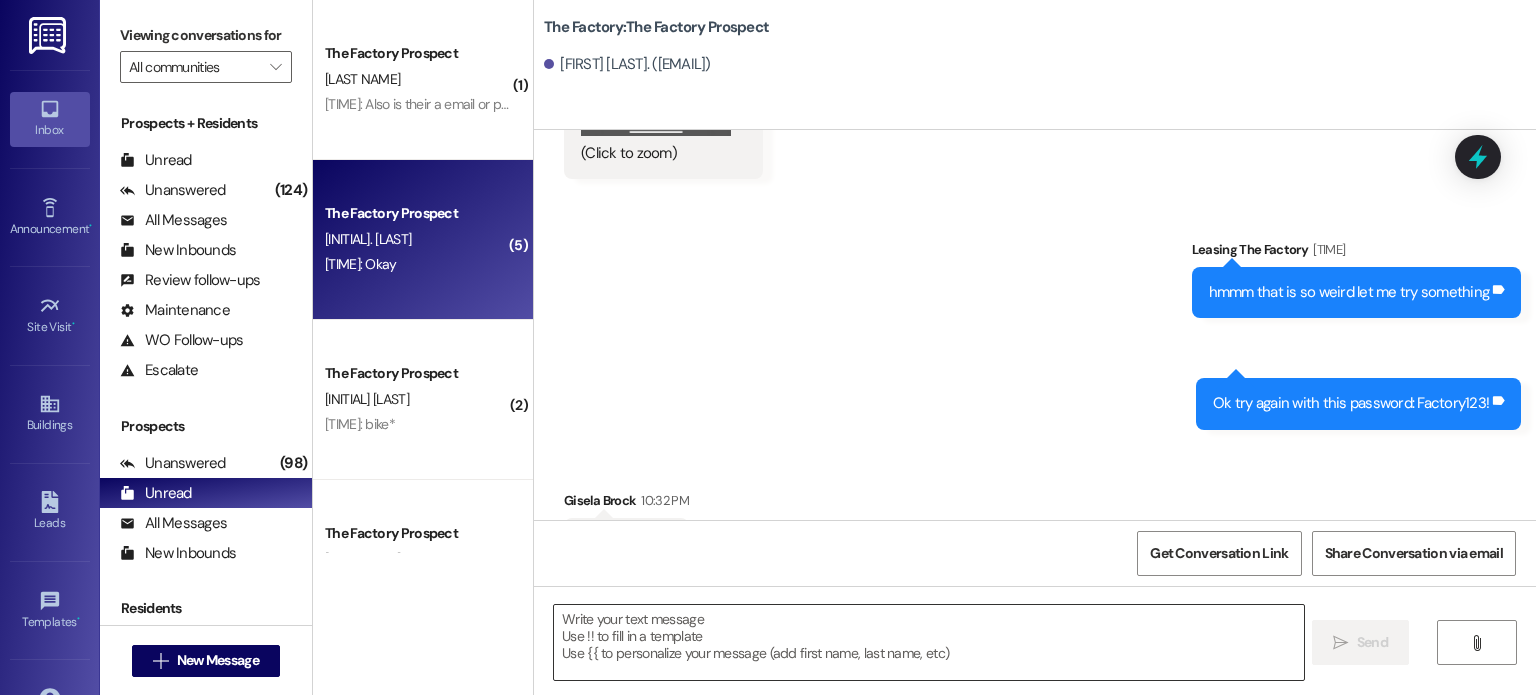 click at bounding box center [928, 642] 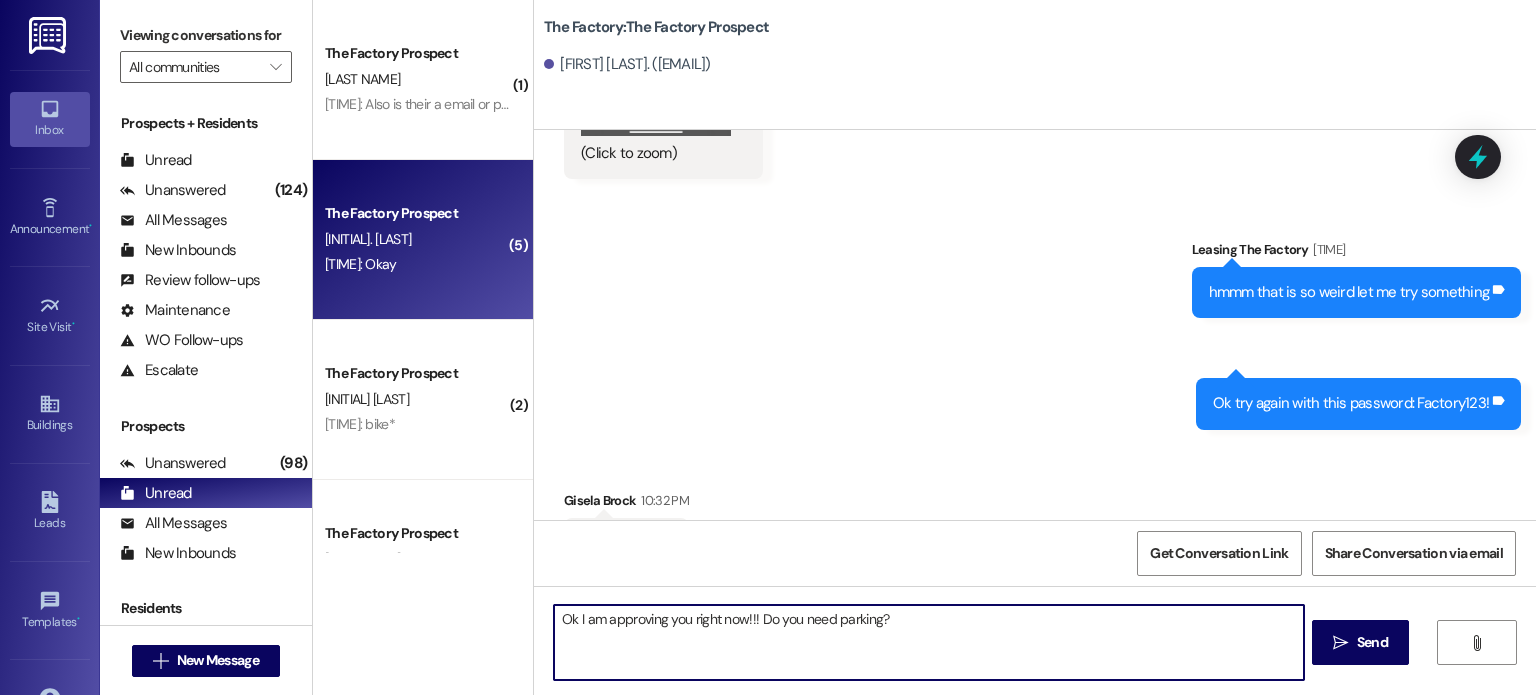 type on "Ok I am approving you right now!!! Do you need parking?" 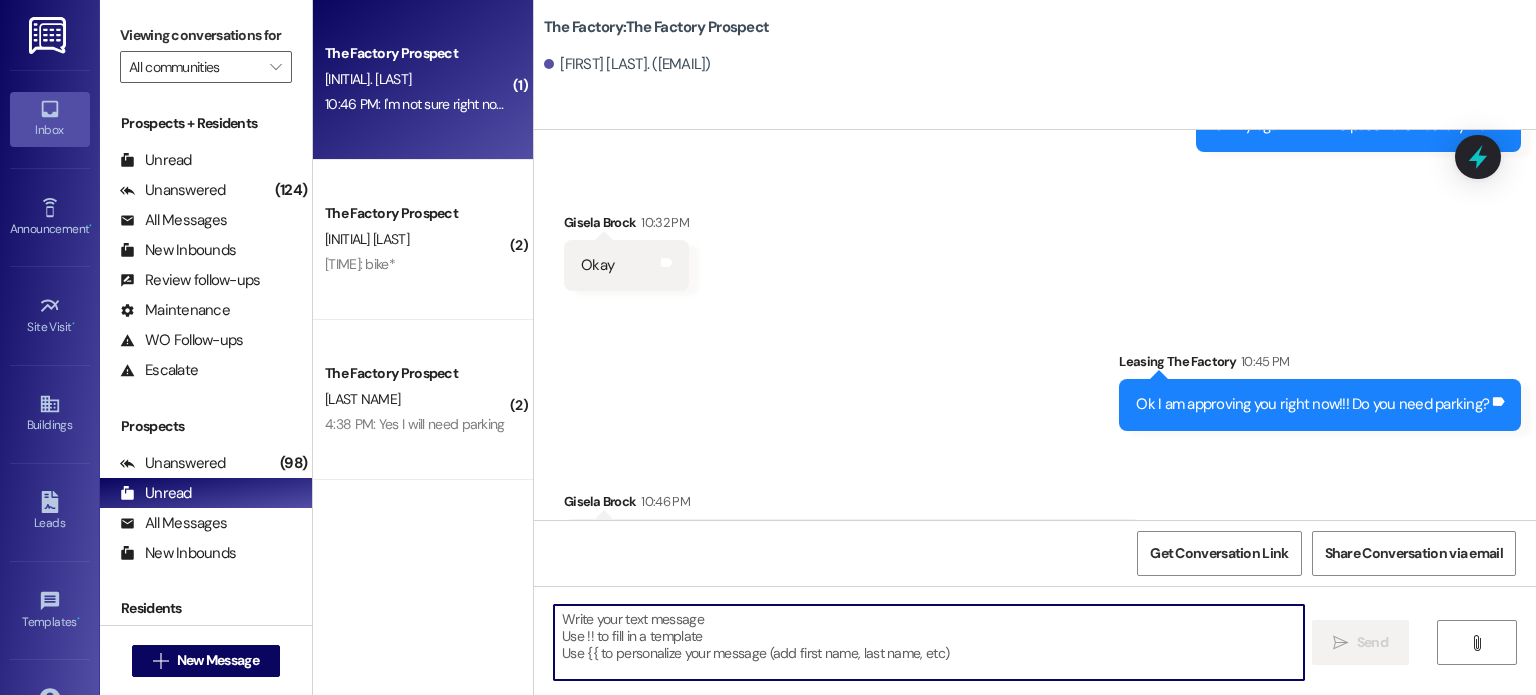 scroll, scrollTop: 18848, scrollLeft: 0, axis: vertical 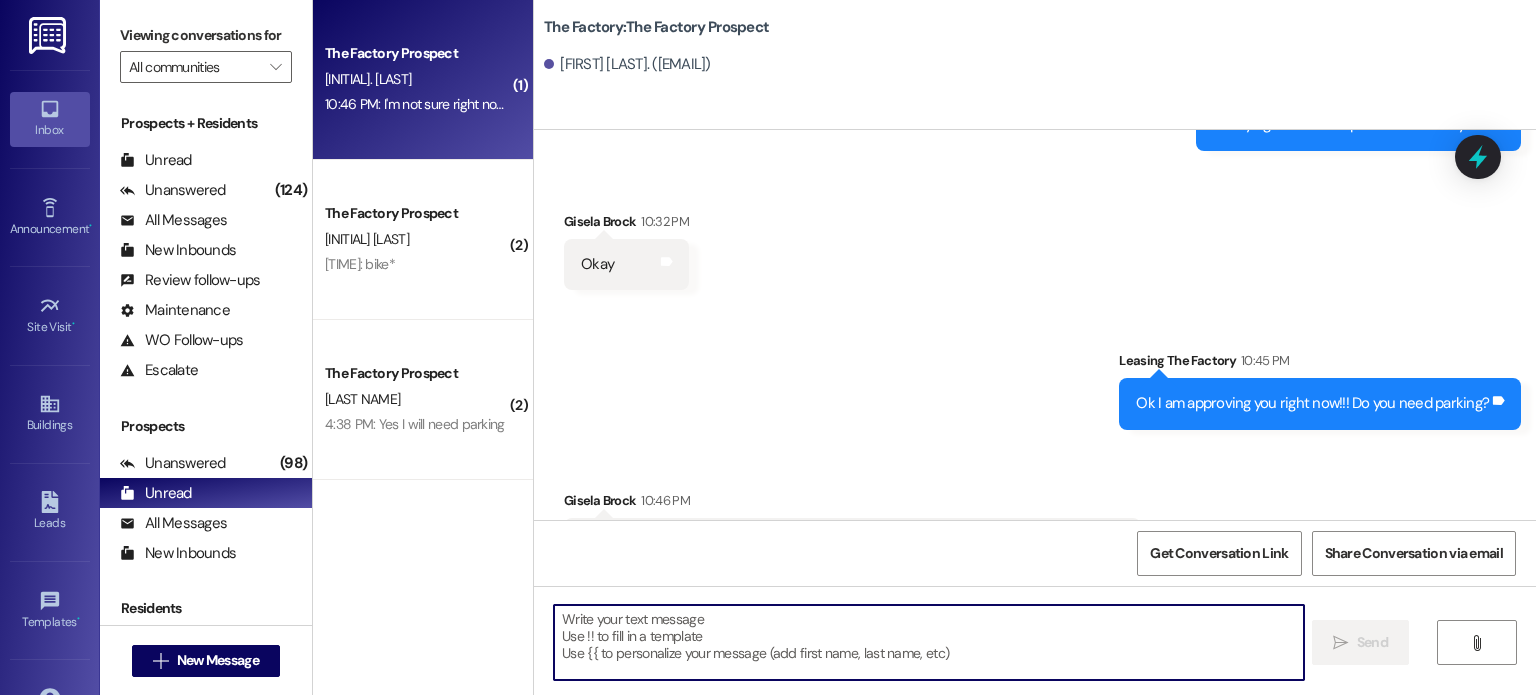 click at bounding box center [928, 642] 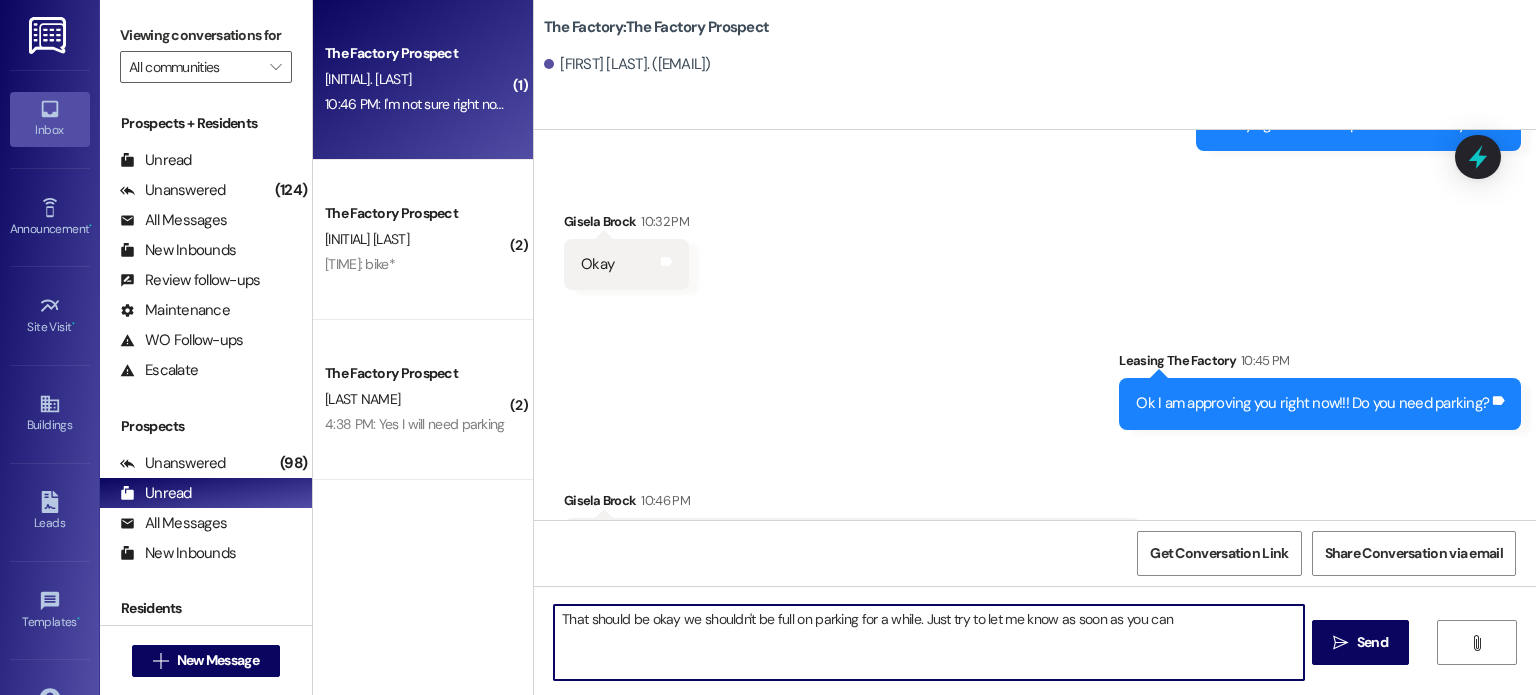 type on "That should be okay we shouldn't be full on parking for a while. Just try to let me know as soon as you can!" 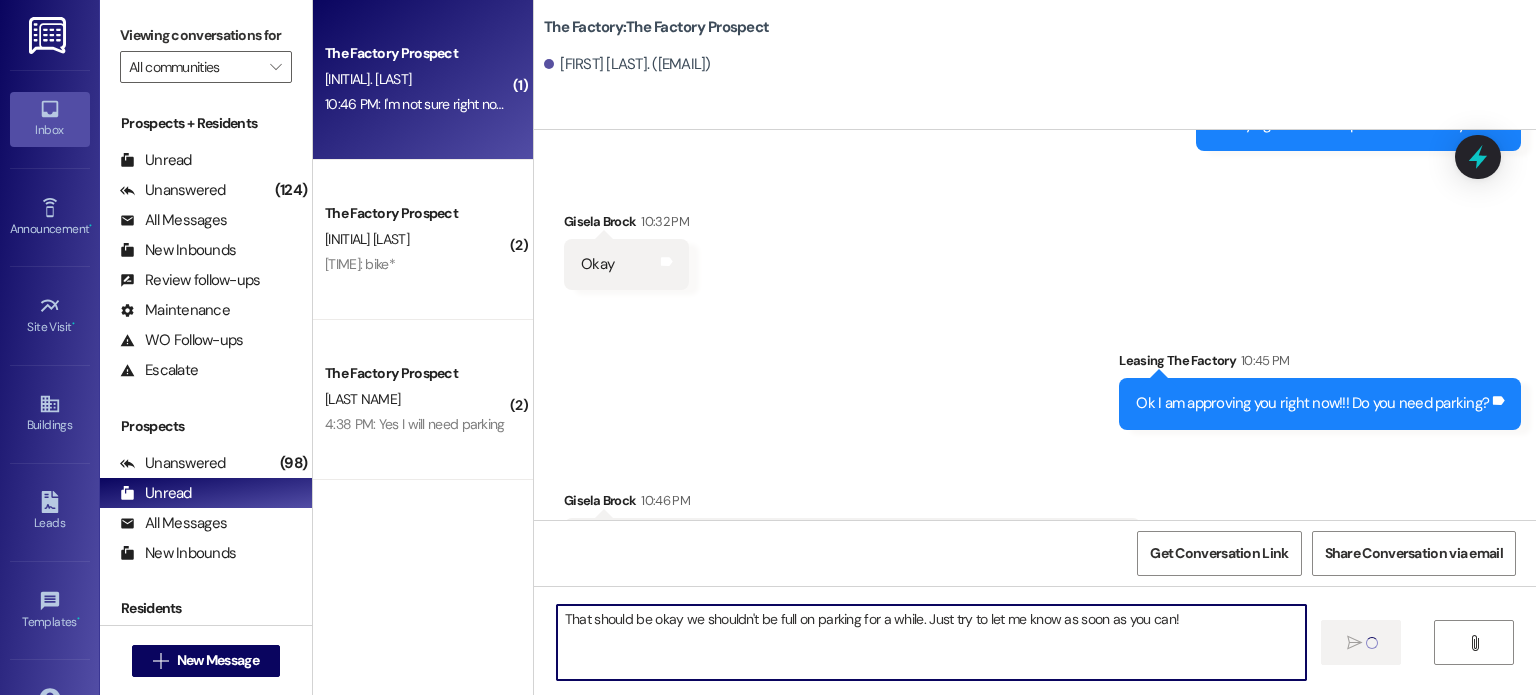 type 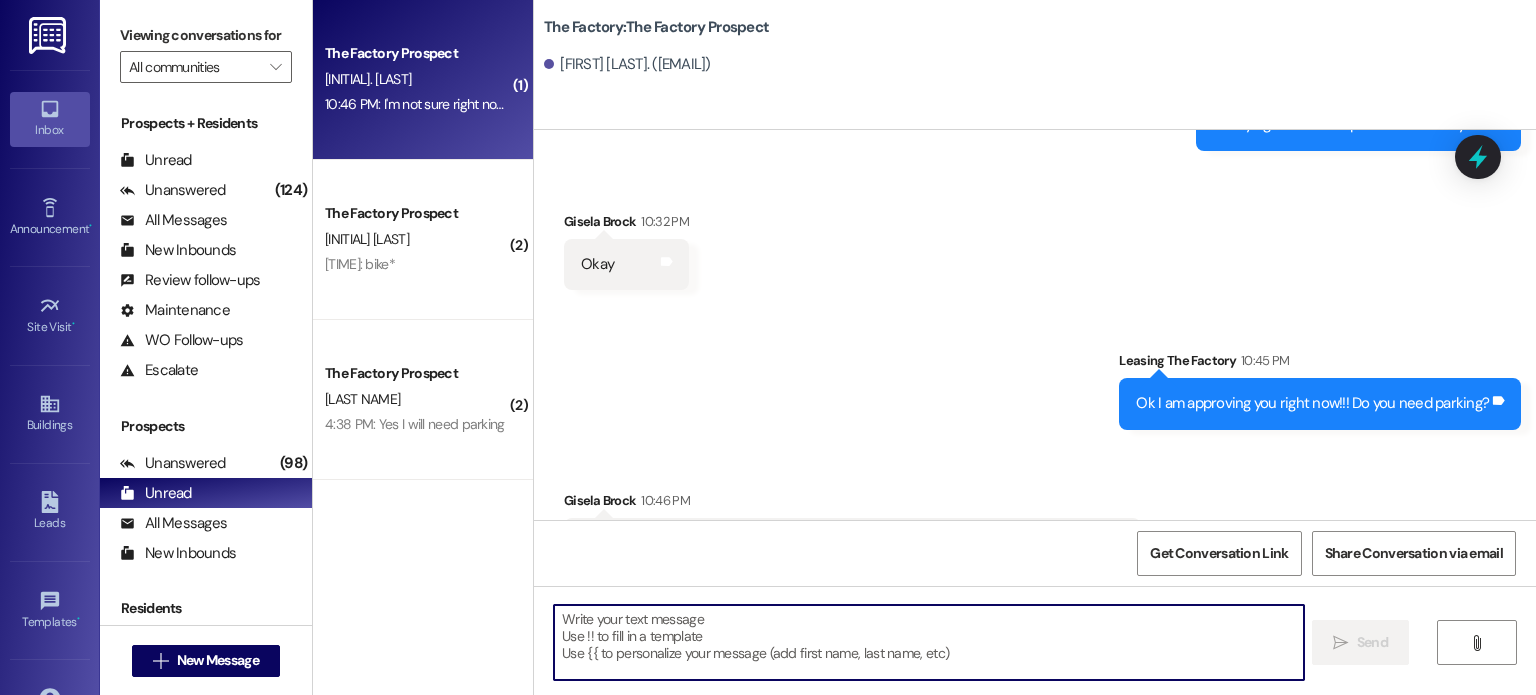 scroll, scrollTop: 18847, scrollLeft: 0, axis: vertical 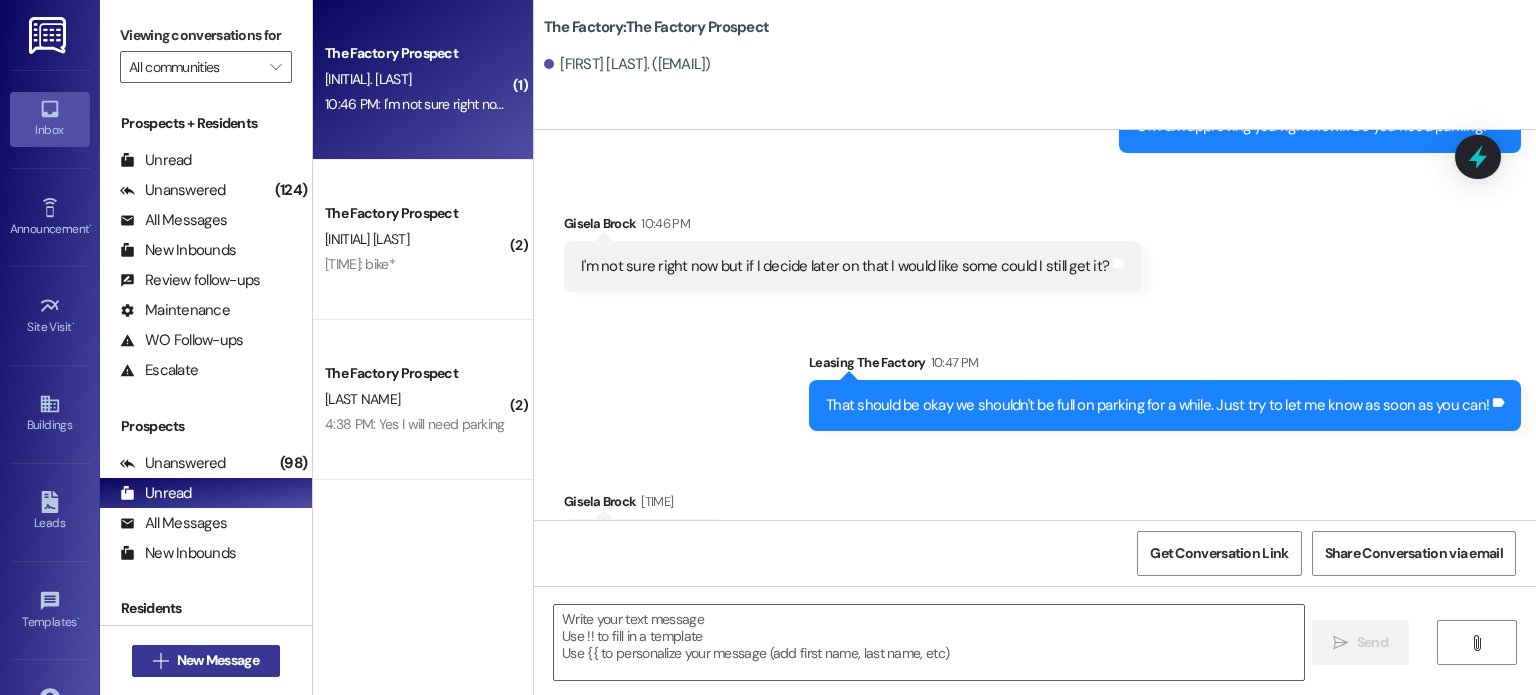 click on "New Message" at bounding box center [218, 660] 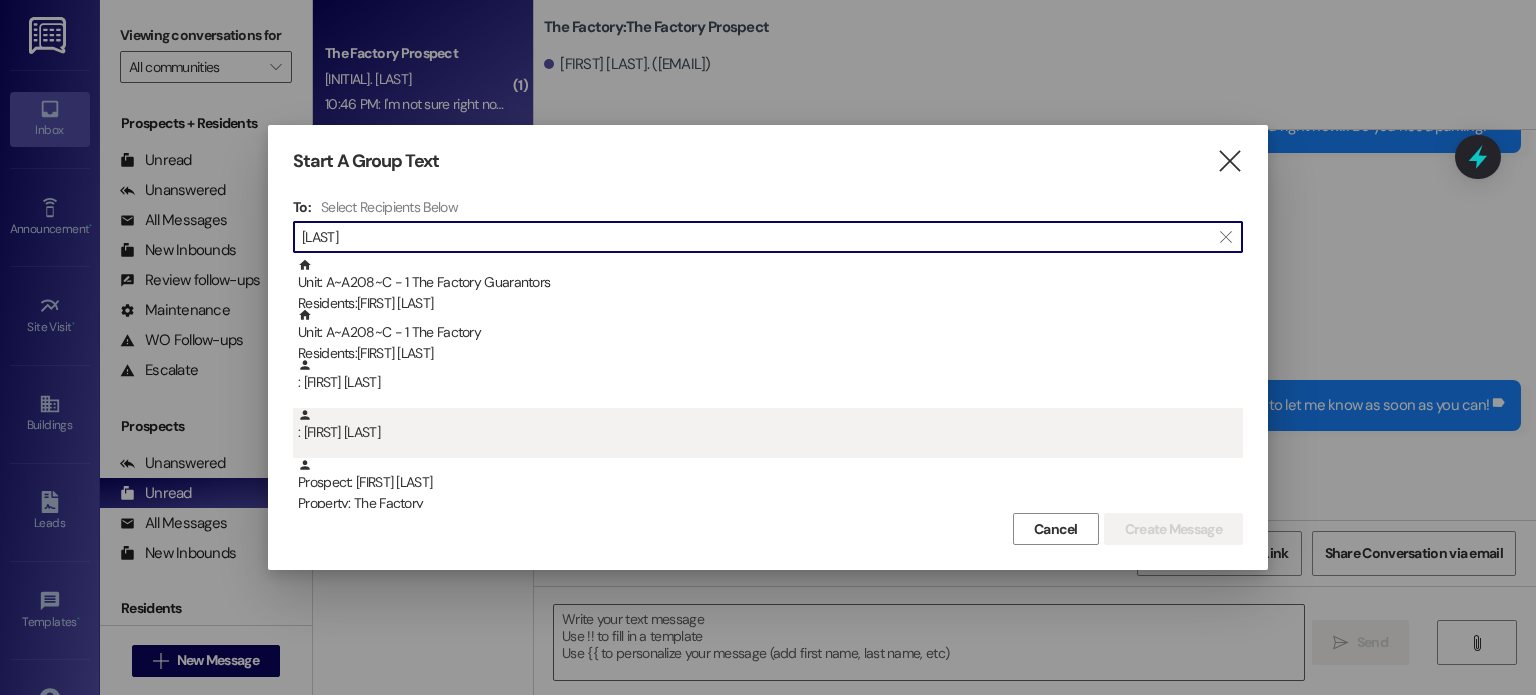 scroll, scrollTop: 206, scrollLeft: 0, axis: vertical 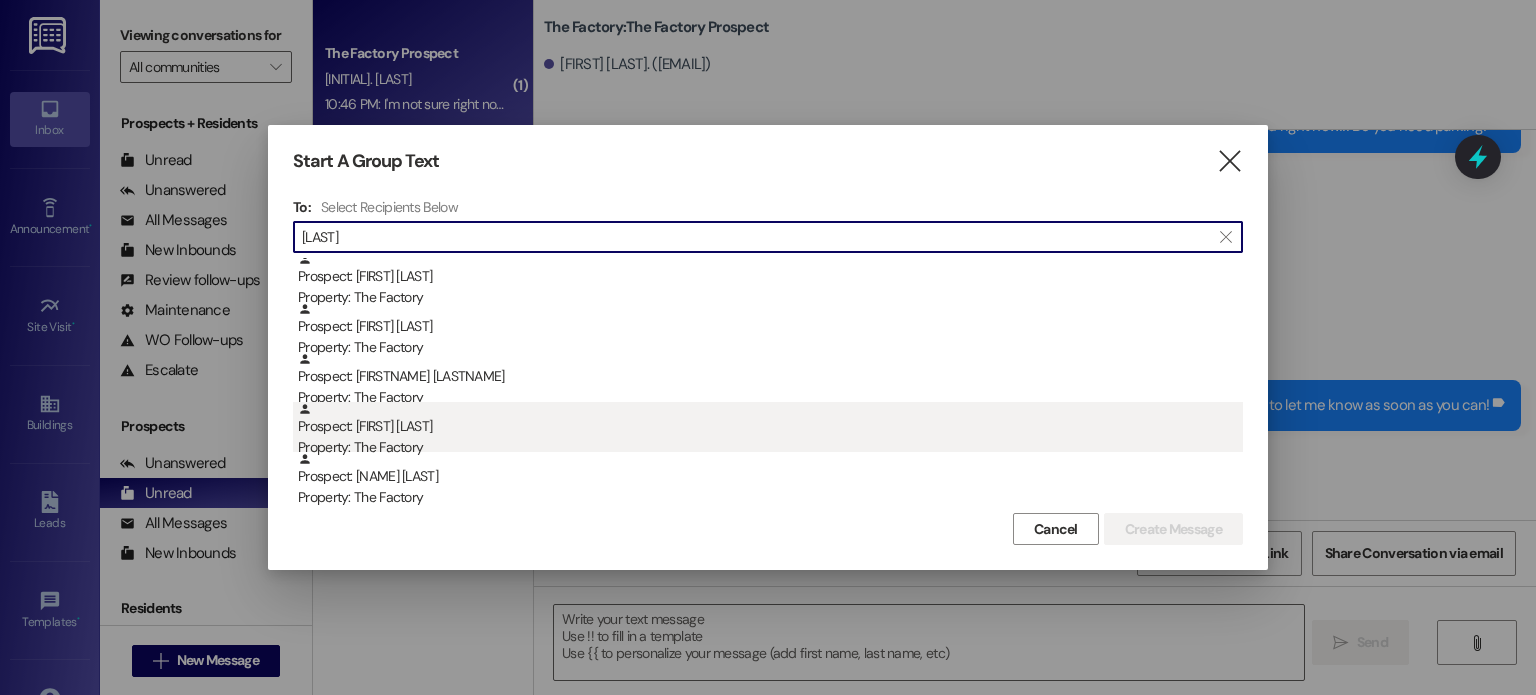 type on "[LAST]" 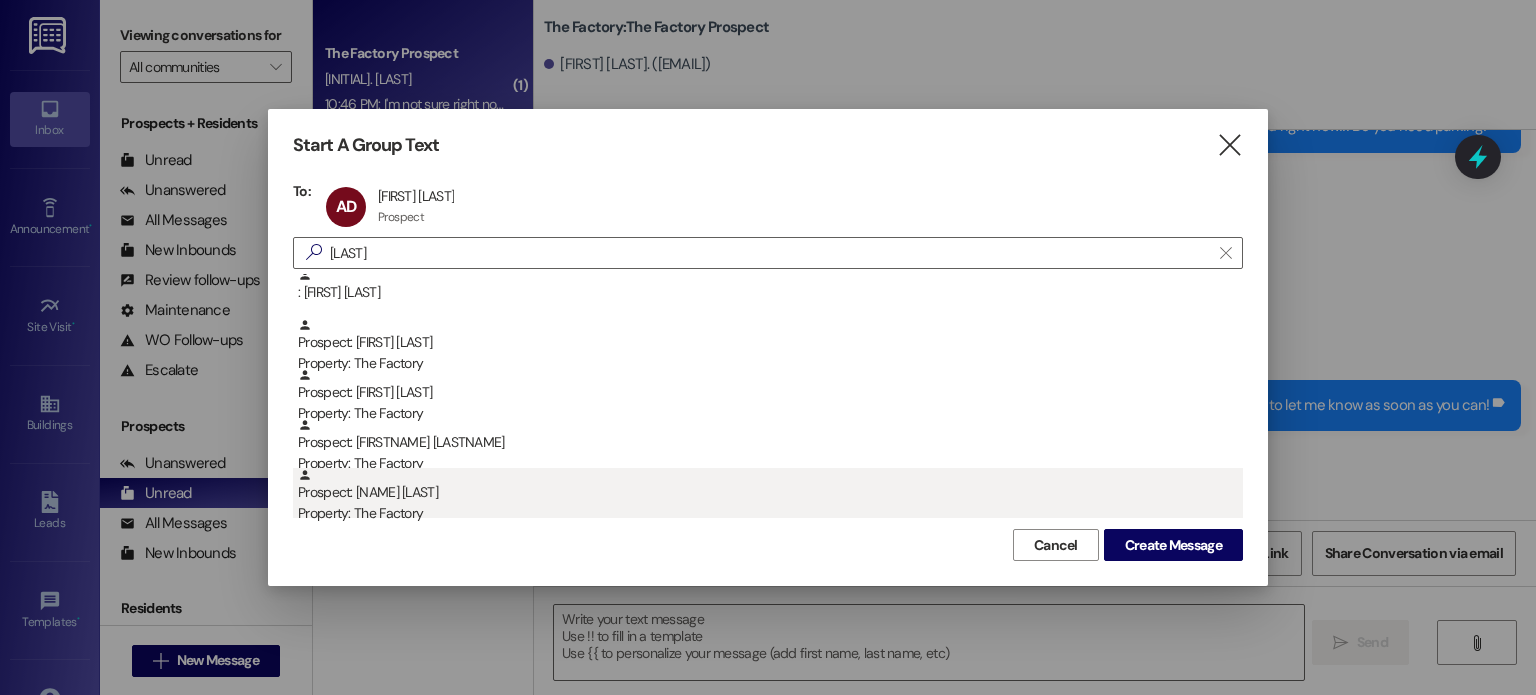 click on "Prospect: [FIRST] [LAST] Property: The Factory" at bounding box center (770, 496) 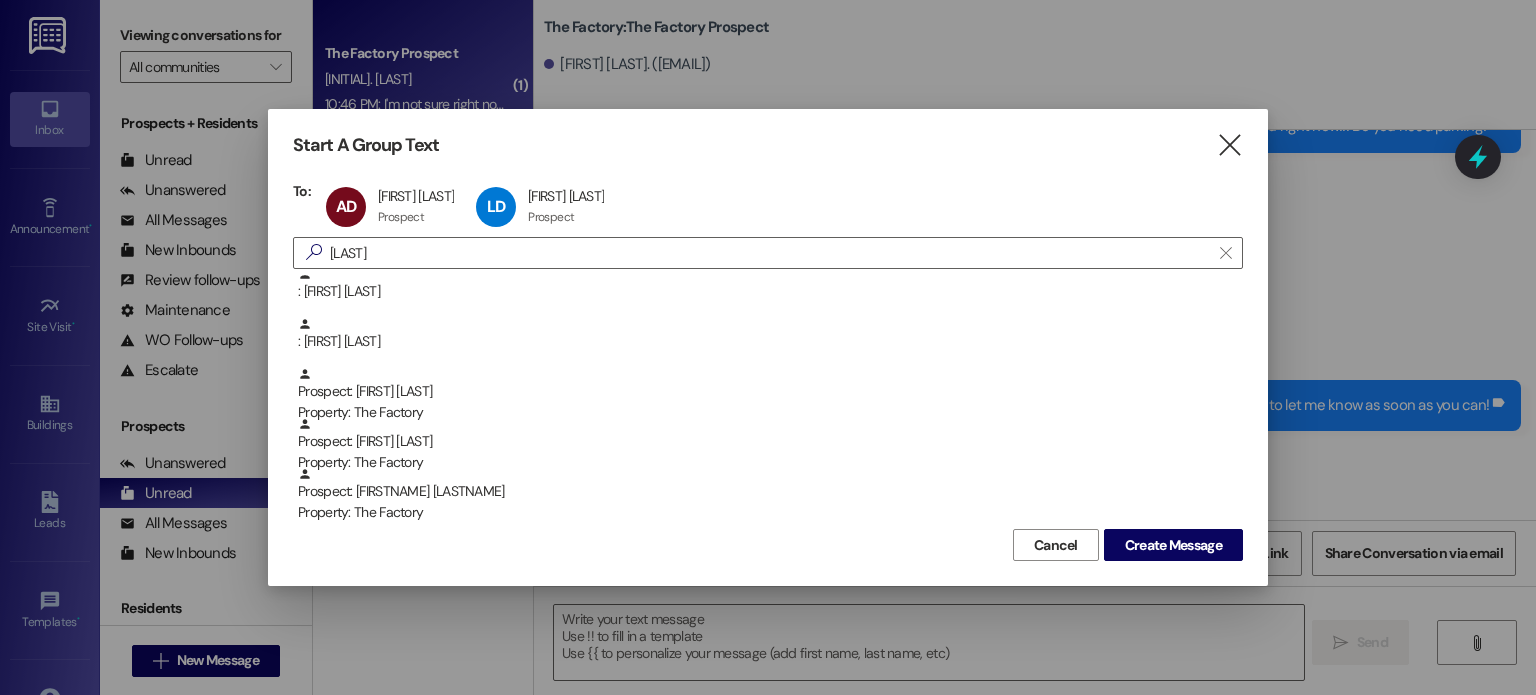 scroll, scrollTop: 106, scrollLeft: 0, axis: vertical 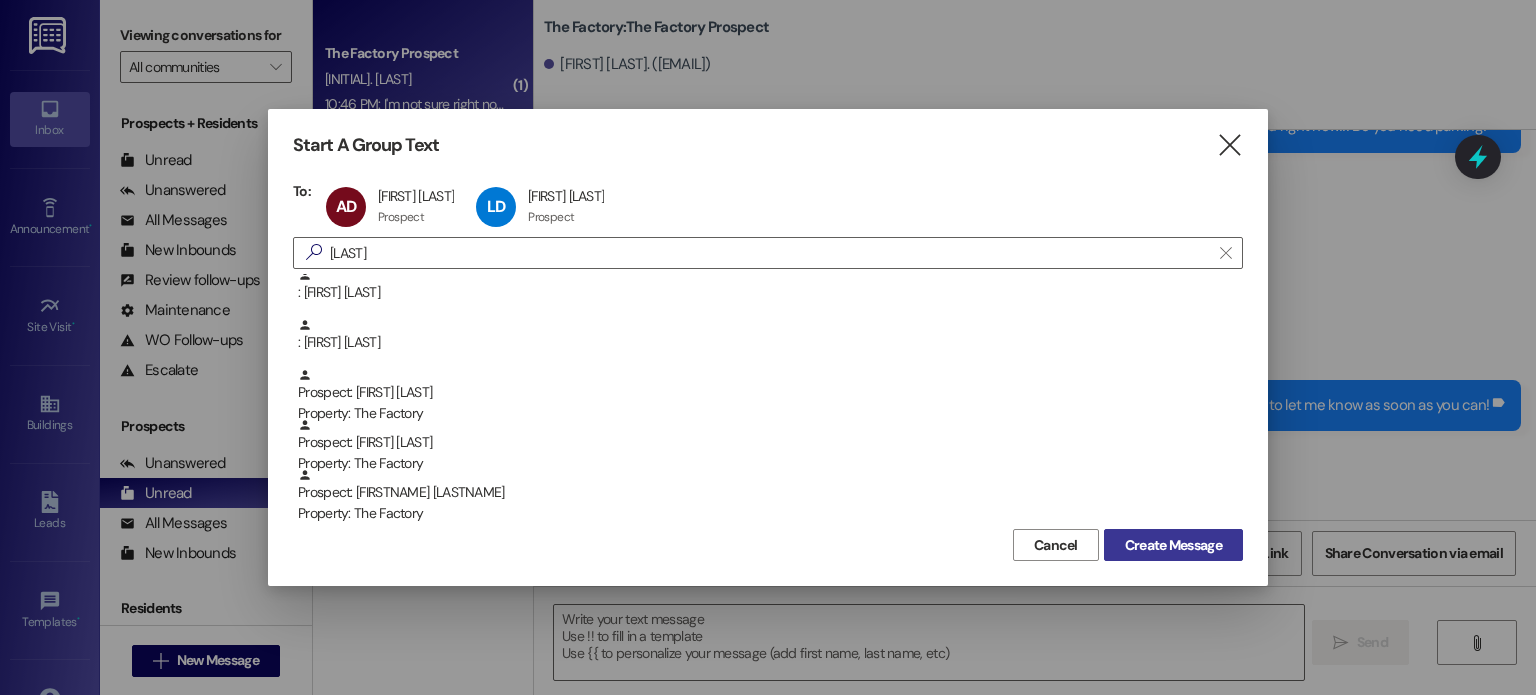 click on "Create Message" at bounding box center [1173, 545] 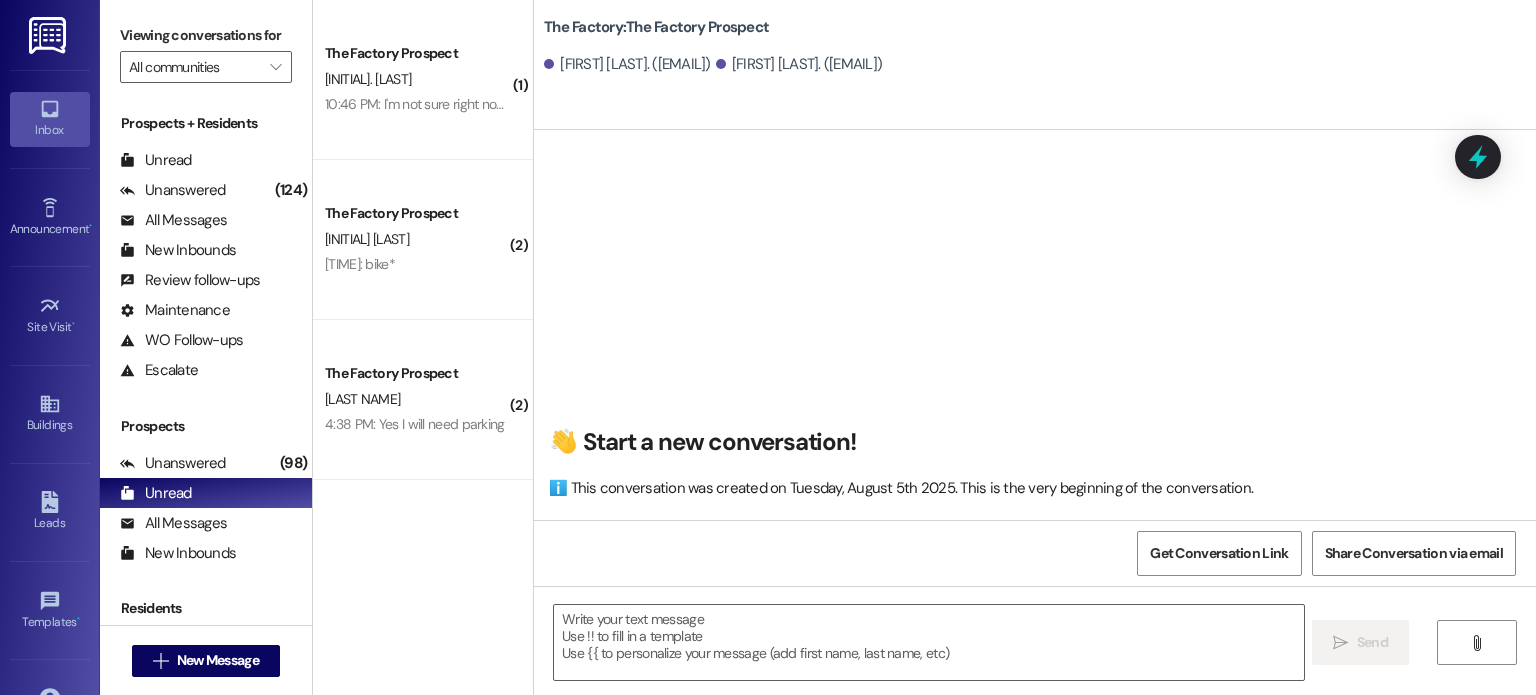 scroll, scrollTop: 0, scrollLeft: 0, axis: both 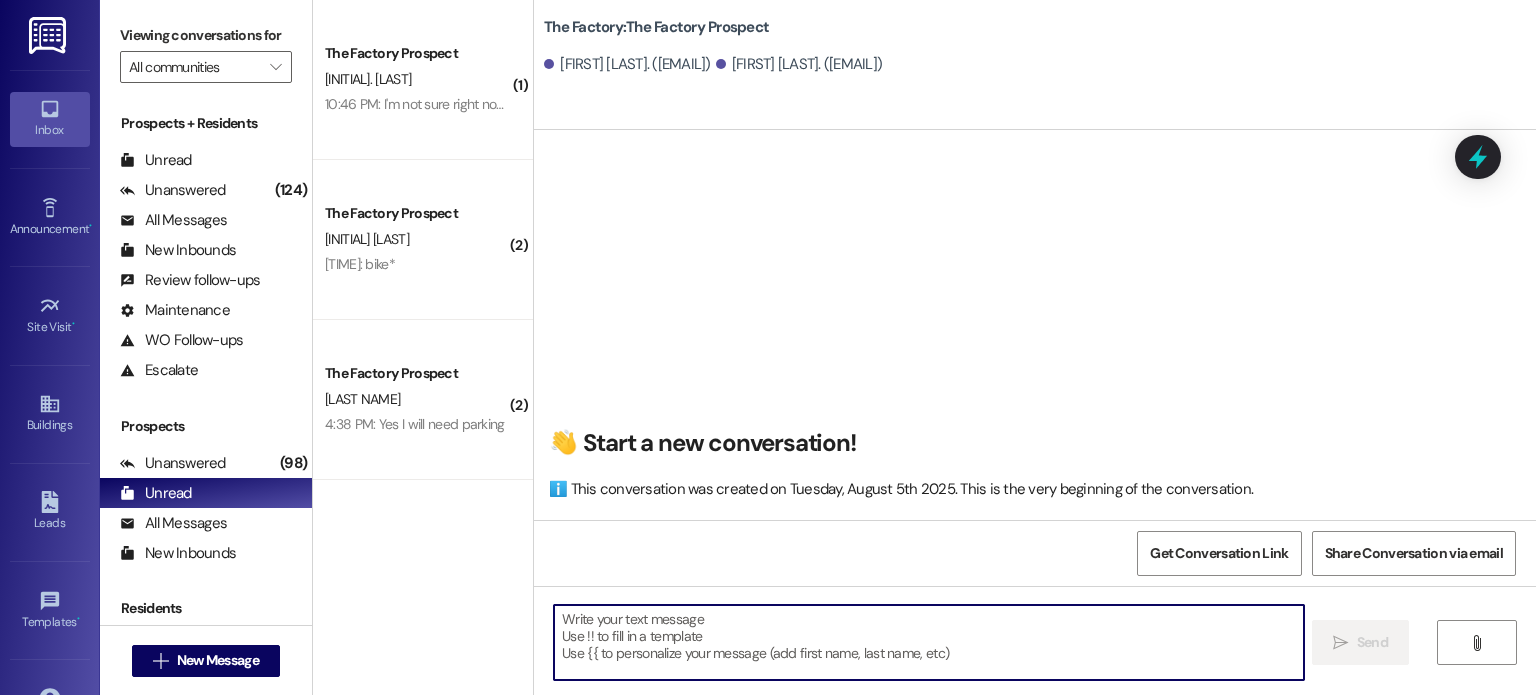 click at bounding box center [928, 642] 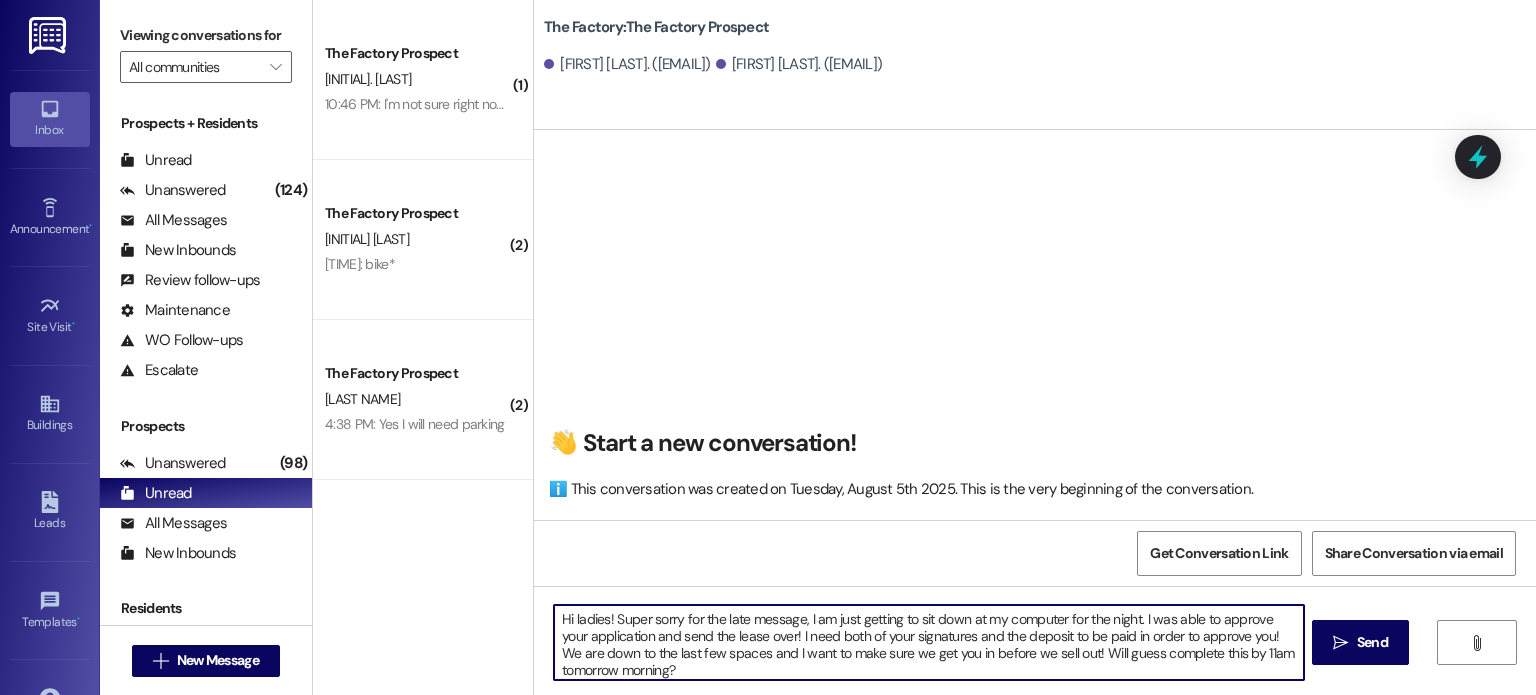 click on "Hi ladies! Super sorry for the late message, I am just getting to sit down at my computer for the night. I was able to approve your application and send the lease over! I need both of your signatures and the deposit to be paid in order to approve you! We are down to the last few spaces and I want to make sure we get you in before we sell out! Will guess complete this by 11am tomorrow morning?" at bounding box center [928, 642] 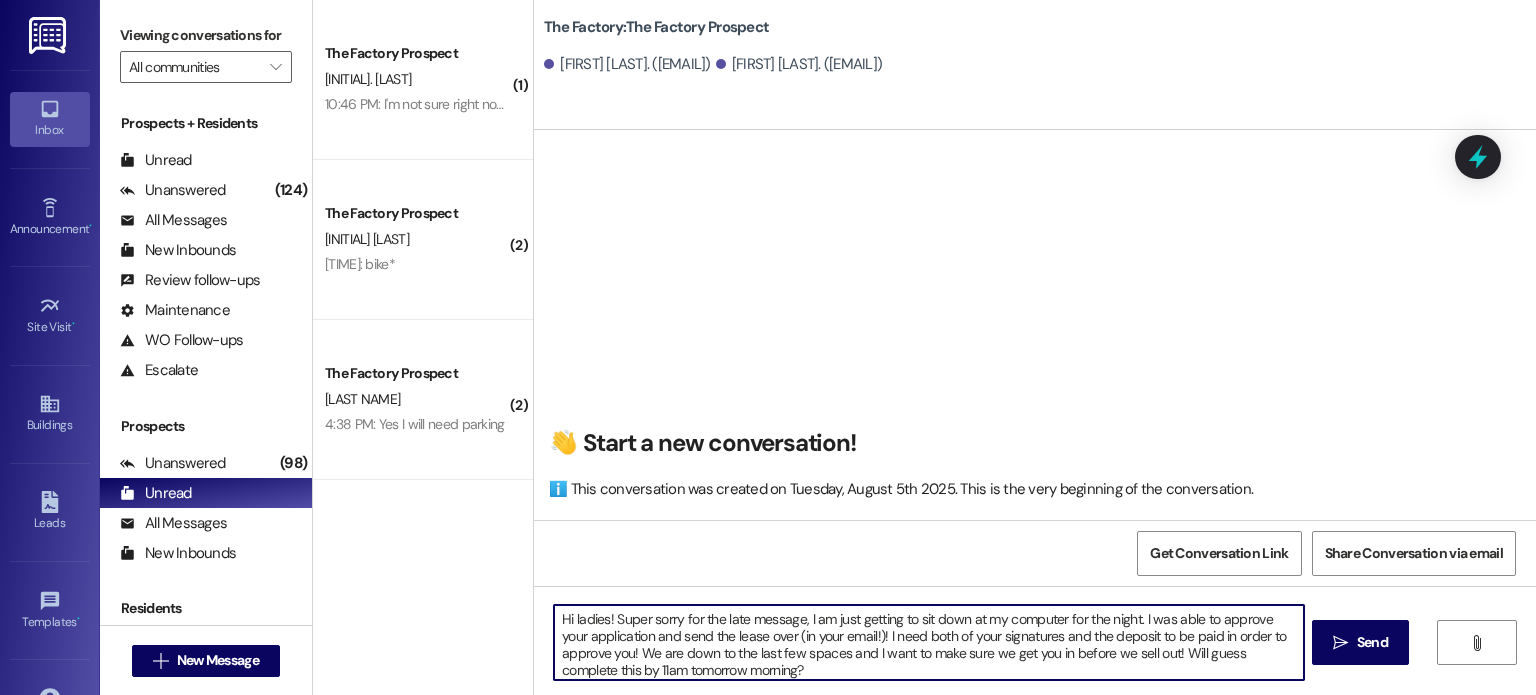 click on "Hi ladies! Super sorry for the late message, I am just getting to sit down at my computer for the night. I was able to approve your application and send the lease over (in your email!)! I need both of your signatures and the deposit to be paid in order to approve you! We are down to the last few spaces and I want to make sure we get you in before we sell out! Will guess complete this by 11am tomorrow morning?" at bounding box center [928, 642] 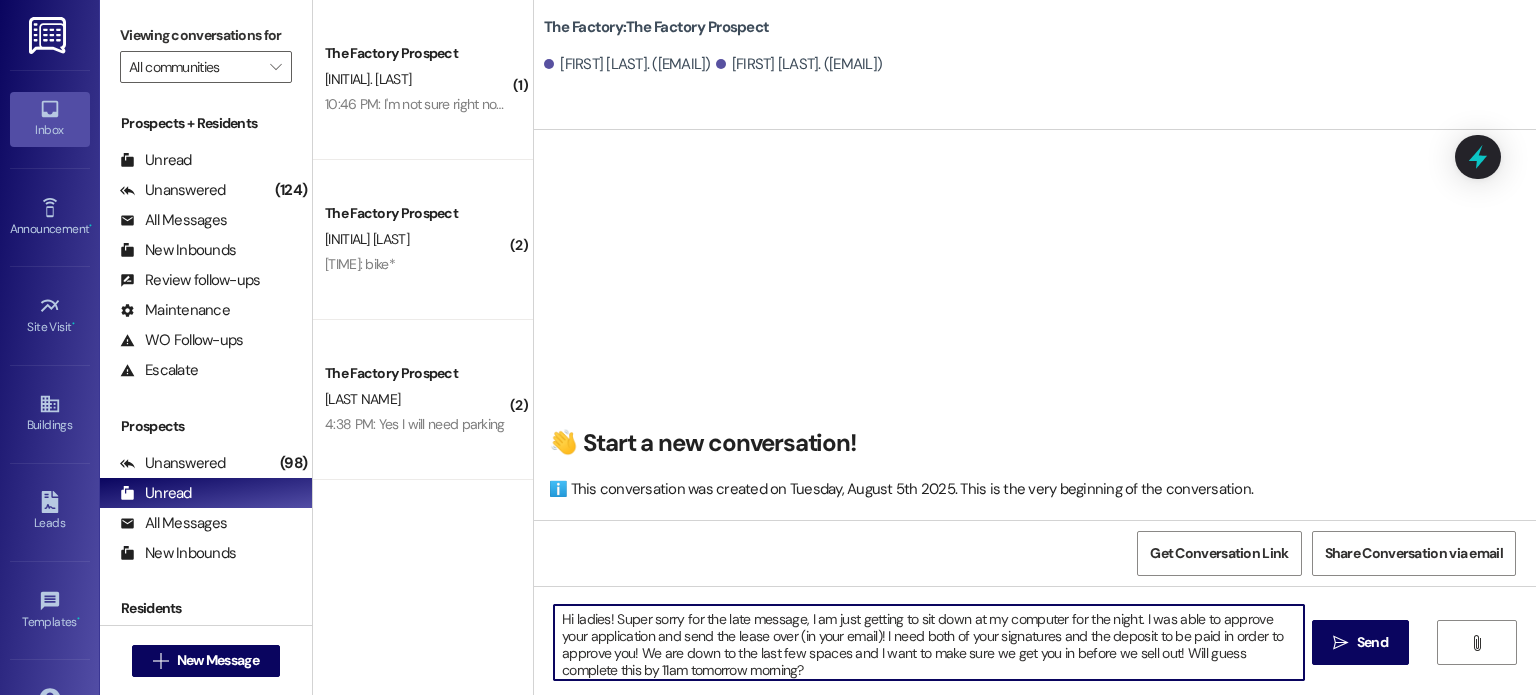click on "Hi ladies! Super sorry for the late message, I am just getting to sit down at my computer for the night. I was able to approve your application and send the lease over (in your email)! I need both of your signatures and the deposit to be paid in order to approve you! We are down to the last few spaces and I want to make sure we get you in before we sell out! Will guess complete this by 11am tomorrow morning?" at bounding box center [928, 642] 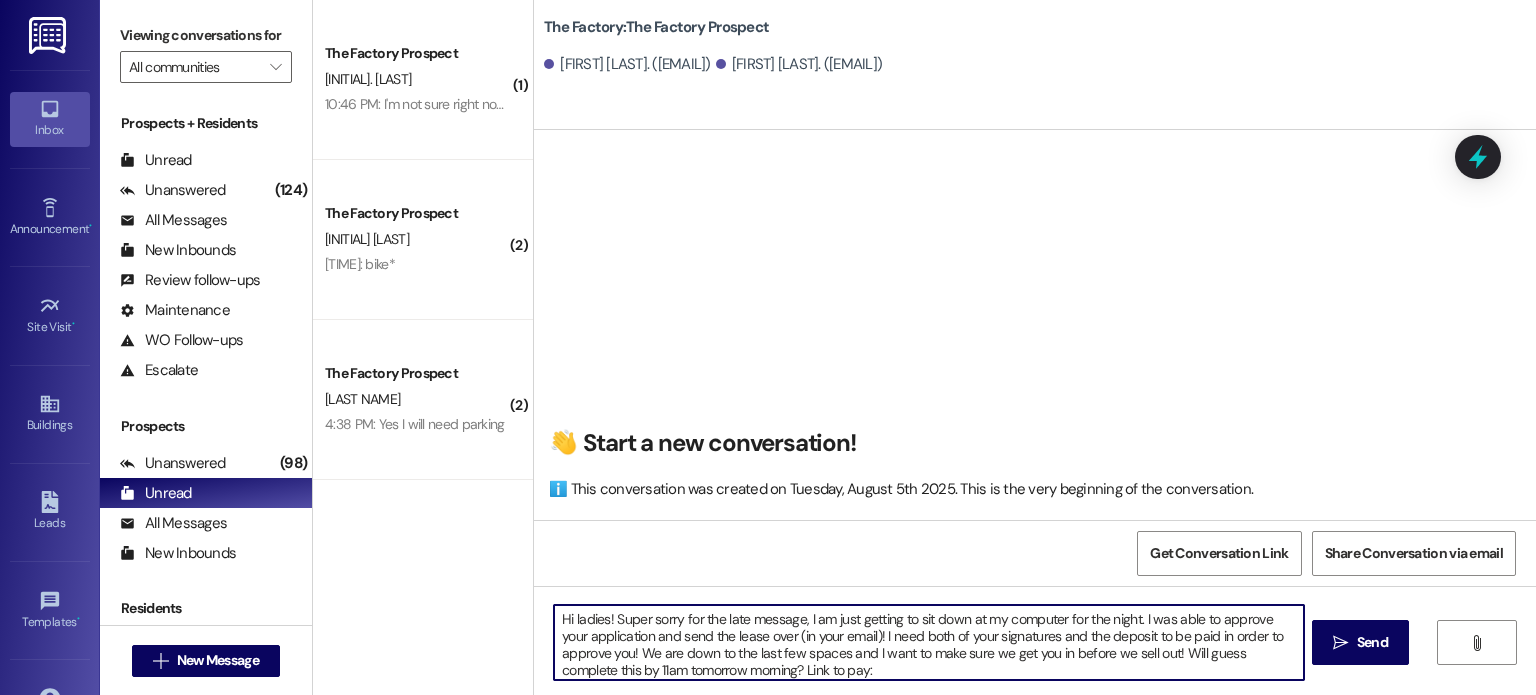 paste on "https://thefactoryapts.residentportal.com/auth" 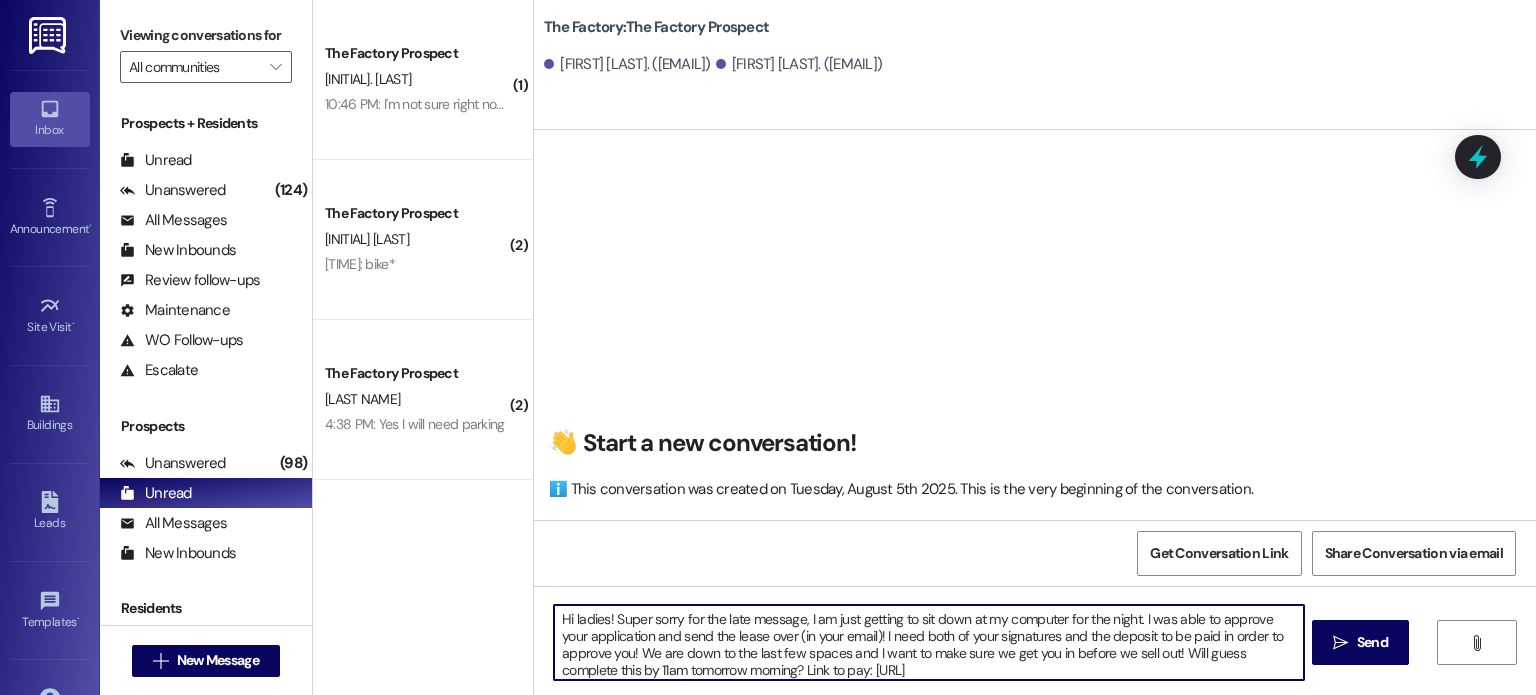 drag, startPoint x: 1112, startPoint y: 667, endPoint x: 384, endPoint y: 603, distance: 730.8078 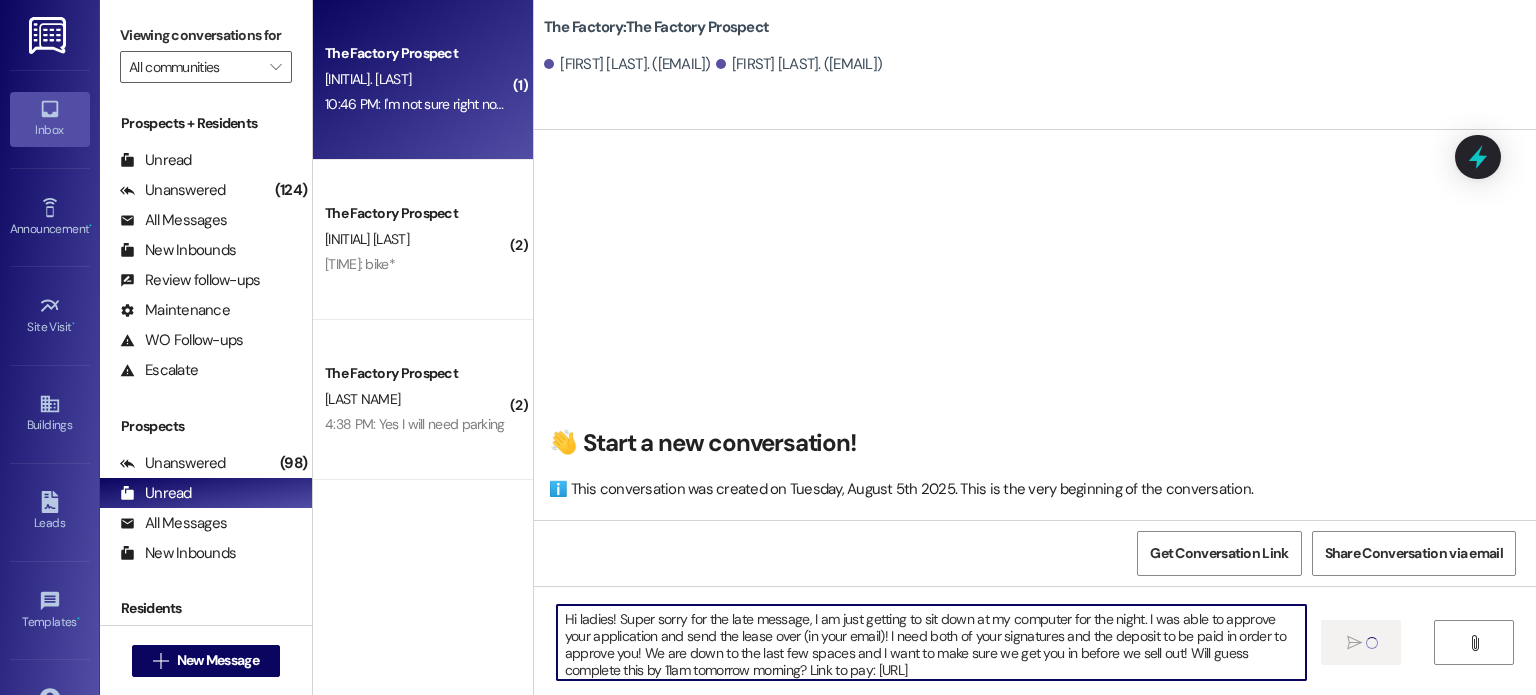 type on "Hi ladies! Super sorry for the late message, I am just getting to sit down at my computer for the night. I was able to approve your application and send the lease over (in your email)! I need both of your signatures and the deposit to be paid in order to approve you! We are down to the last few spaces and I want to make sure we get you in before we sell out! Will guess complete this by 11am tomorrow morning? Link to pay: [URL]" 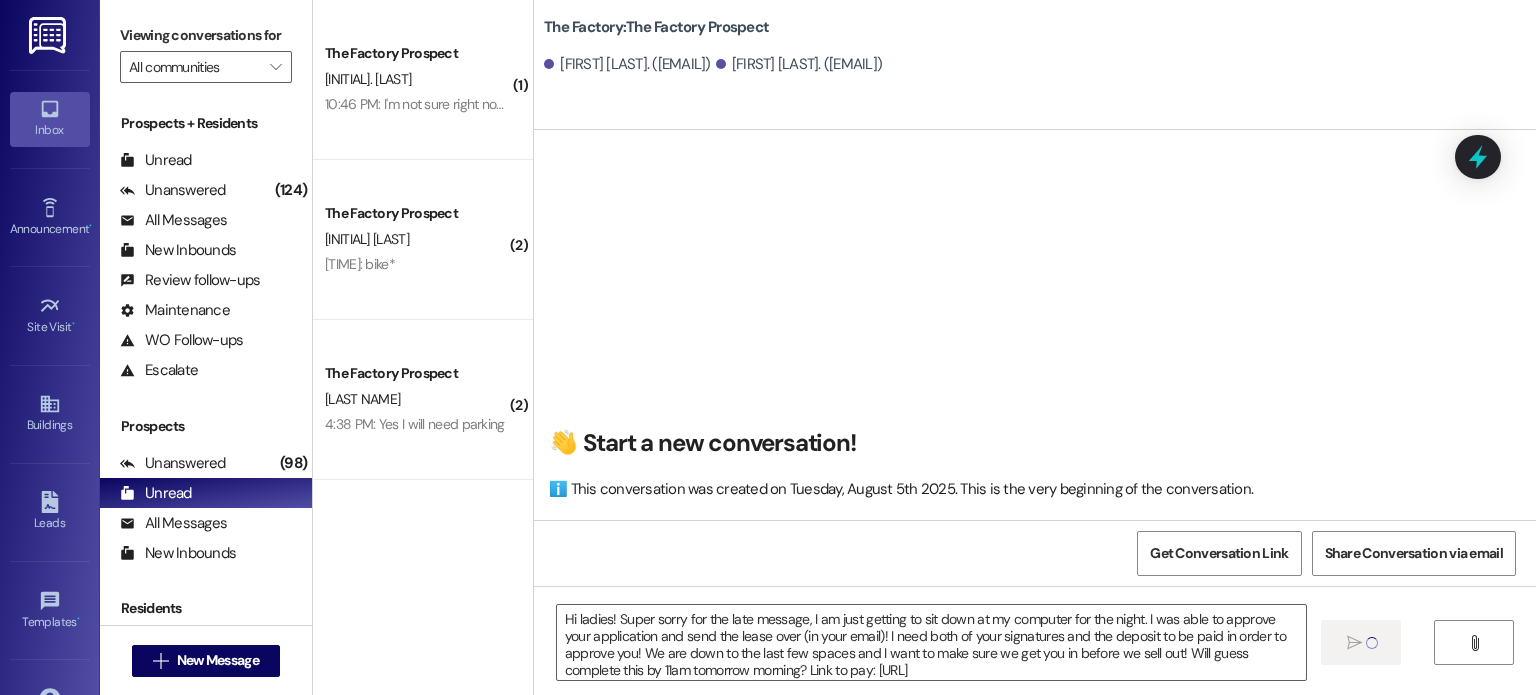 type 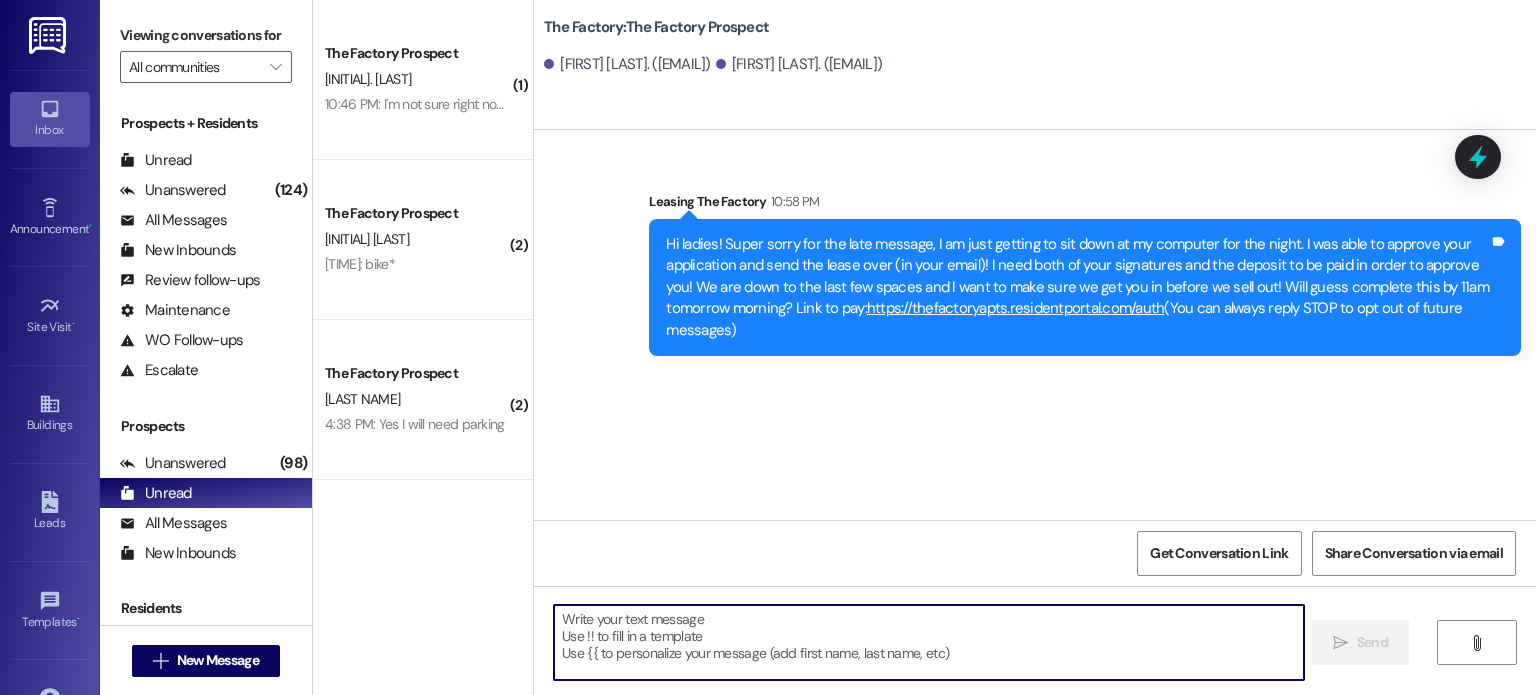 scroll, scrollTop: 0, scrollLeft: 0, axis: both 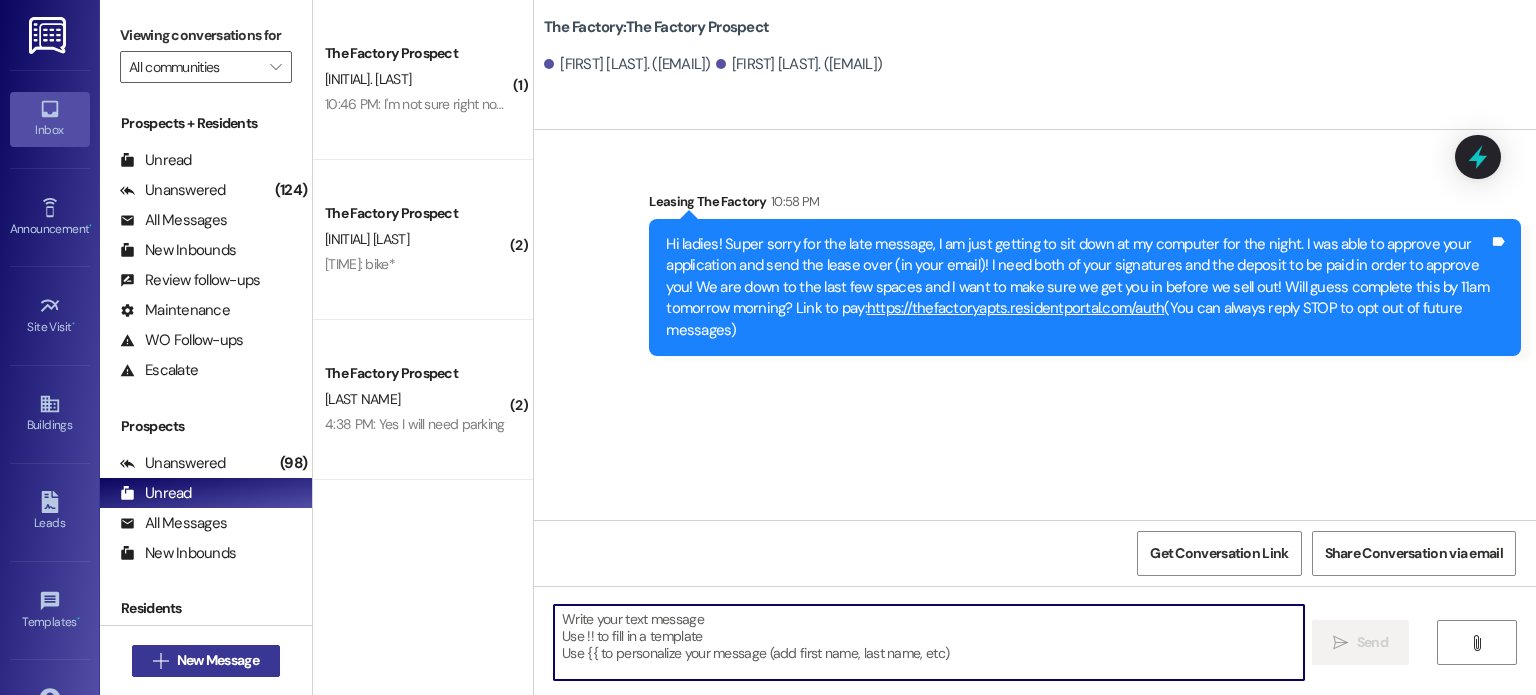 click on "New Message" at bounding box center [218, 660] 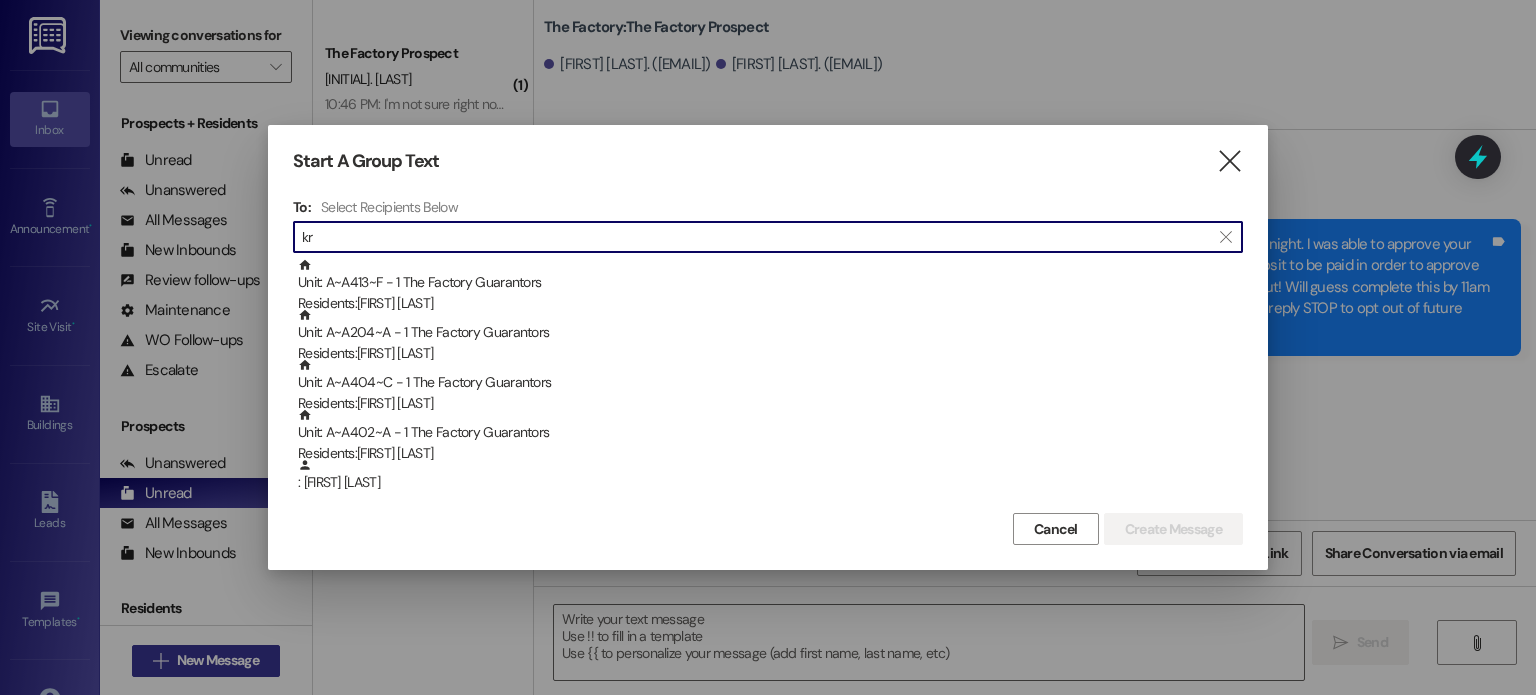 type on "k" 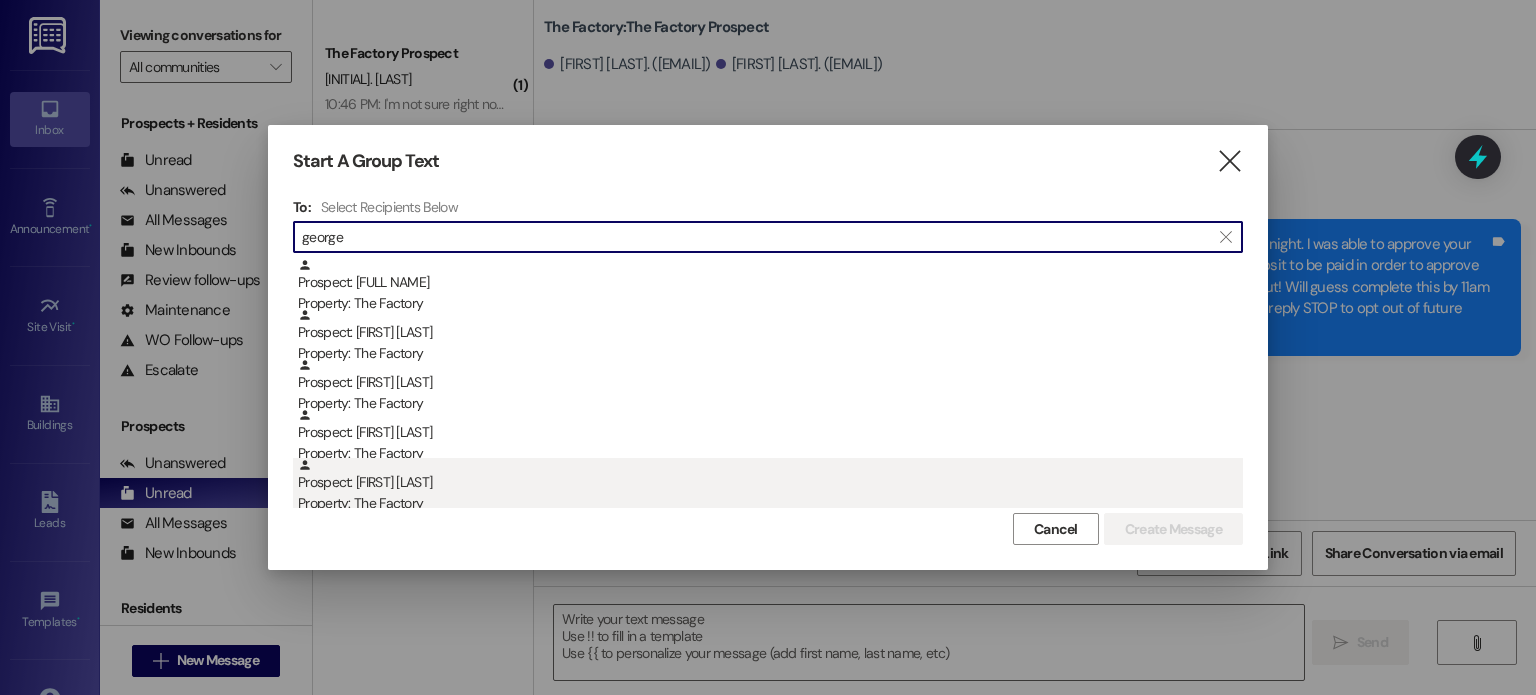 type on "george" 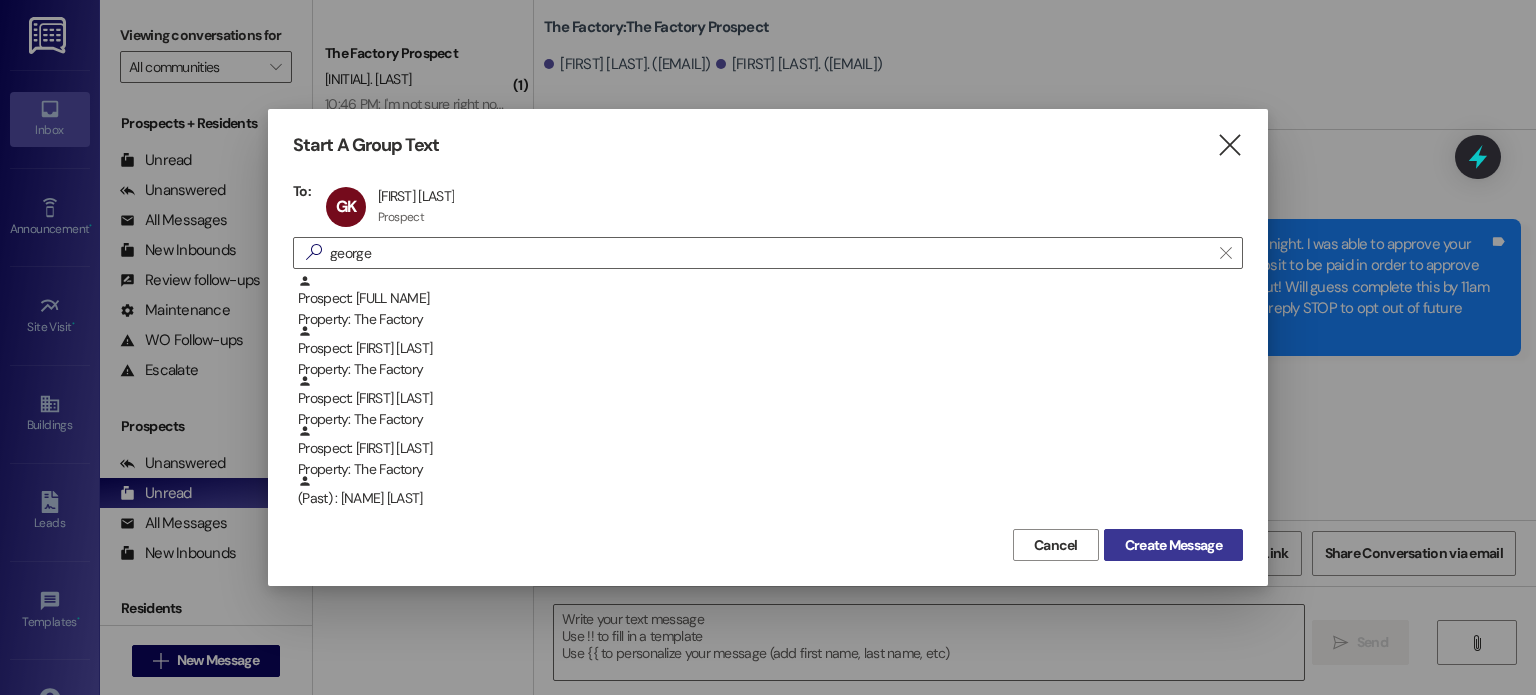 click on "Create Message" at bounding box center [1173, 545] 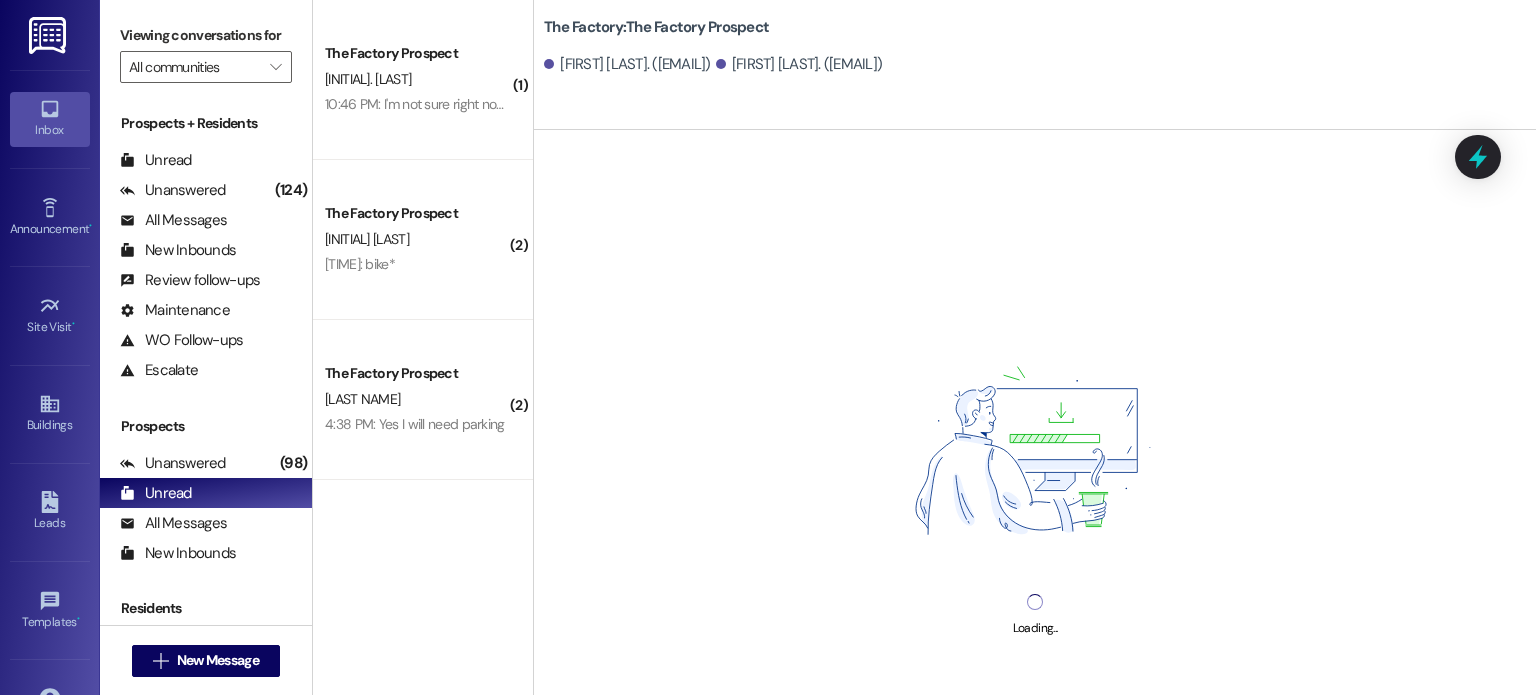click on "Loading..." at bounding box center [1035, 477] 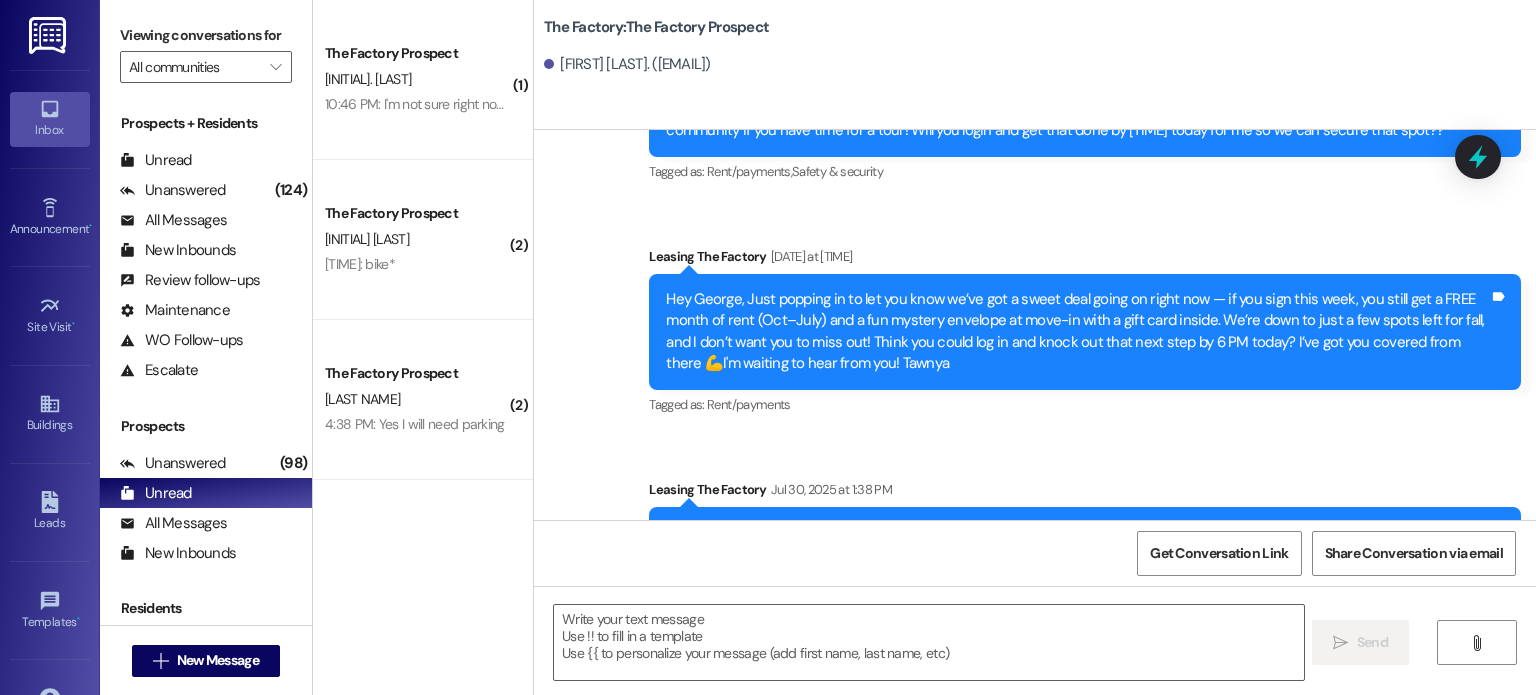 scroll, scrollTop: 2387, scrollLeft: 0, axis: vertical 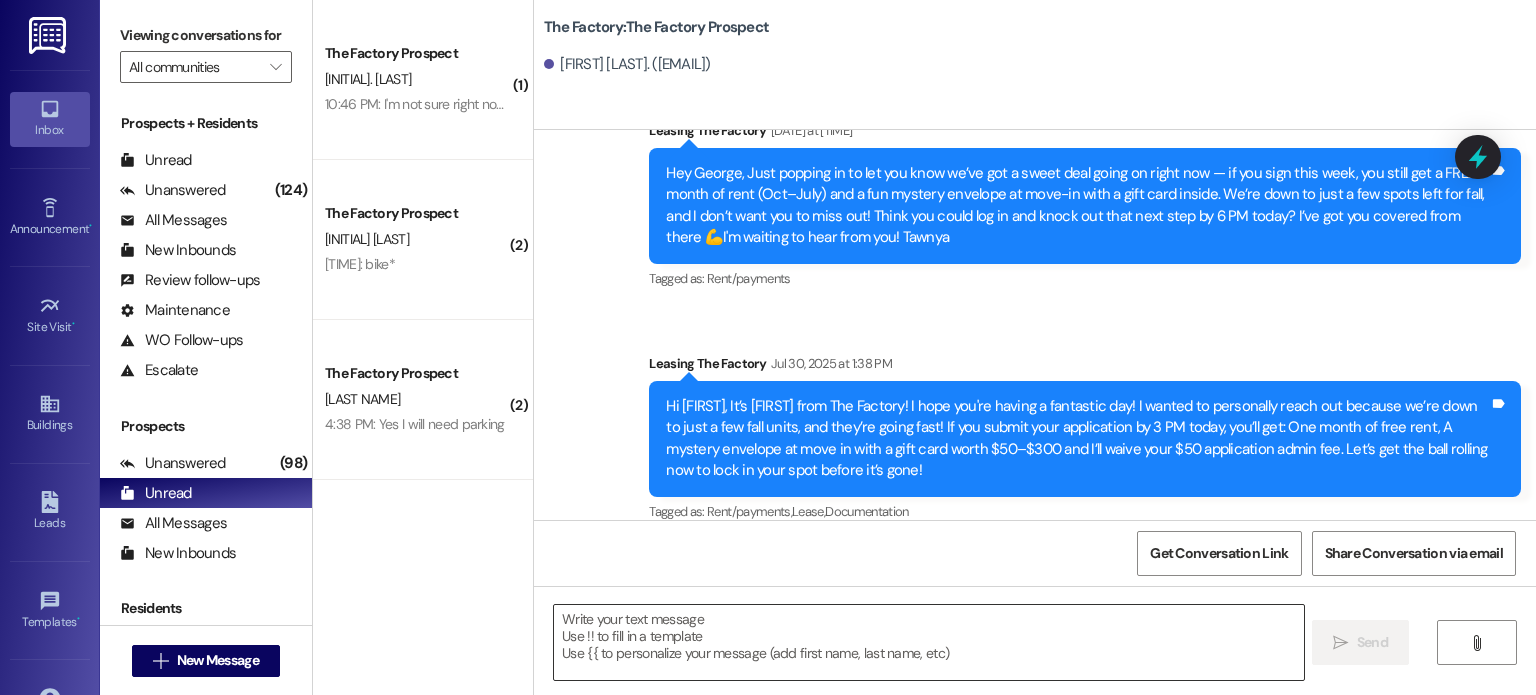 click at bounding box center [928, 642] 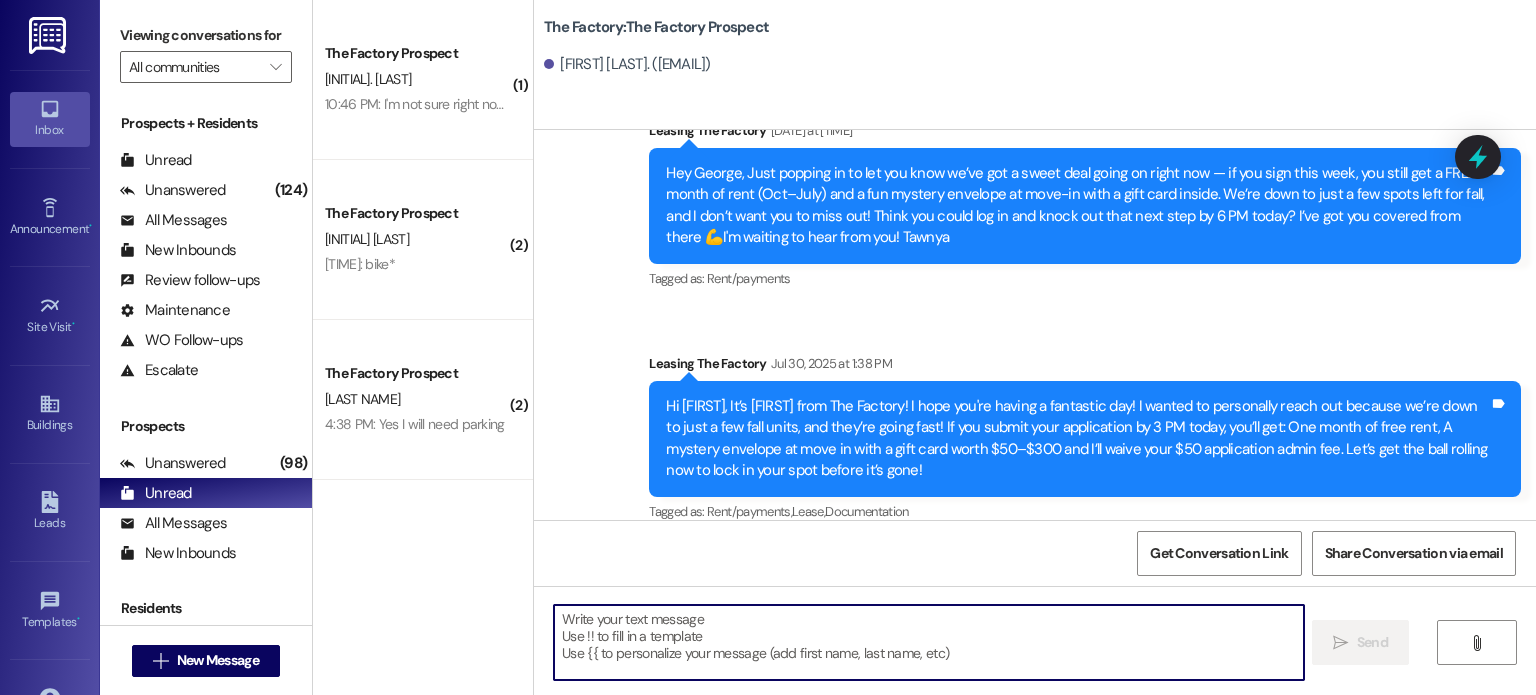 type on "I" 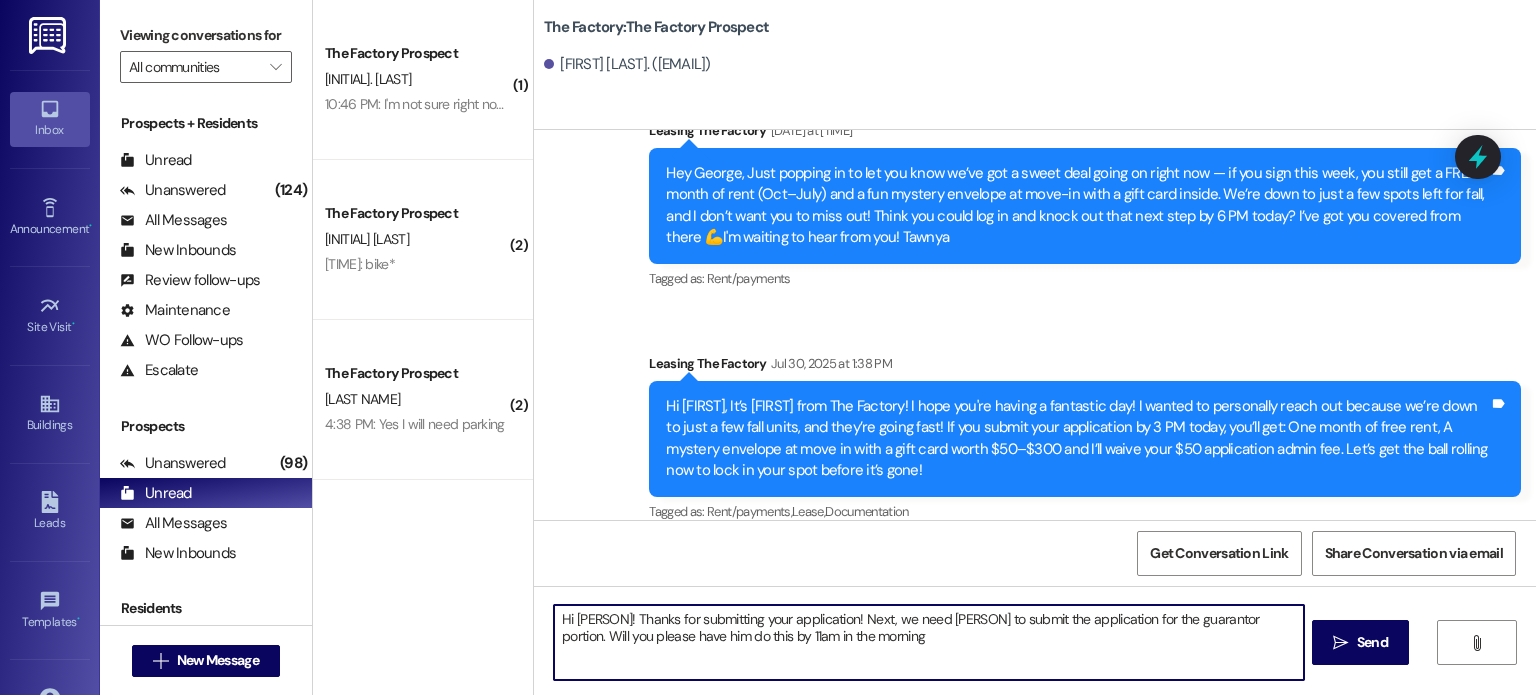 type on "Hi [FIRST]! Thanks for submitting your application! Next, we need [FIRST] to submit the application for the guarantor portion. Will you please have him do this by 11am in the morning?" 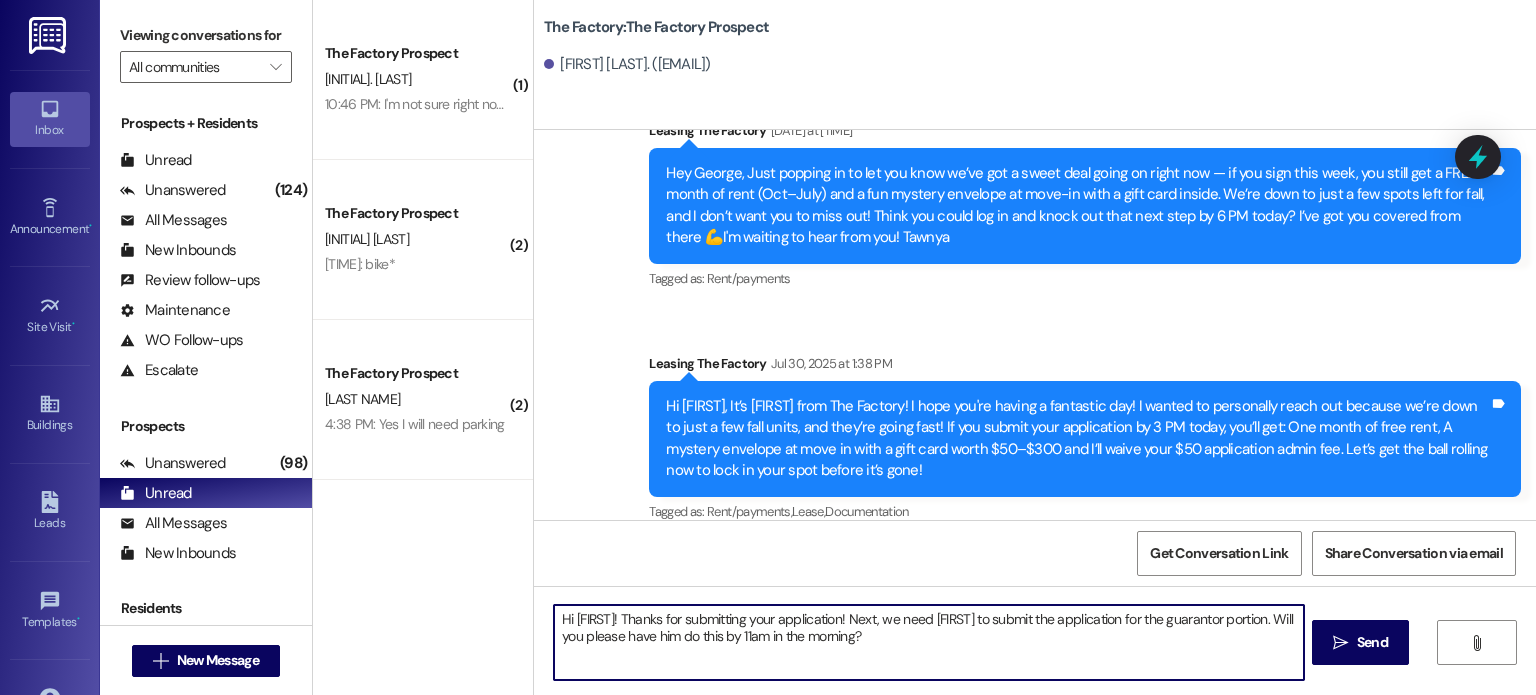 click on "Hi [FIRST]! Thanks for submitting your application! Next, we need [FIRST] to submit the application for the guarantor portion. Will you please have him do this by 11am in the morning?" at bounding box center (928, 642) 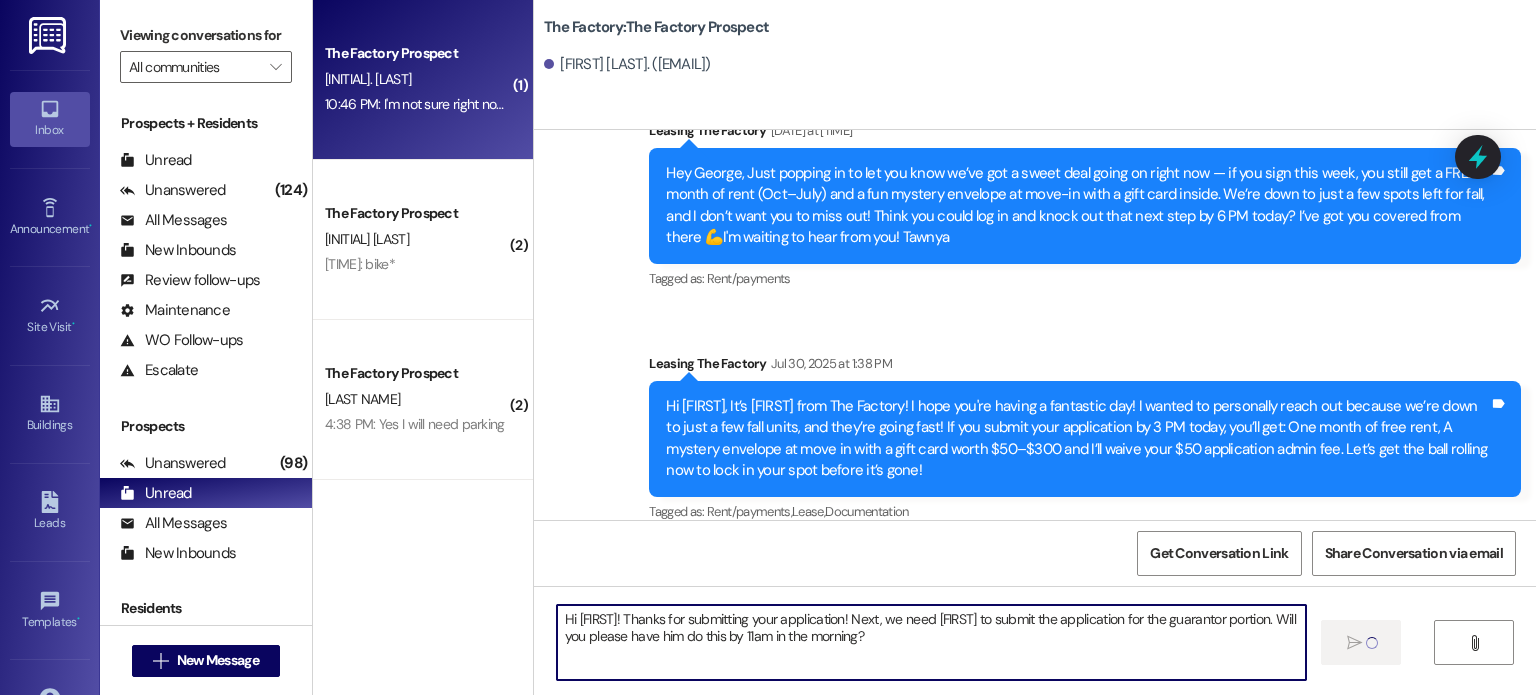 type 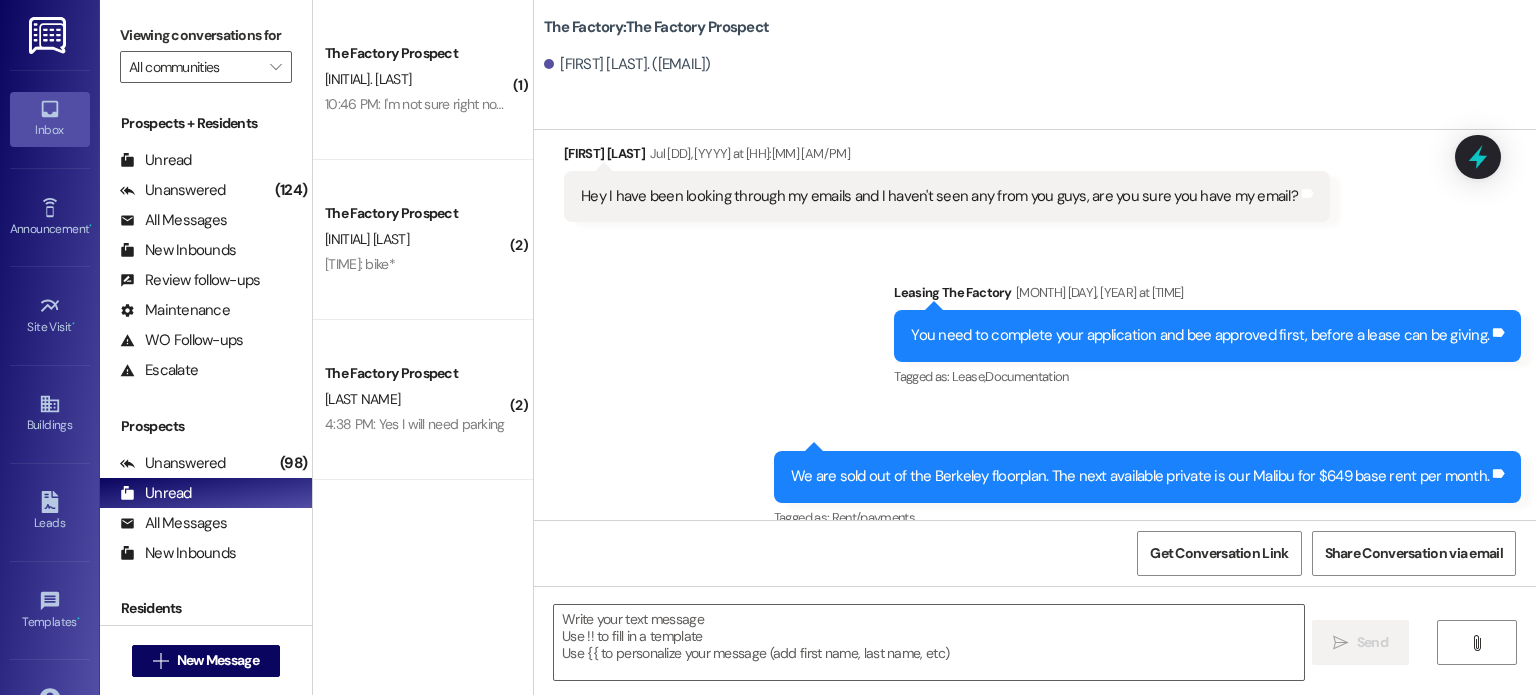 scroll, scrollTop: 1377, scrollLeft: 0, axis: vertical 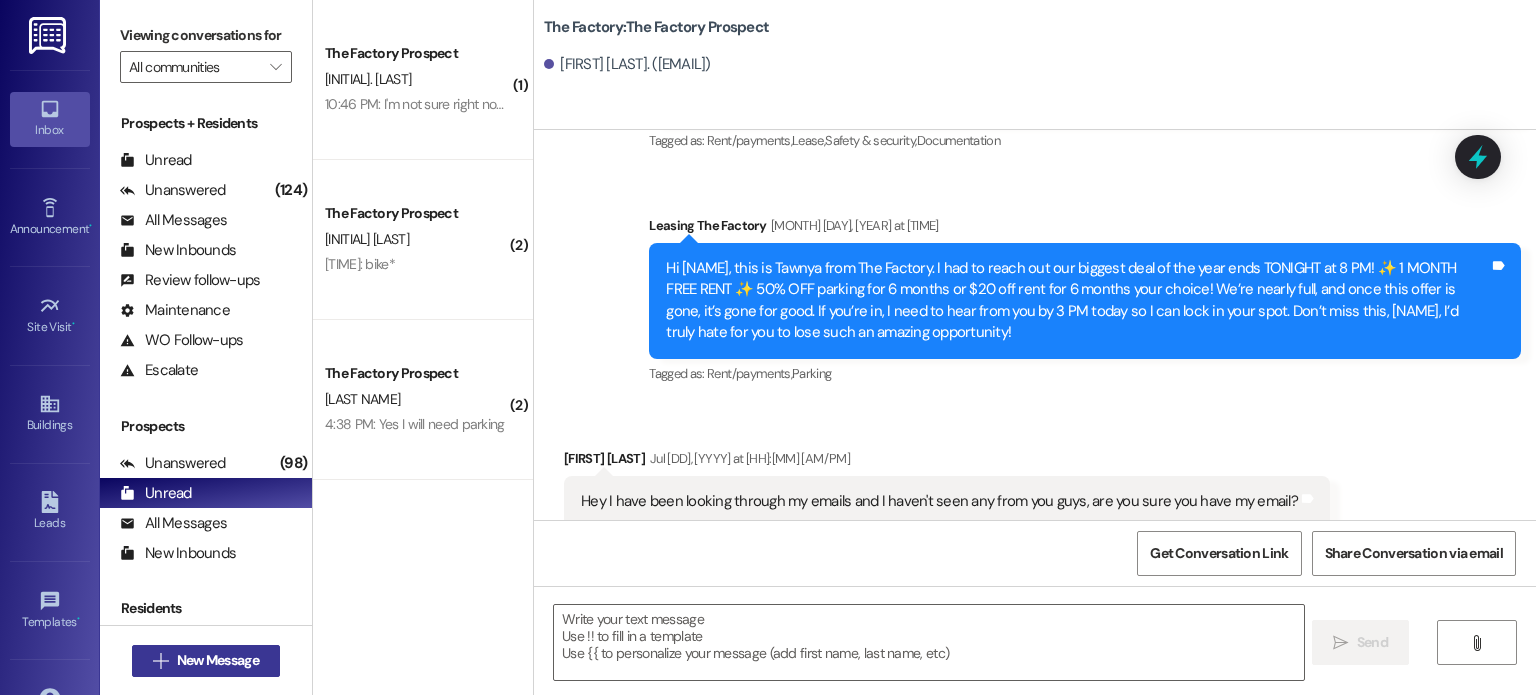 click on "New Message" at bounding box center (218, 660) 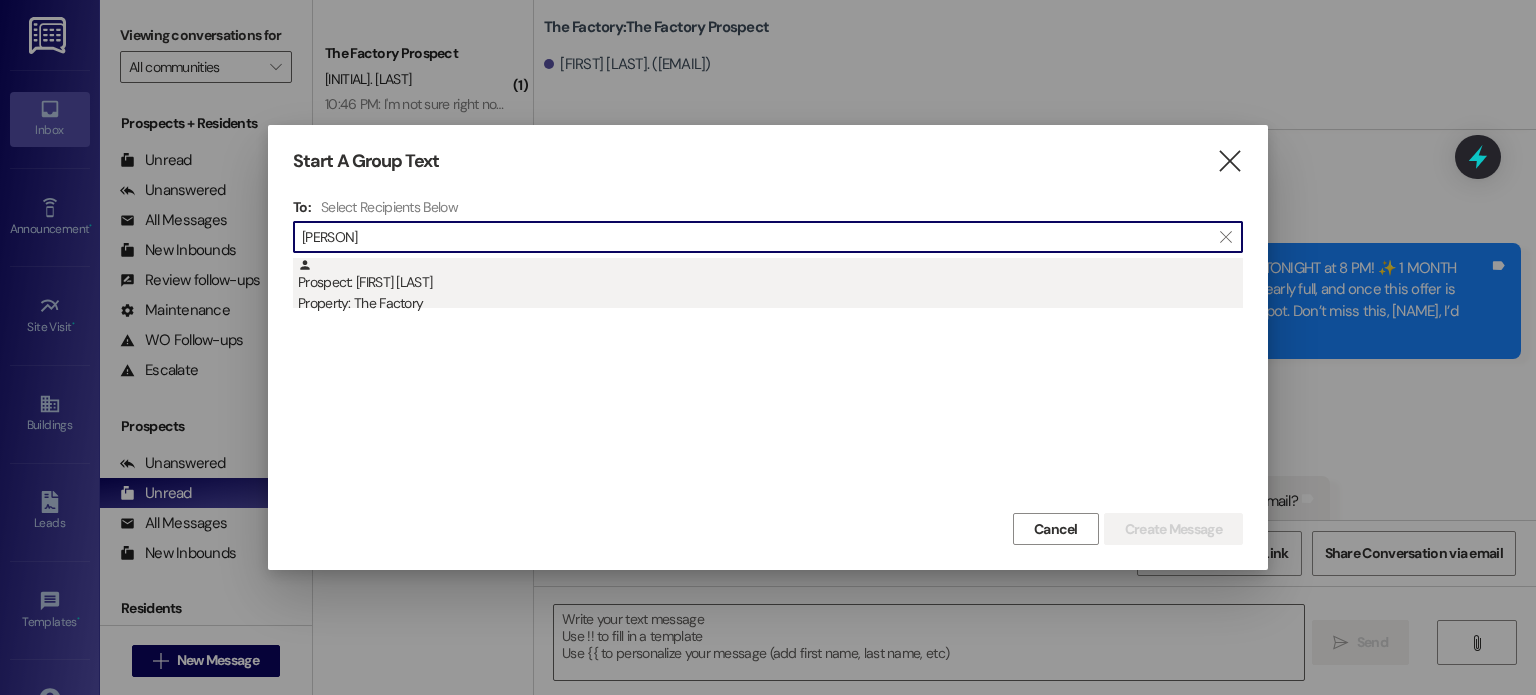 type on "[PERSON]" 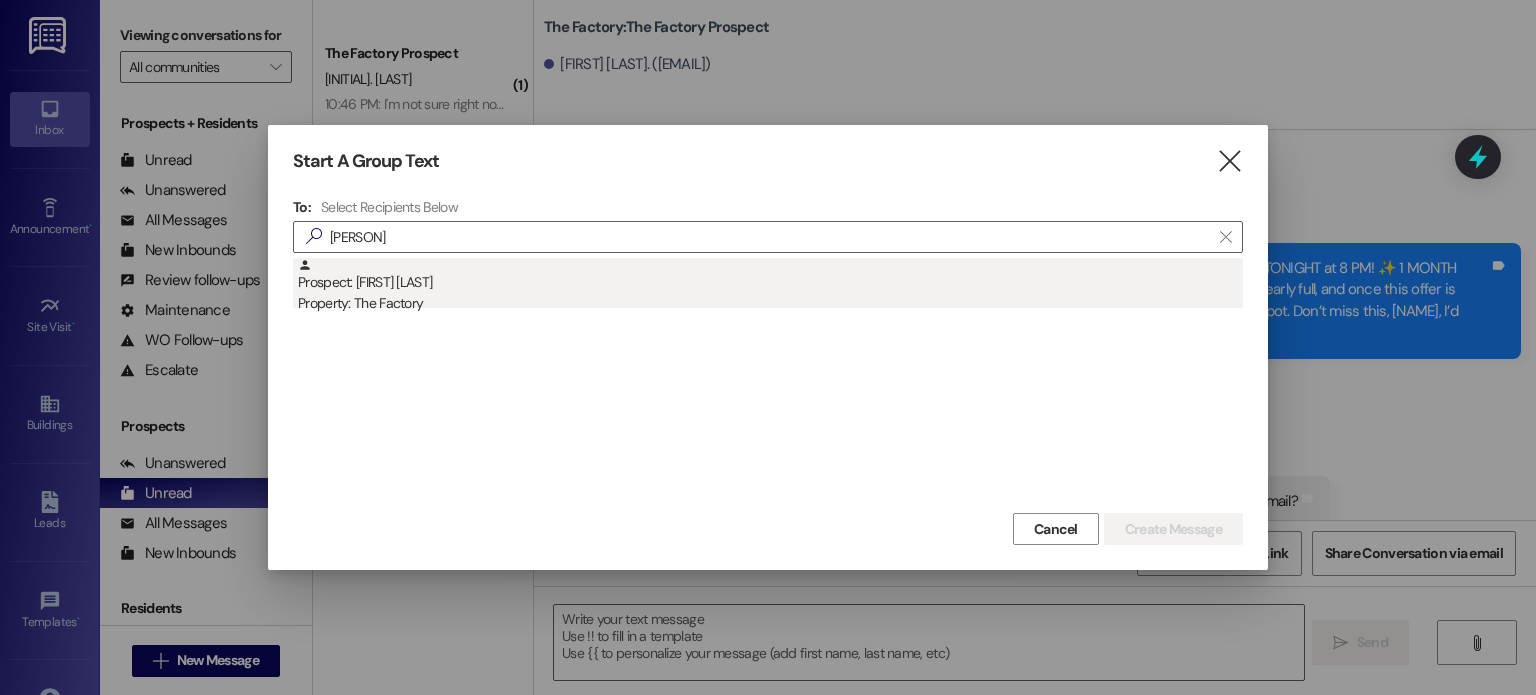 click on "Prospect: [FIRST] [LAST] Property: The Factory" at bounding box center [770, 286] 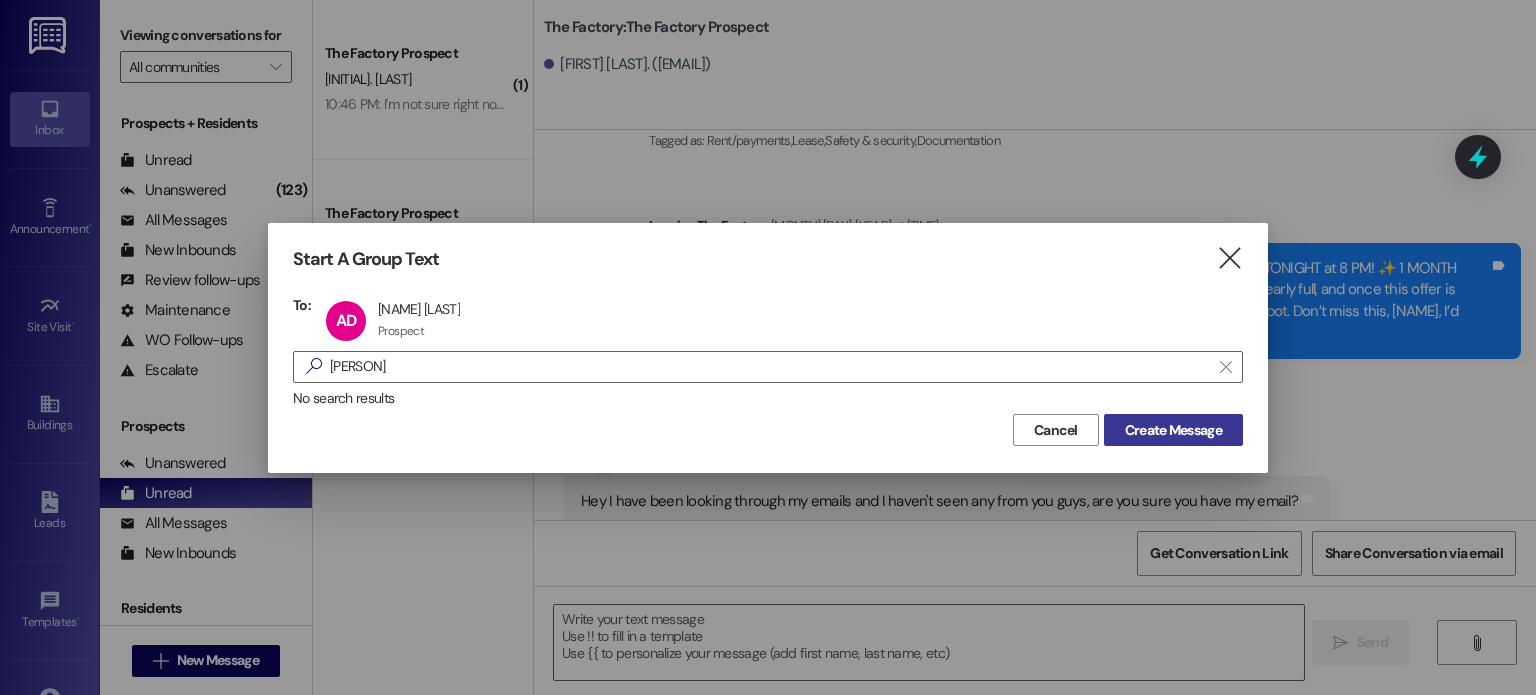 click on "Create Message" at bounding box center (1173, 430) 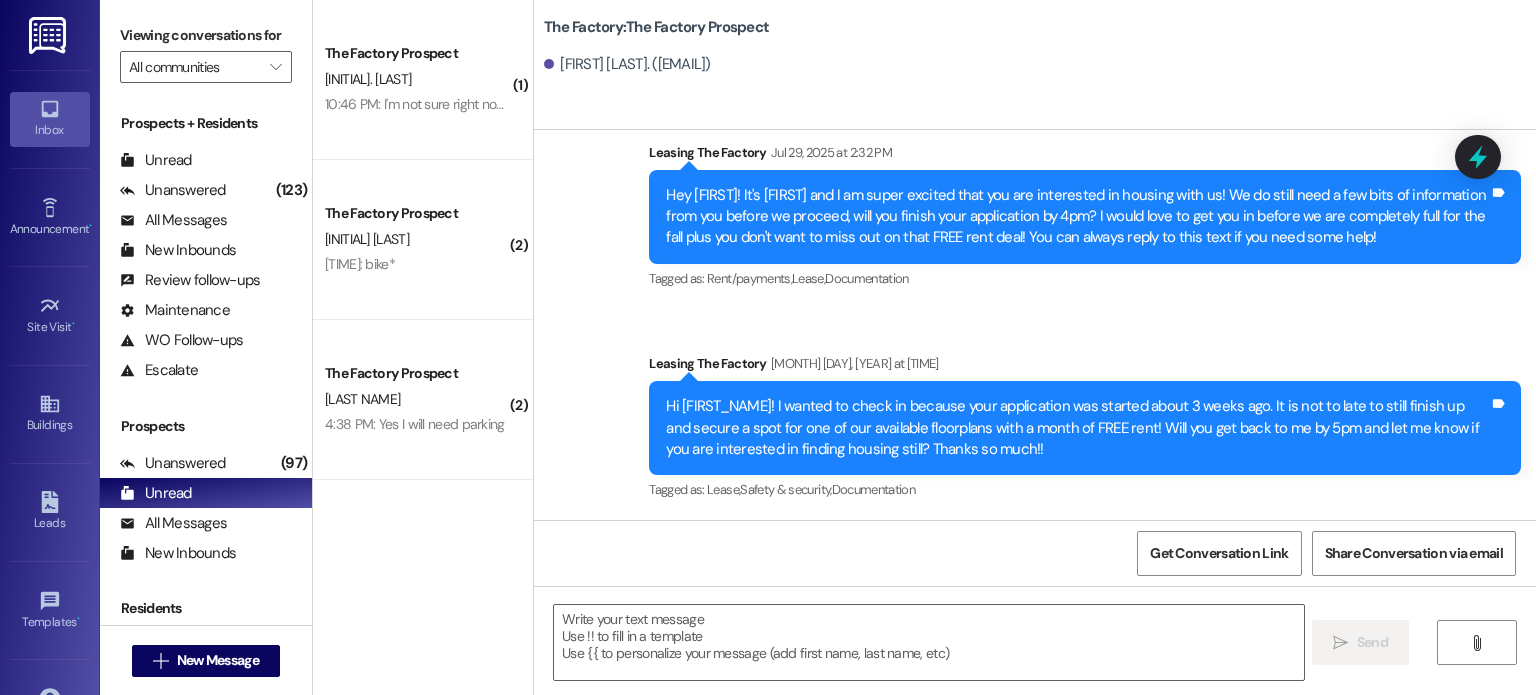 scroll, scrollTop: 4024, scrollLeft: 0, axis: vertical 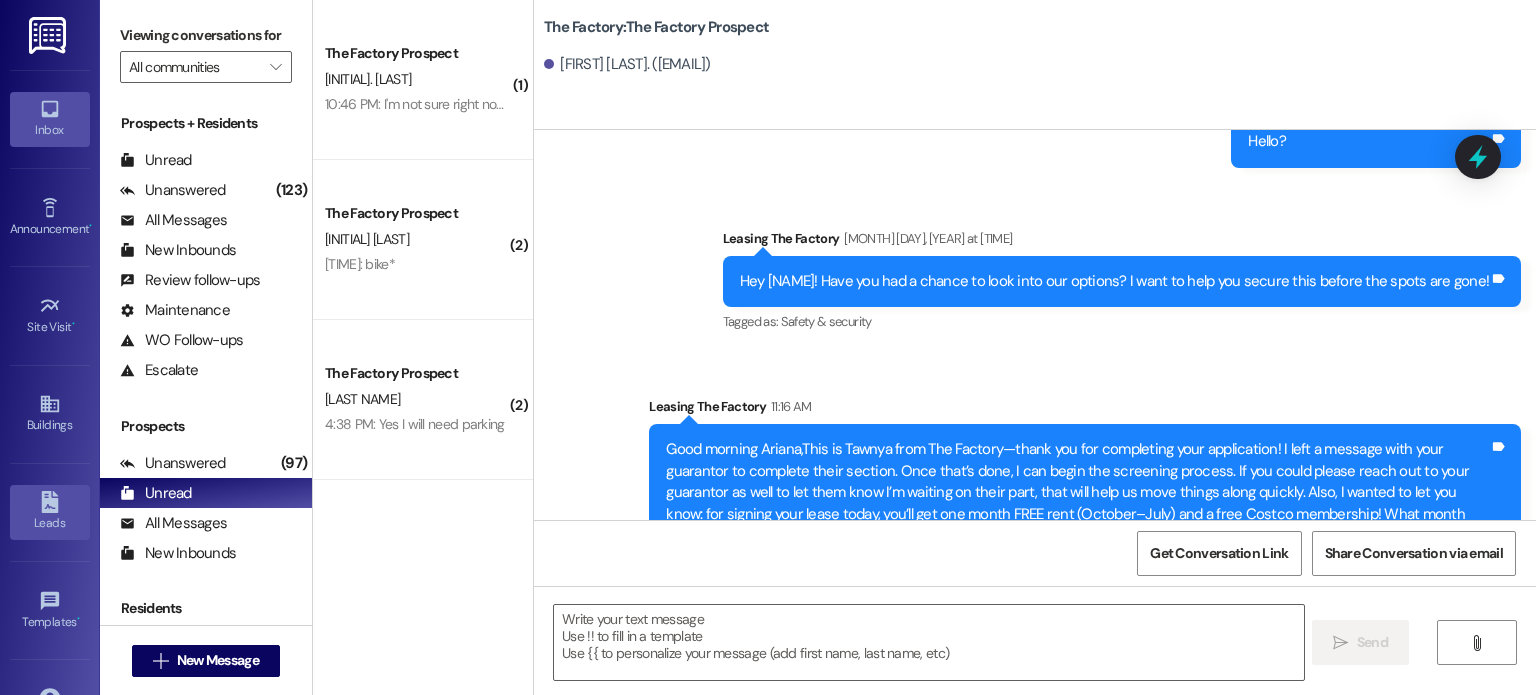 click on "Leads" at bounding box center (50, 523) 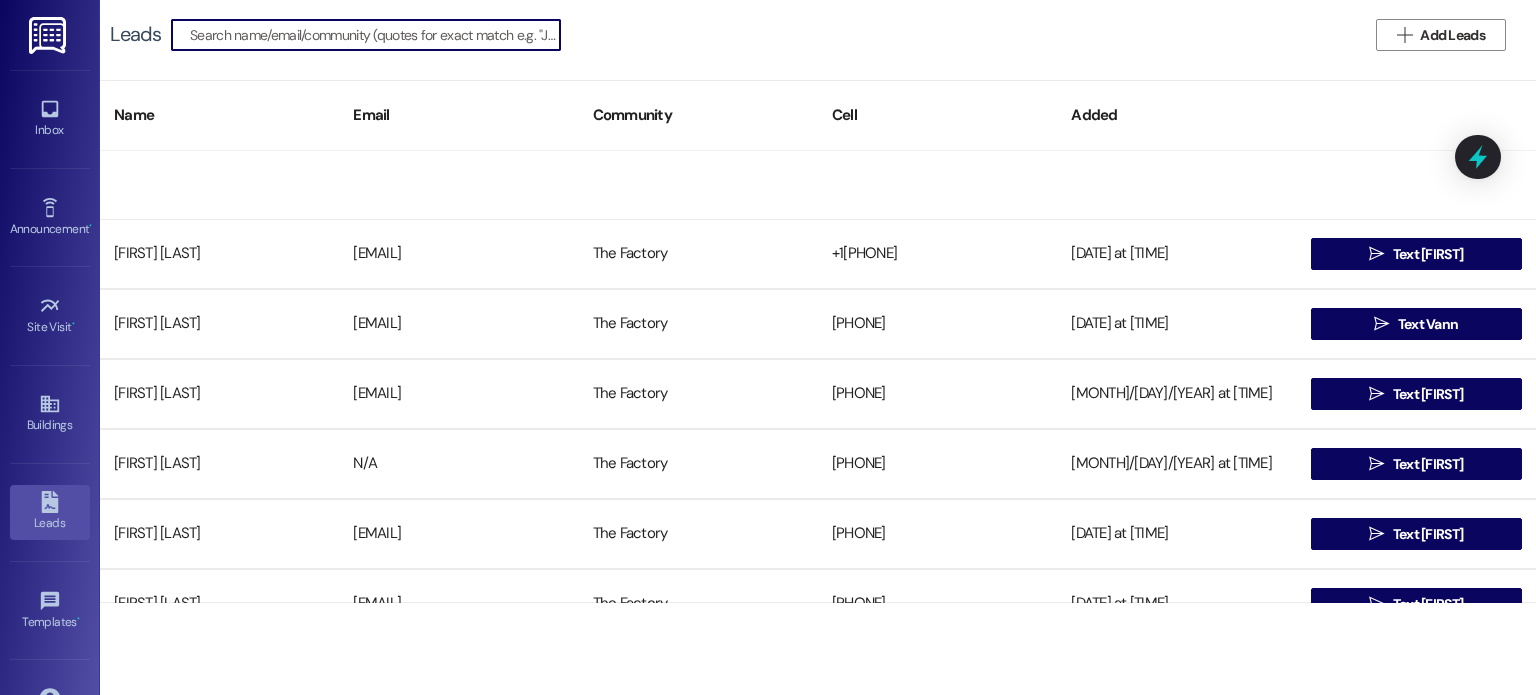 scroll, scrollTop: 1644, scrollLeft: 0, axis: vertical 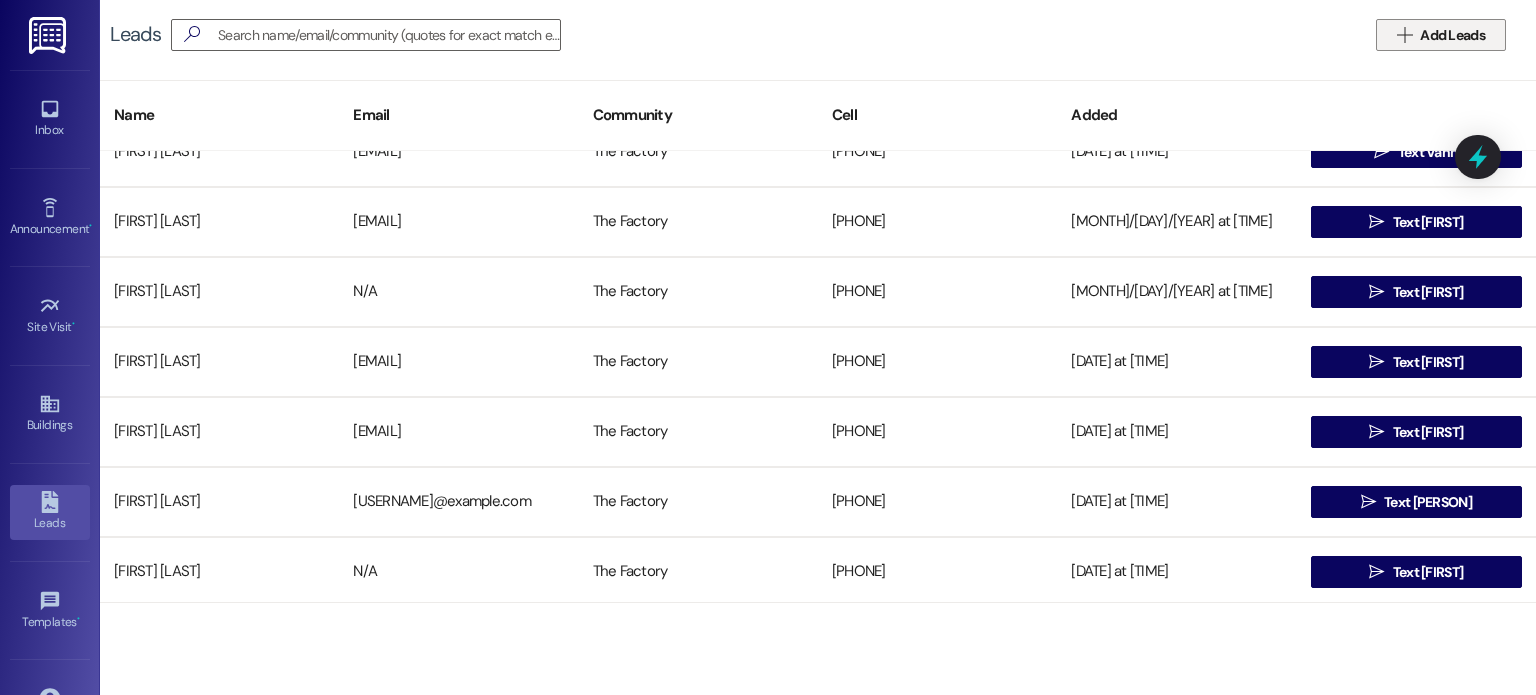 click on "Add Leads" at bounding box center [1452, 35] 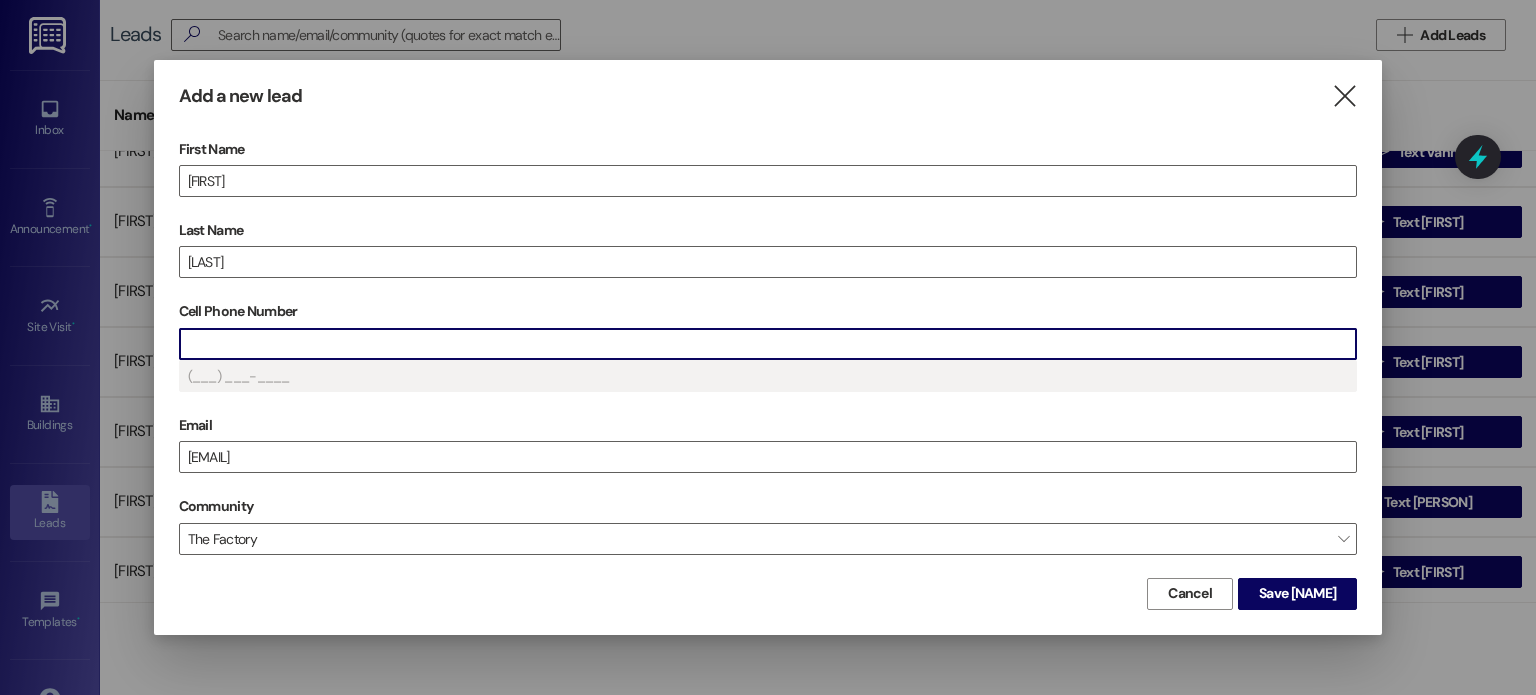 click on "Cell Phone Number" at bounding box center [768, 344] 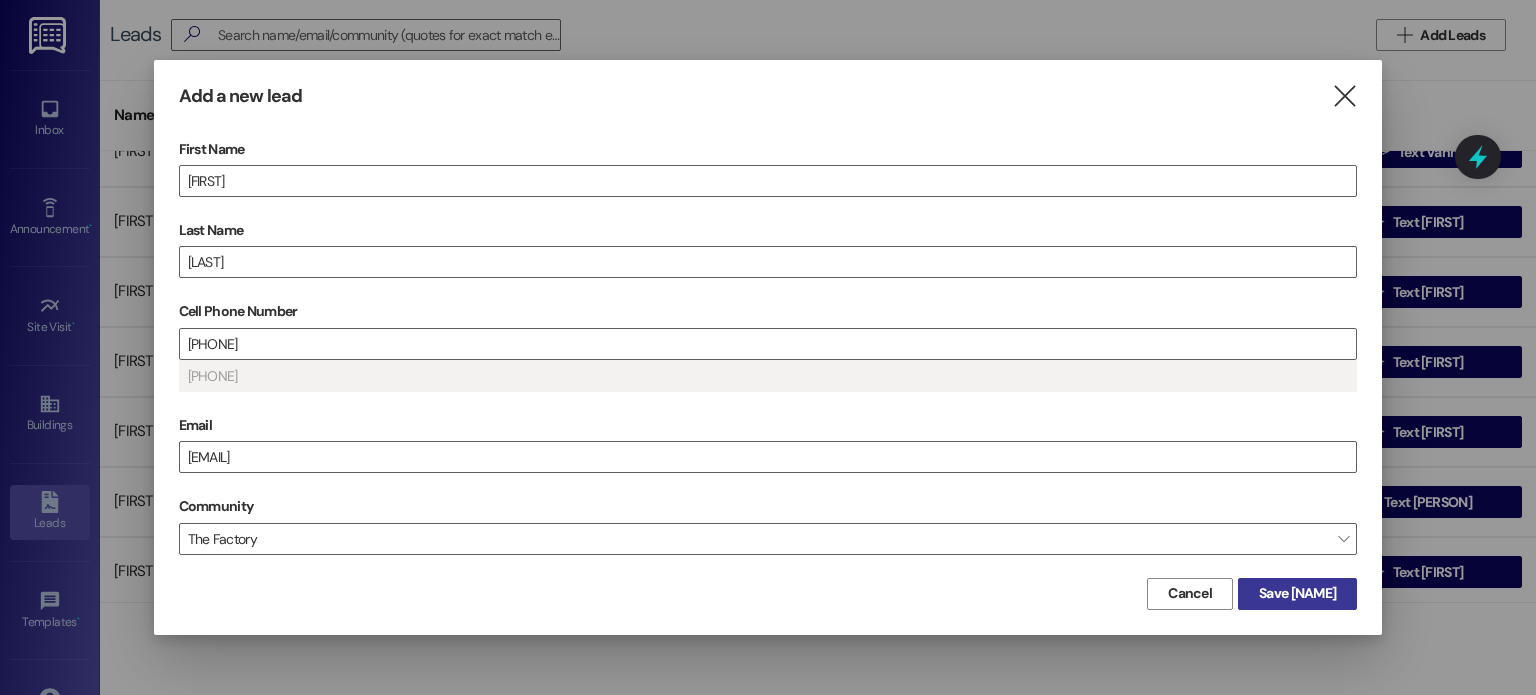 click on "Save [NAME]" at bounding box center (1297, 593) 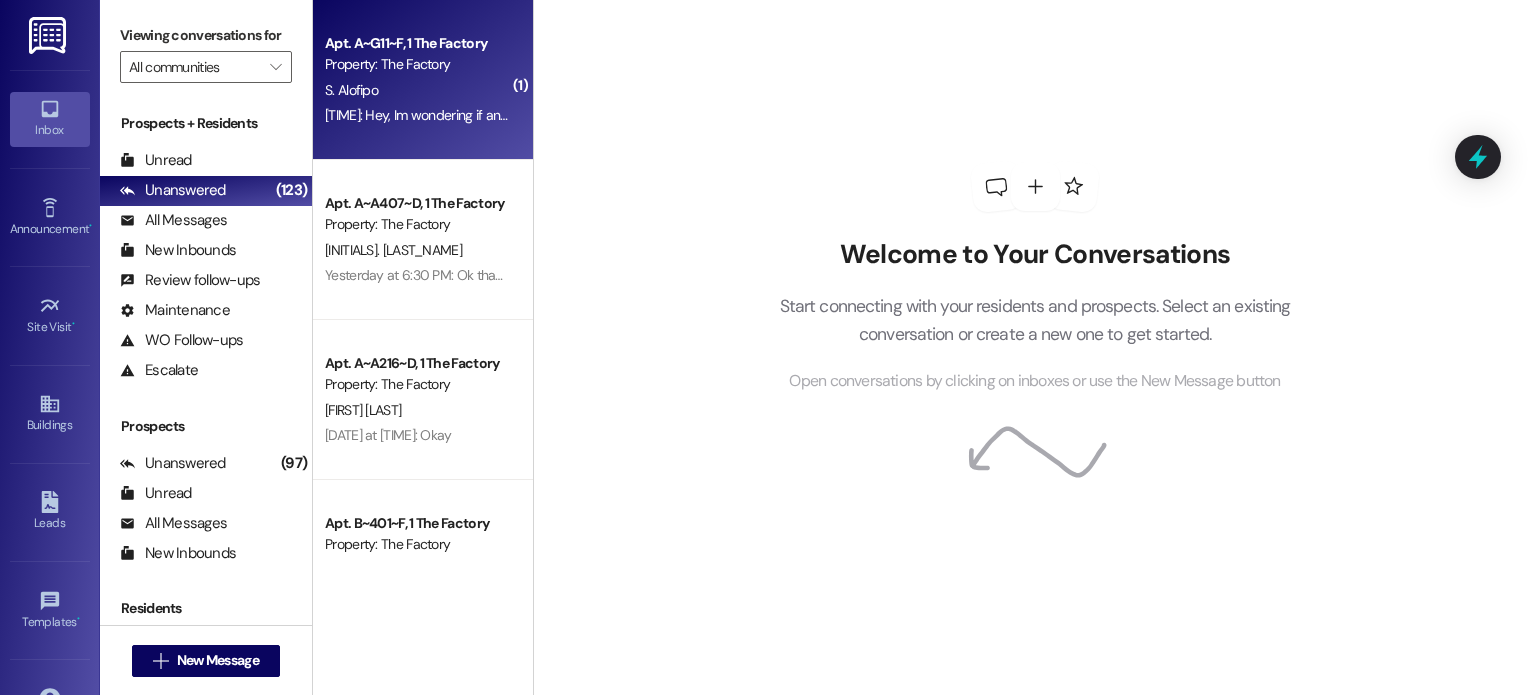 click on "S. Alofipo" at bounding box center (417, 90) 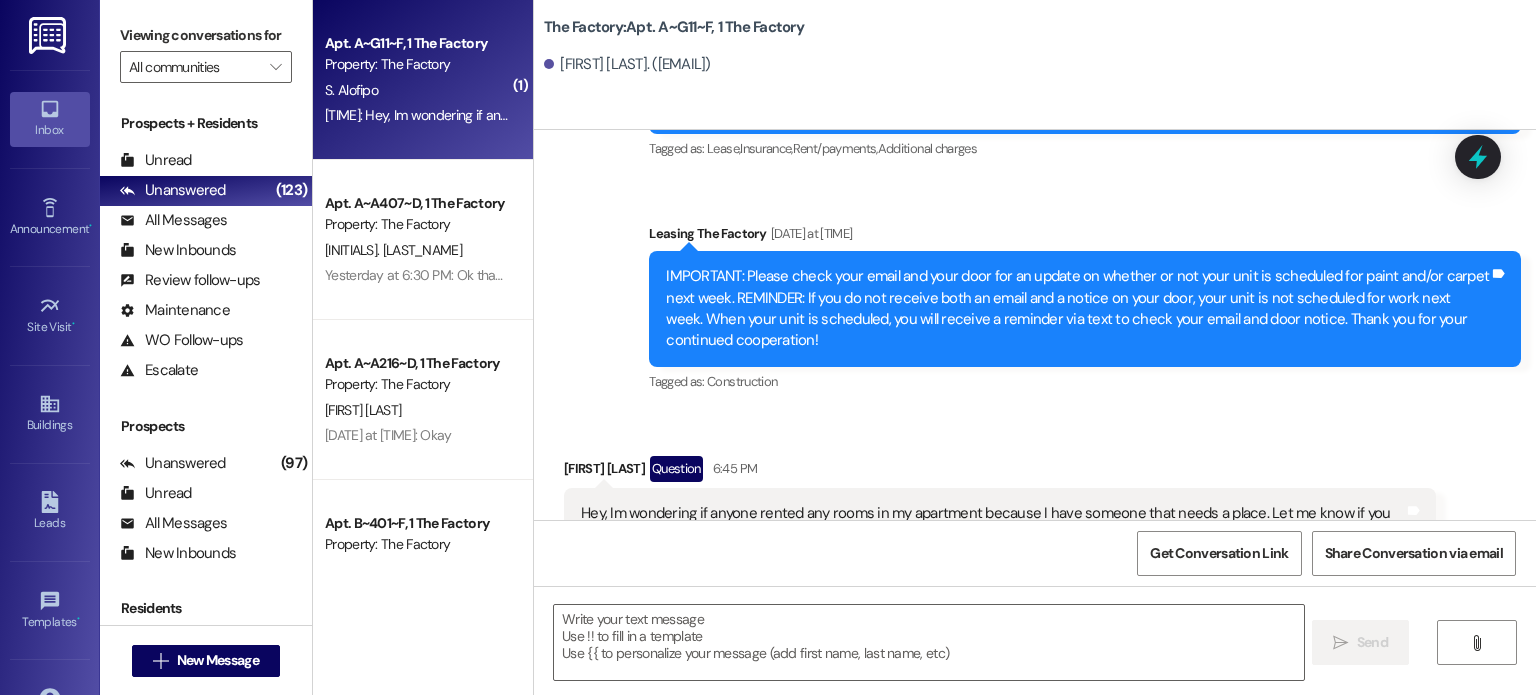 scroll, scrollTop: 12668, scrollLeft: 0, axis: vertical 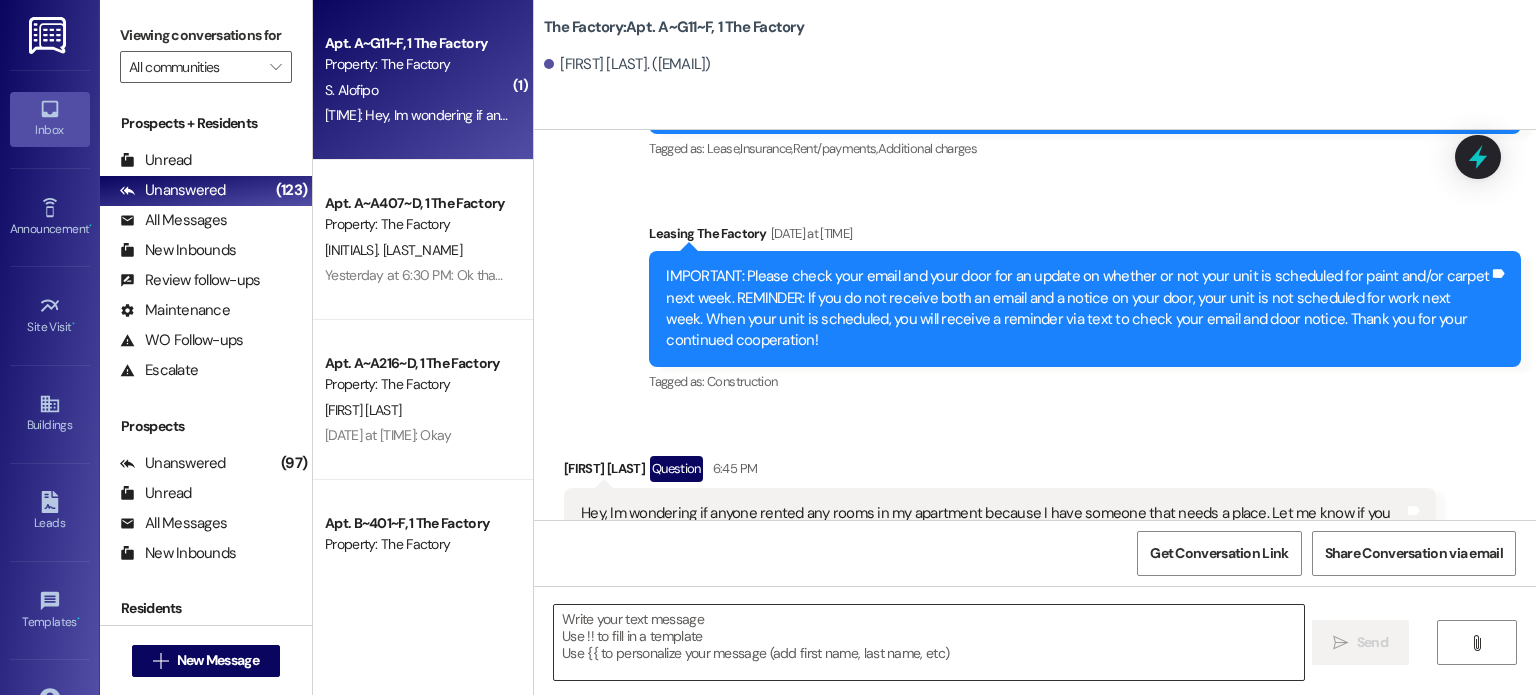 click at bounding box center [928, 642] 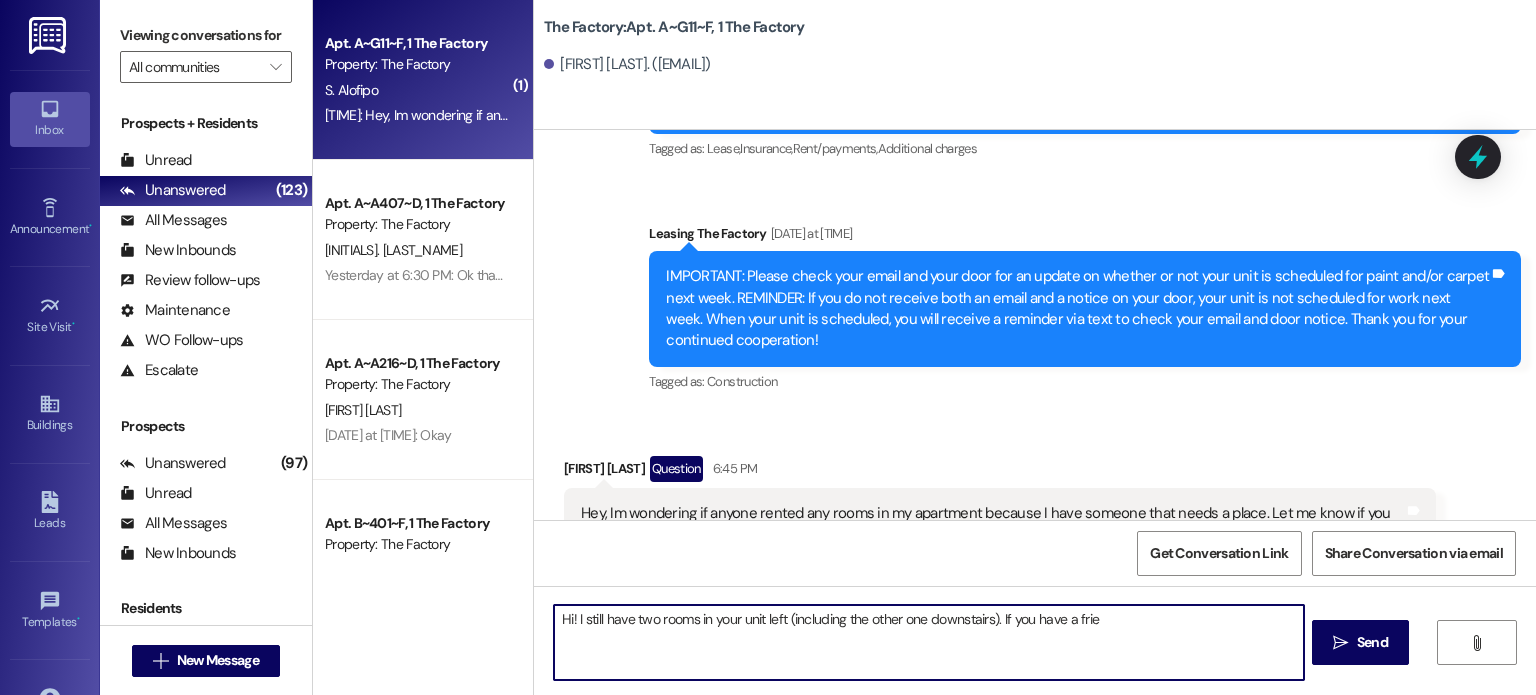 paste on "https://900factory.com/apply/" 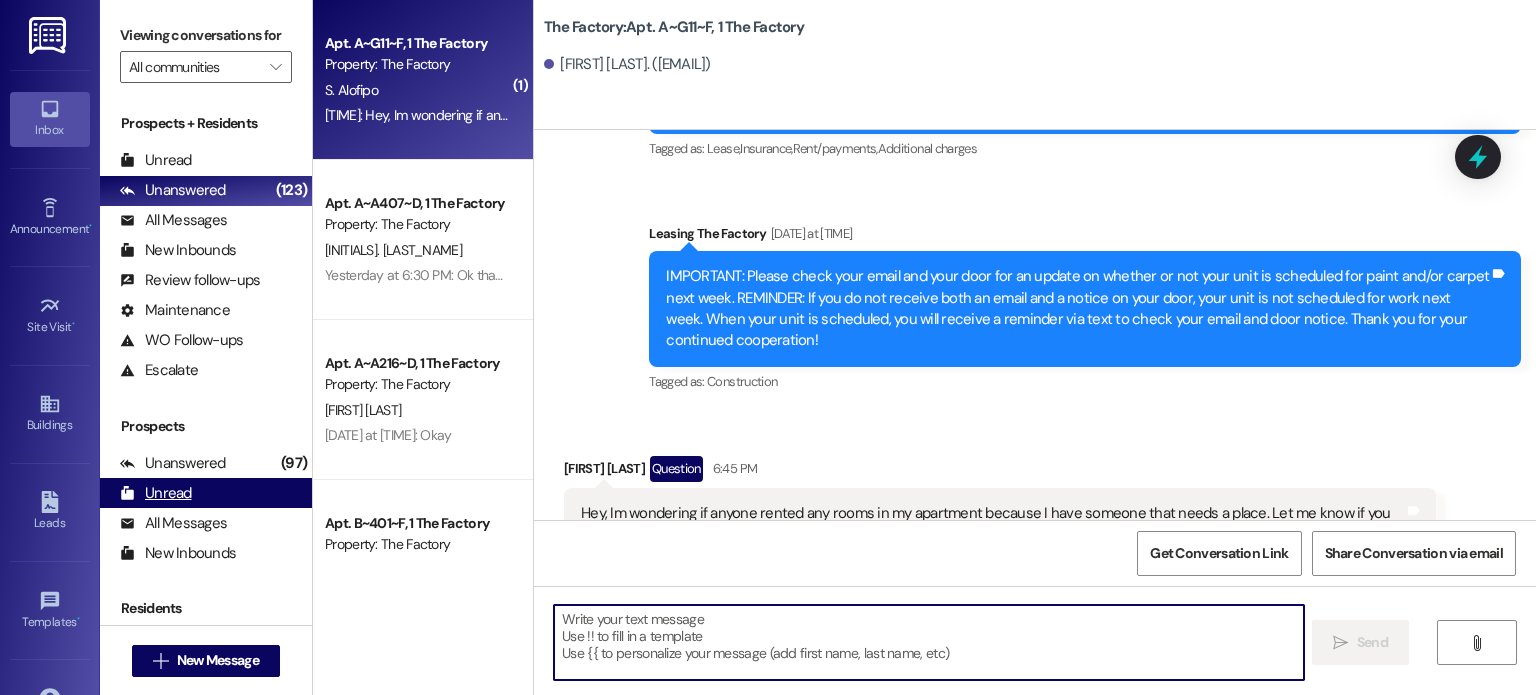type 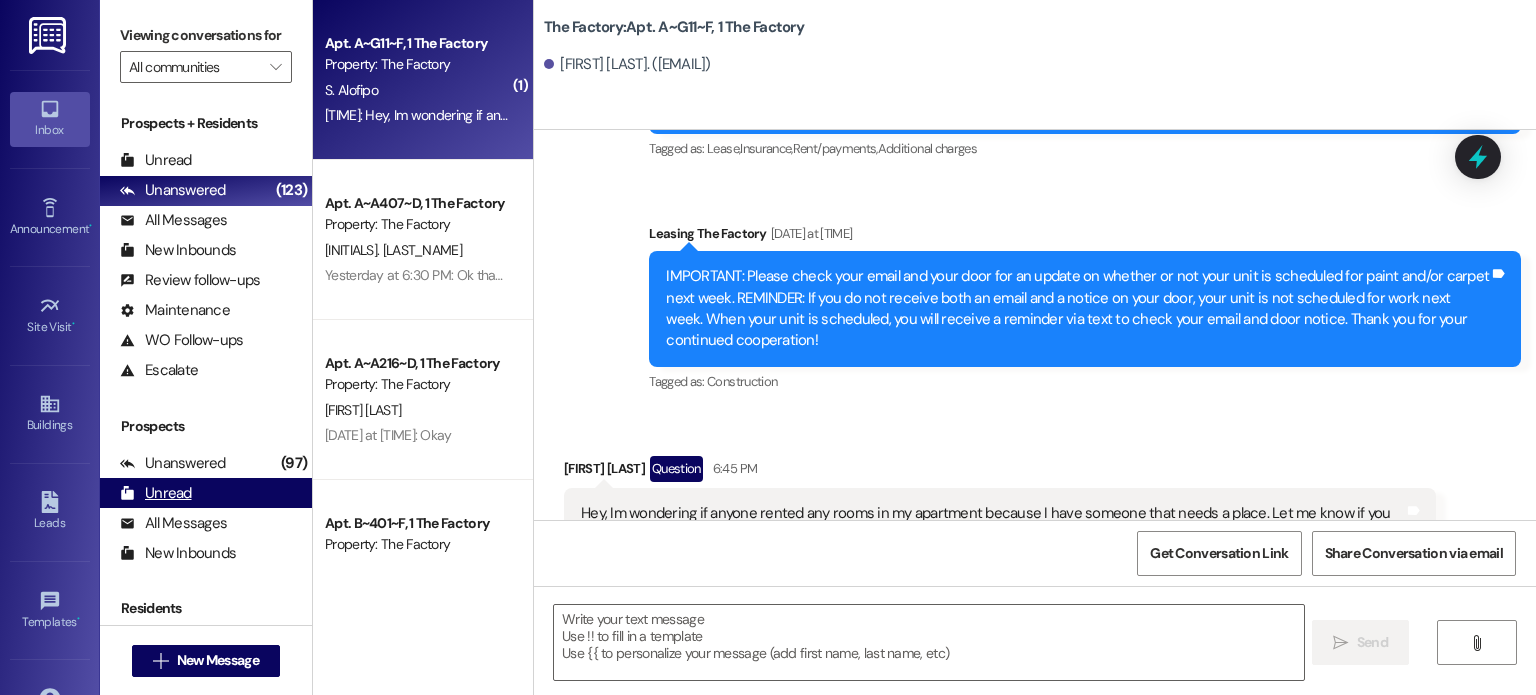click on "Unread (0)" at bounding box center (206, 493) 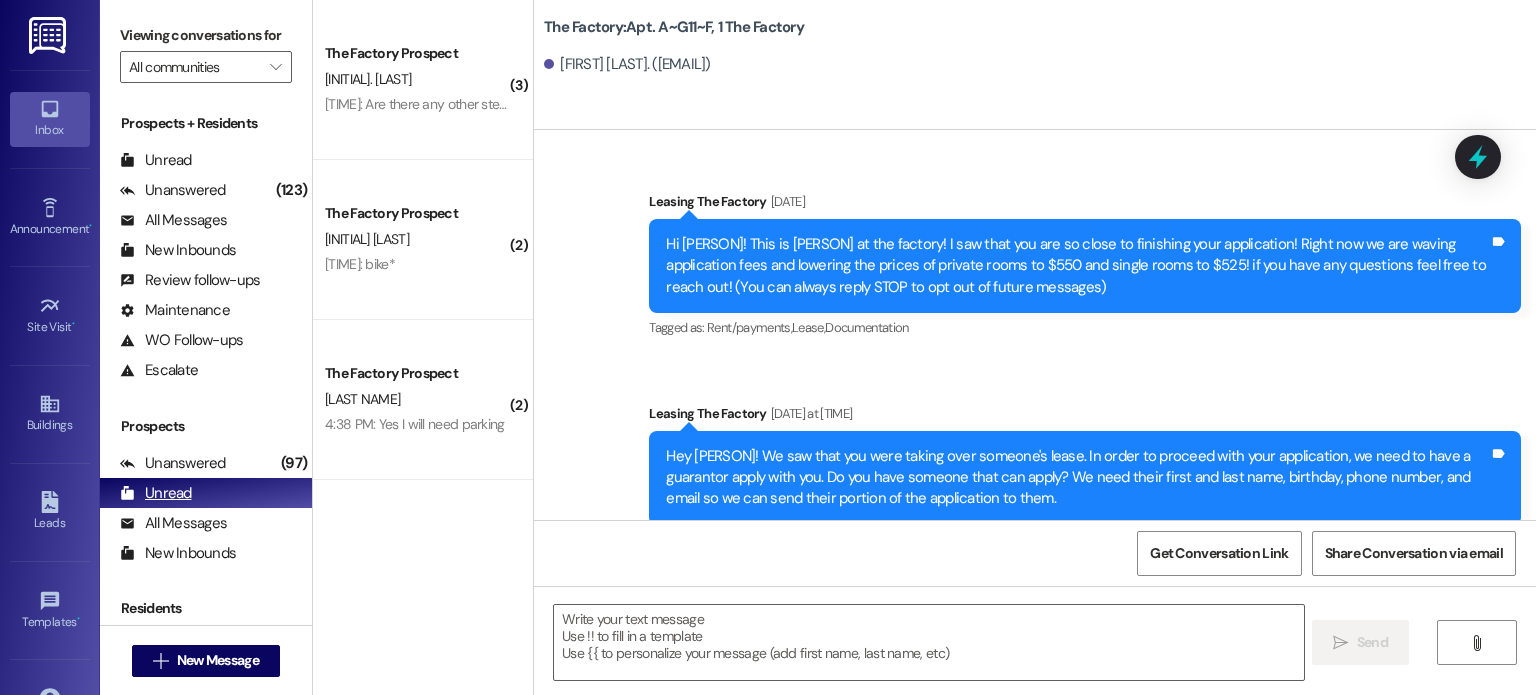 scroll, scrollTop: 12668, scrollLeft: 0, axis: vertical 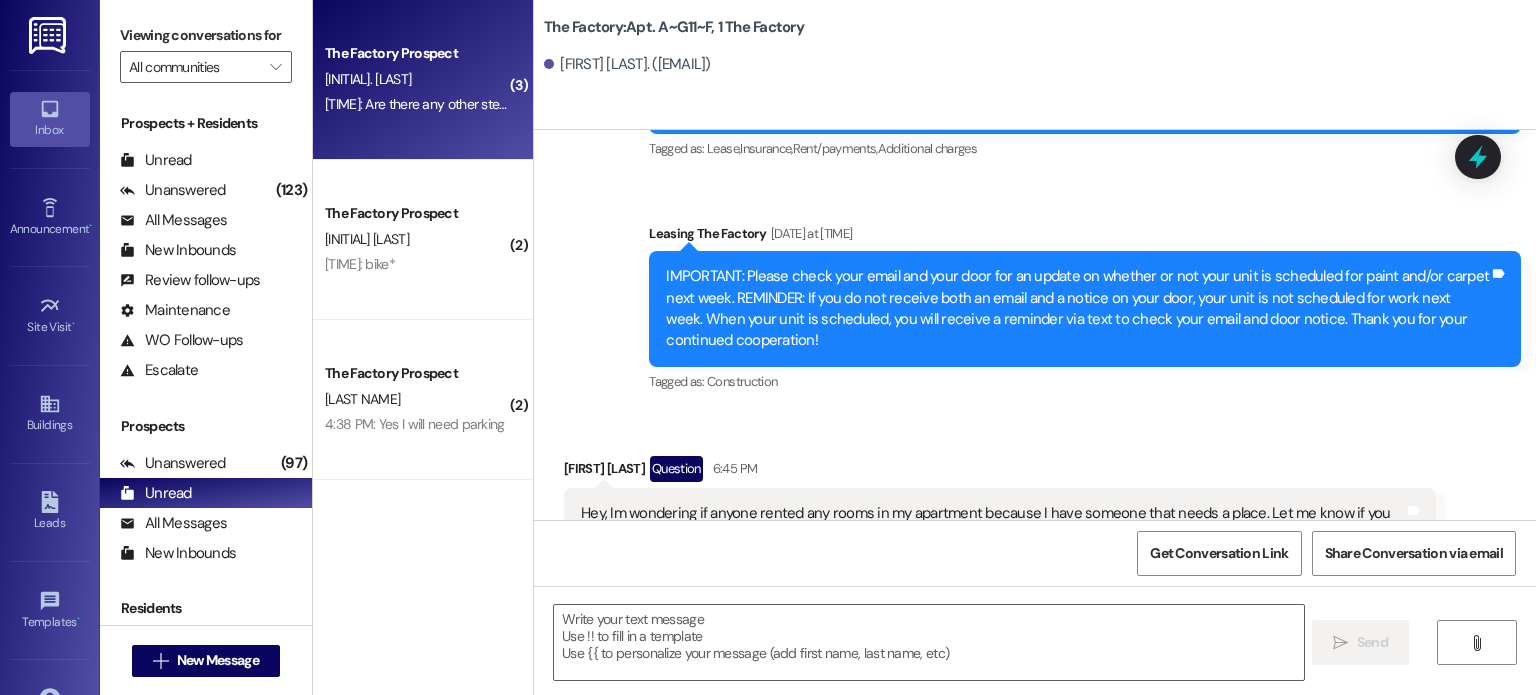 click on "The Factory Prospect [INITIALS]. [LAST INITIAL] 10:49 PM: Are there any other steps I should know from here on  10:49 PM: Are there any other steps I should know from here on" at bounding box center [423, 80] 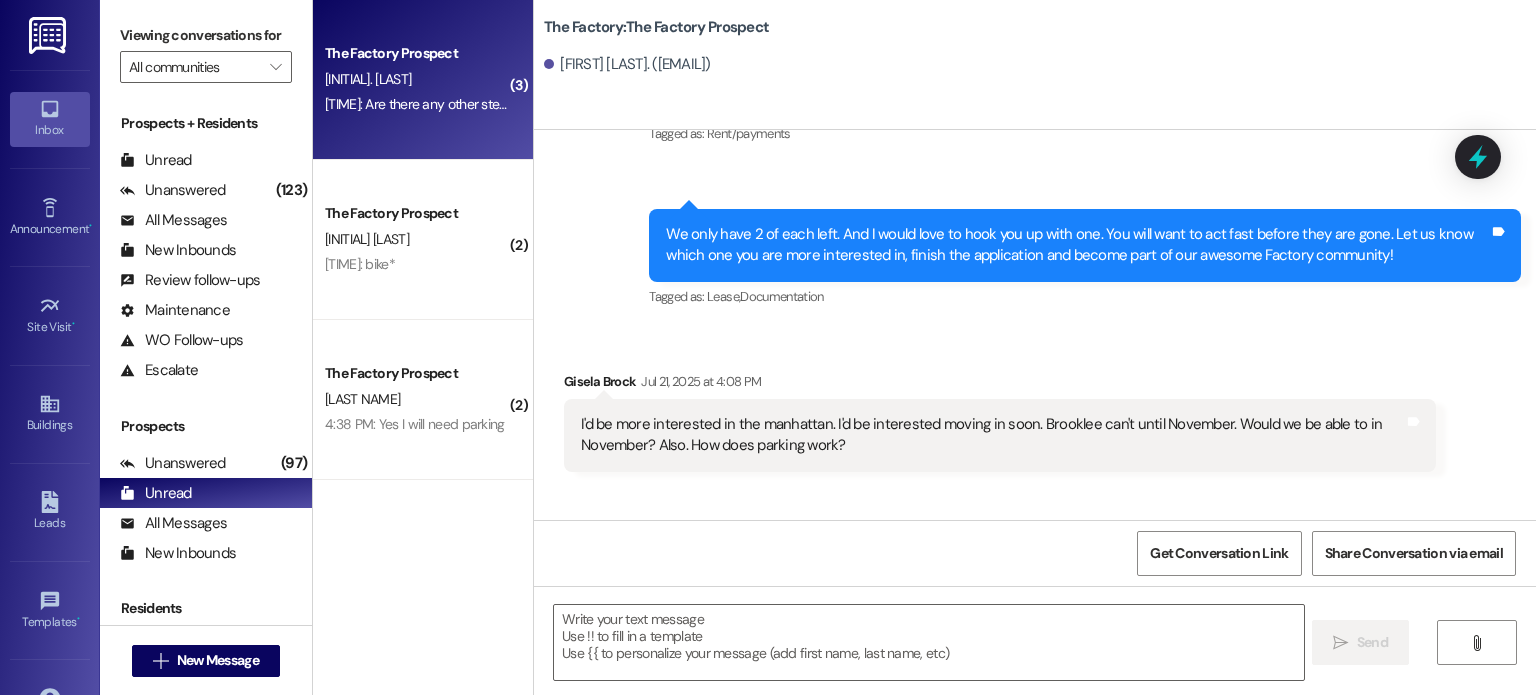 scroll, scrollTop: 19267, scrollLeft: 0, axis: vertical 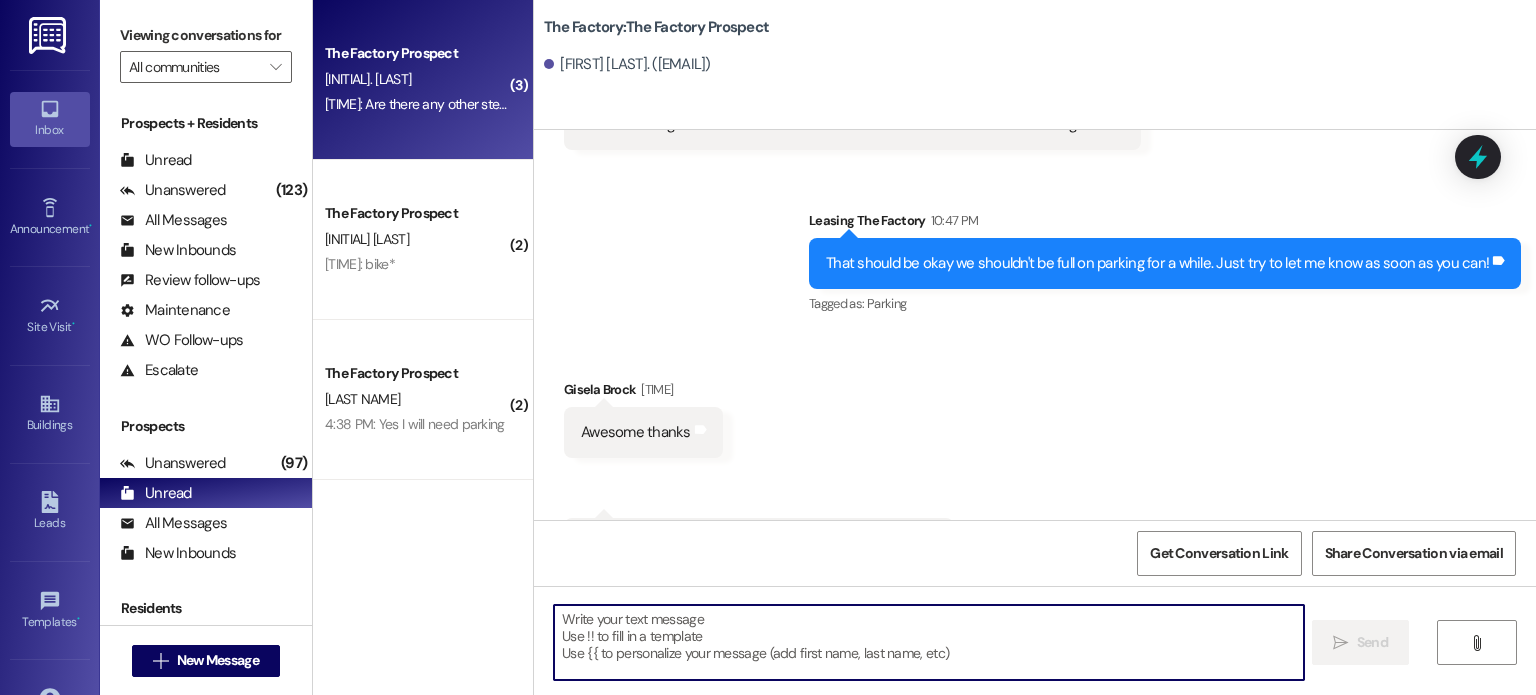 click at bounding box center (928, 642) 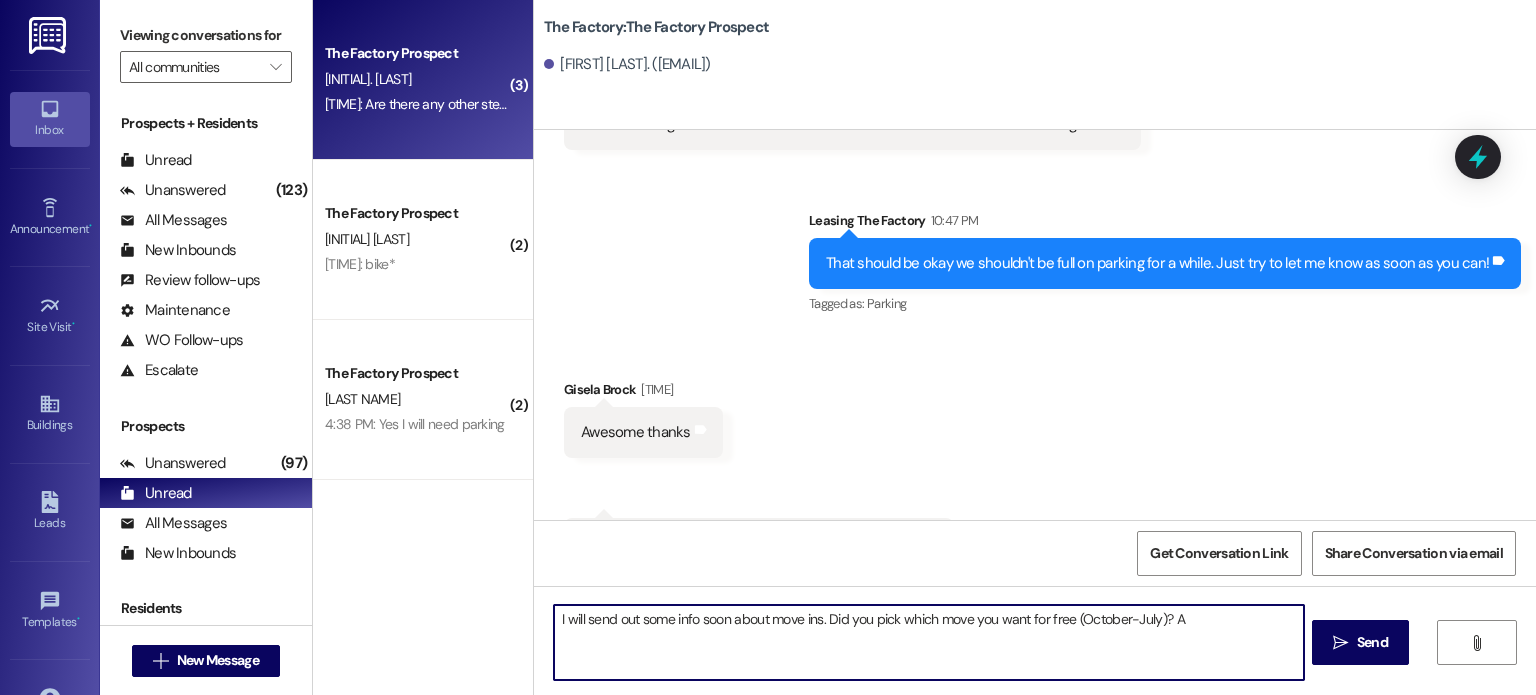 type on "I will send out some info soon about move ins. Did you pick which move you want for free (October-July)?" 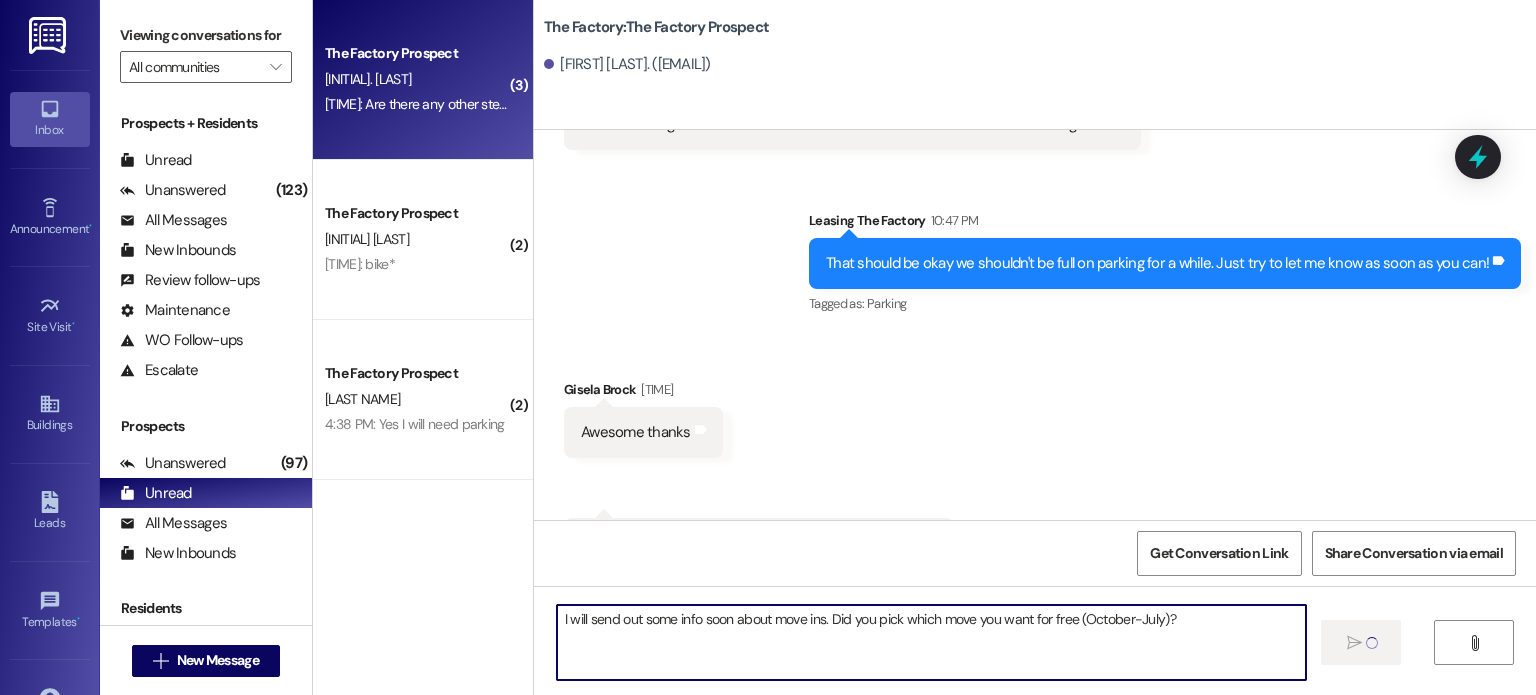 type 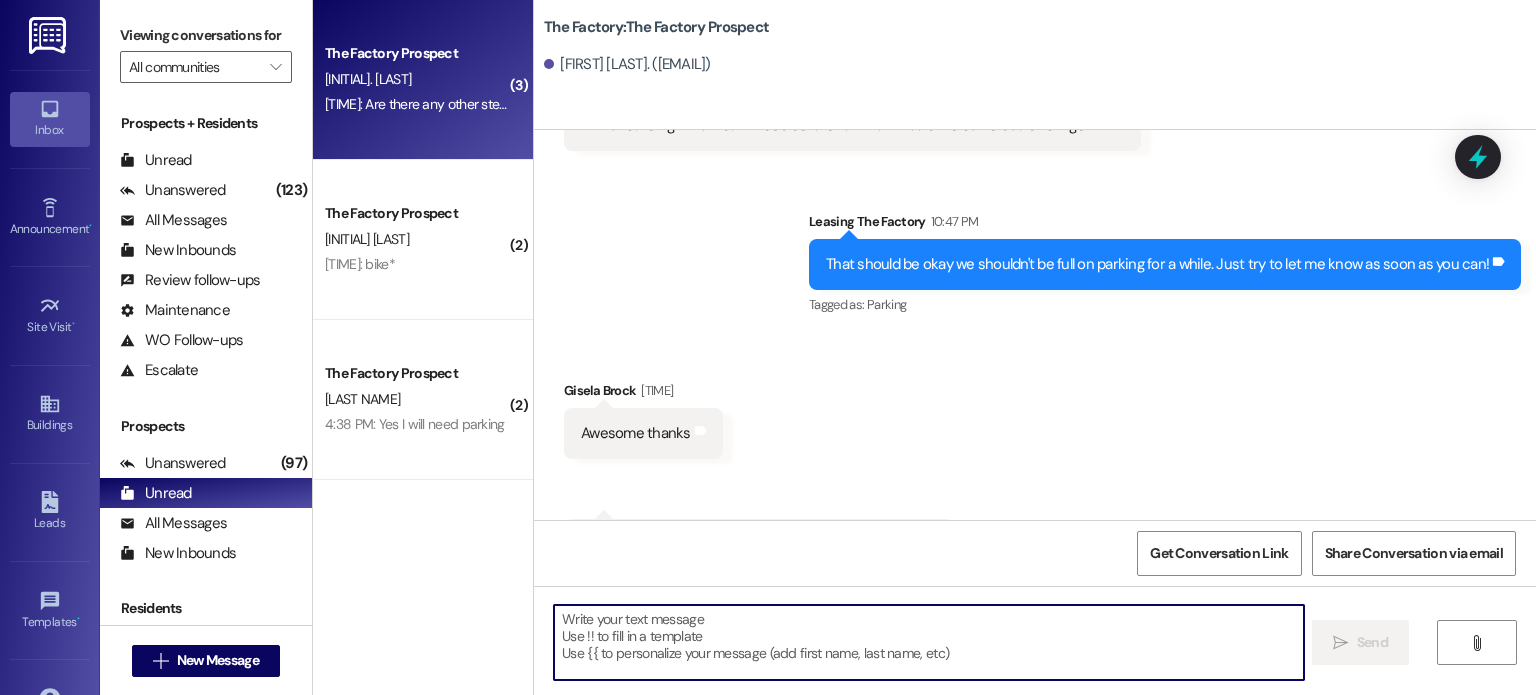 scroll, scrollTop: 19407, scrollLeft: 0, axis: vertical 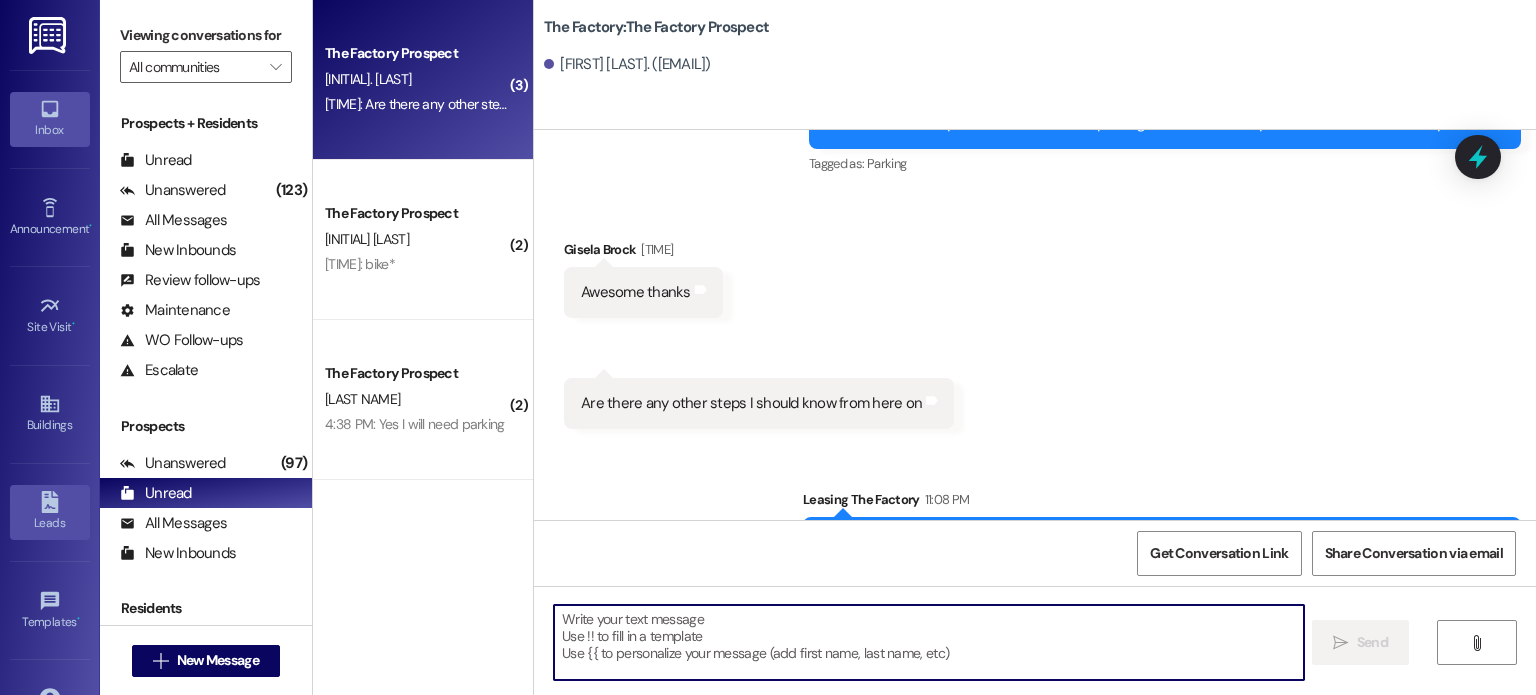 click on "Leads" at bounding box center [50, 523] 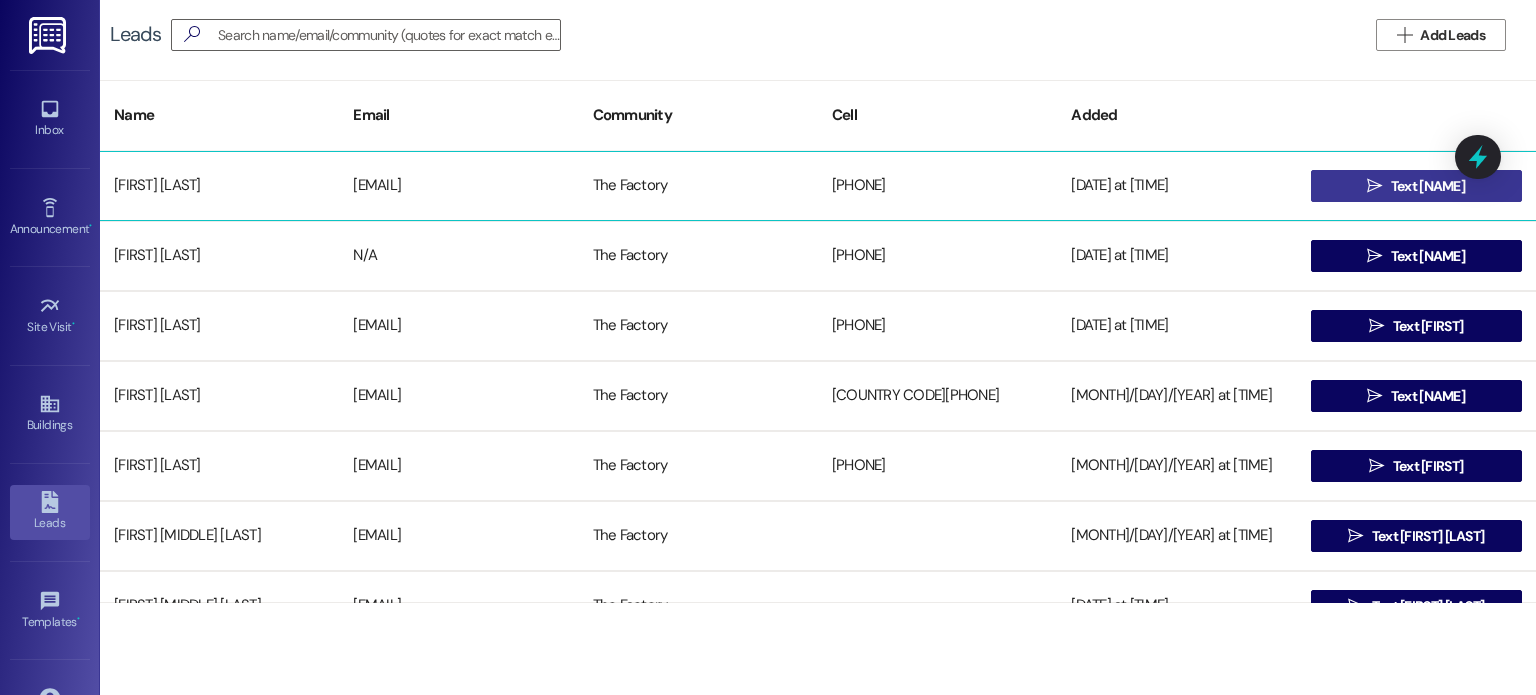 click on "" at bounding box center (1374, 186) 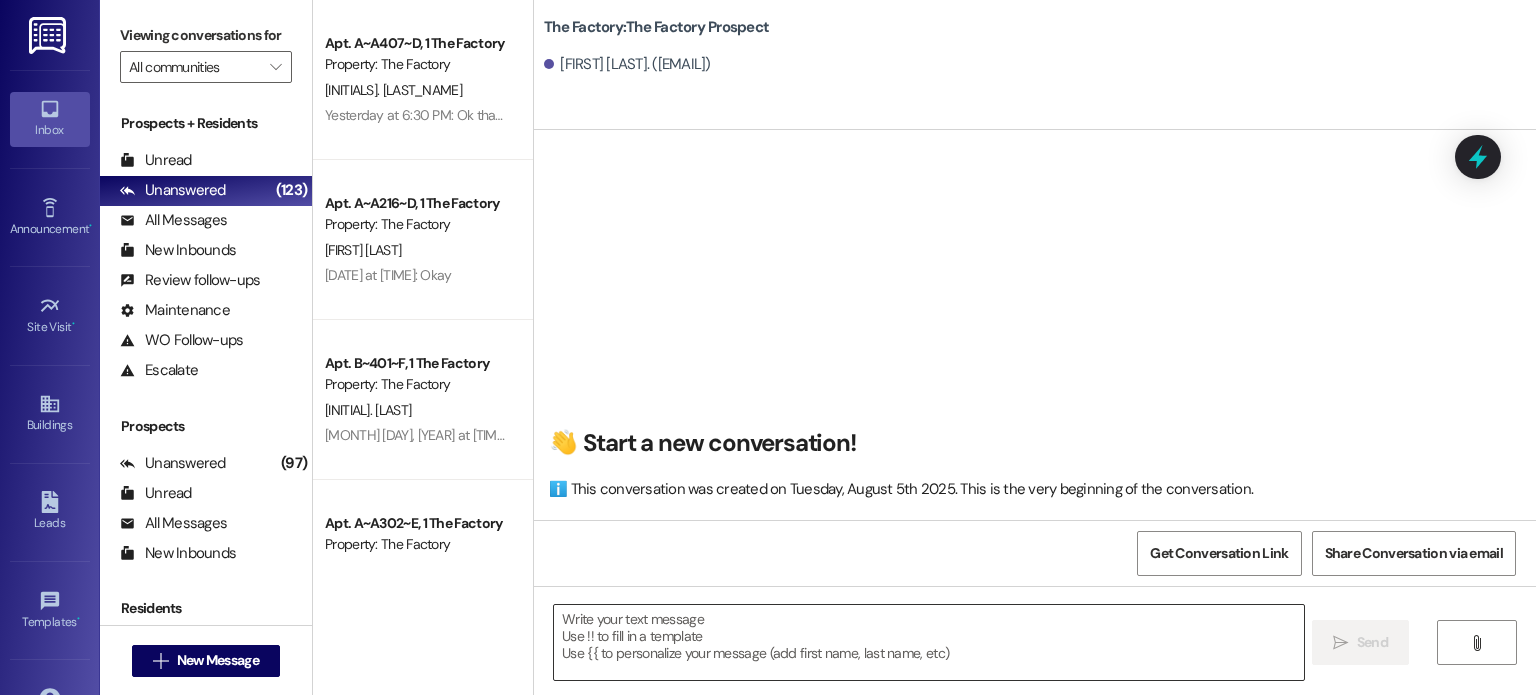 click at bounding box center (928, 642) 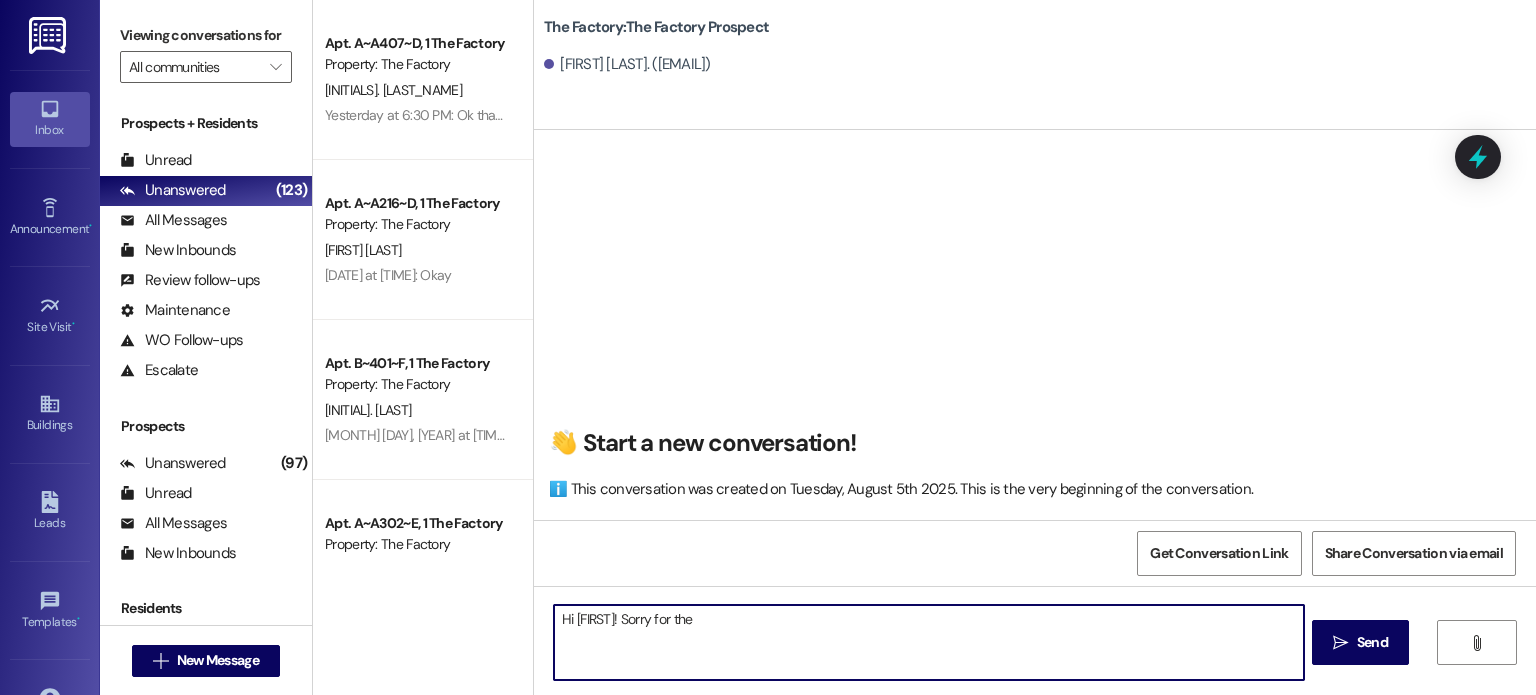 click on "Hi [FIRST]! Sorry for the" at bounding box center (928, 642) 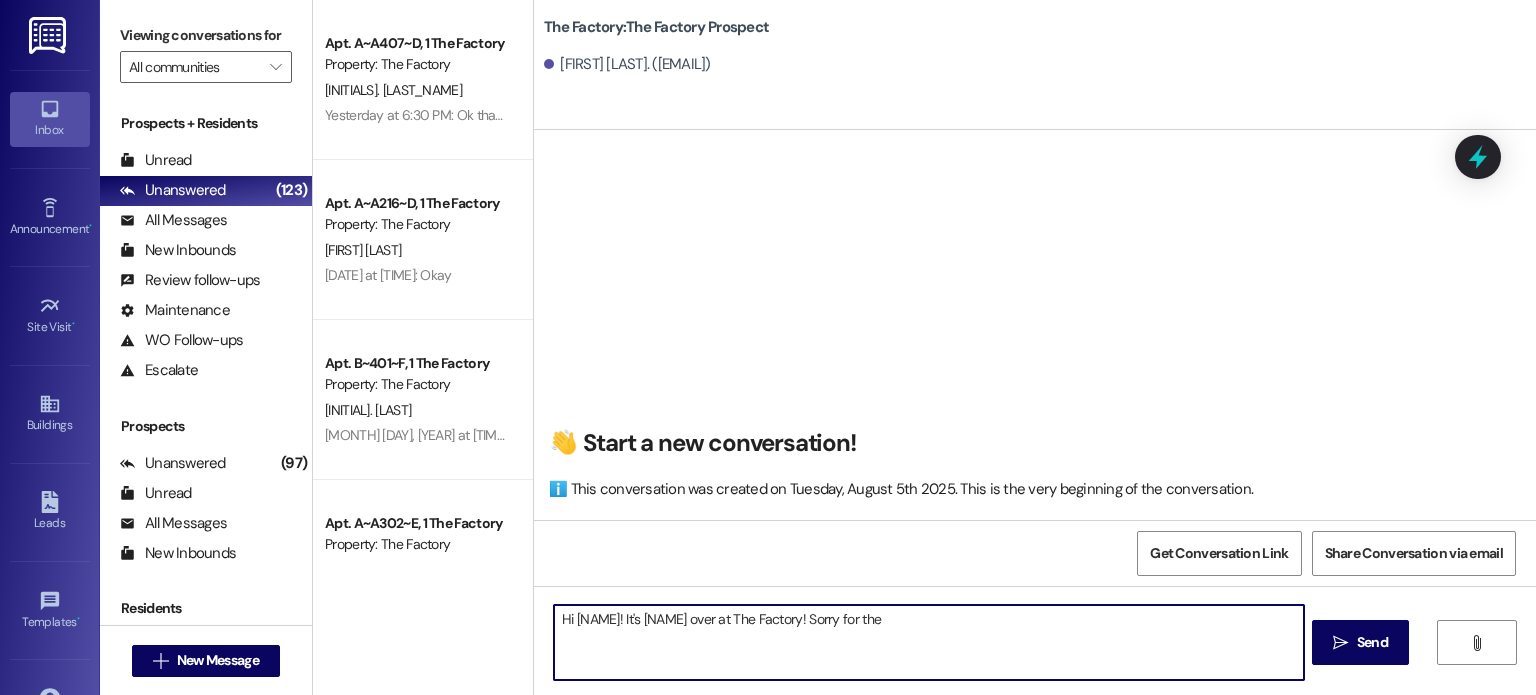 click on "Hi [NAME]! It's [NAME] over at The Factory! Sorry for the" at bounding box center [928, 642] 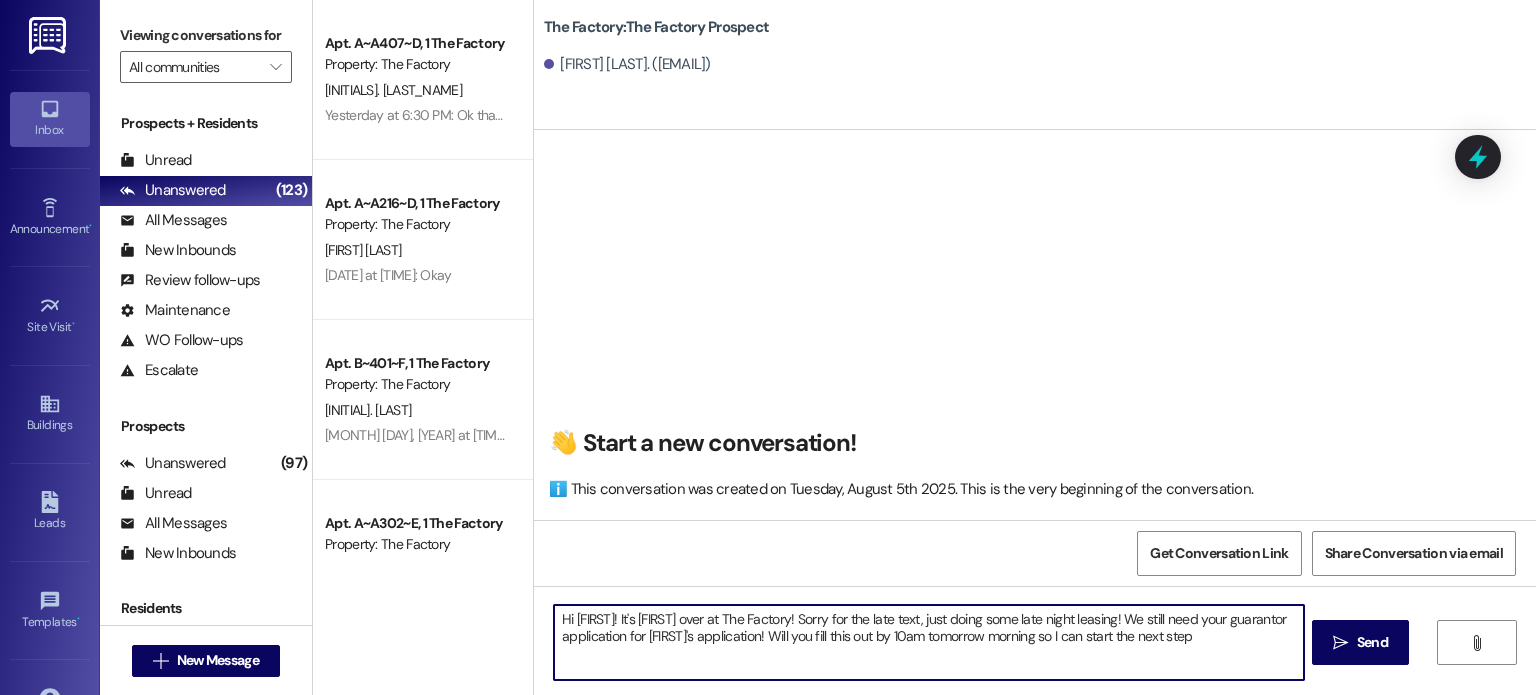 type on "Hi Jocelin! It's Abi over at The Factory! Sorry for the late text, just doing some late night leasing! We still need your guarantor application for Ariana's application! Will you fill this out by 10am tomorrow morning so I can start the next step?" 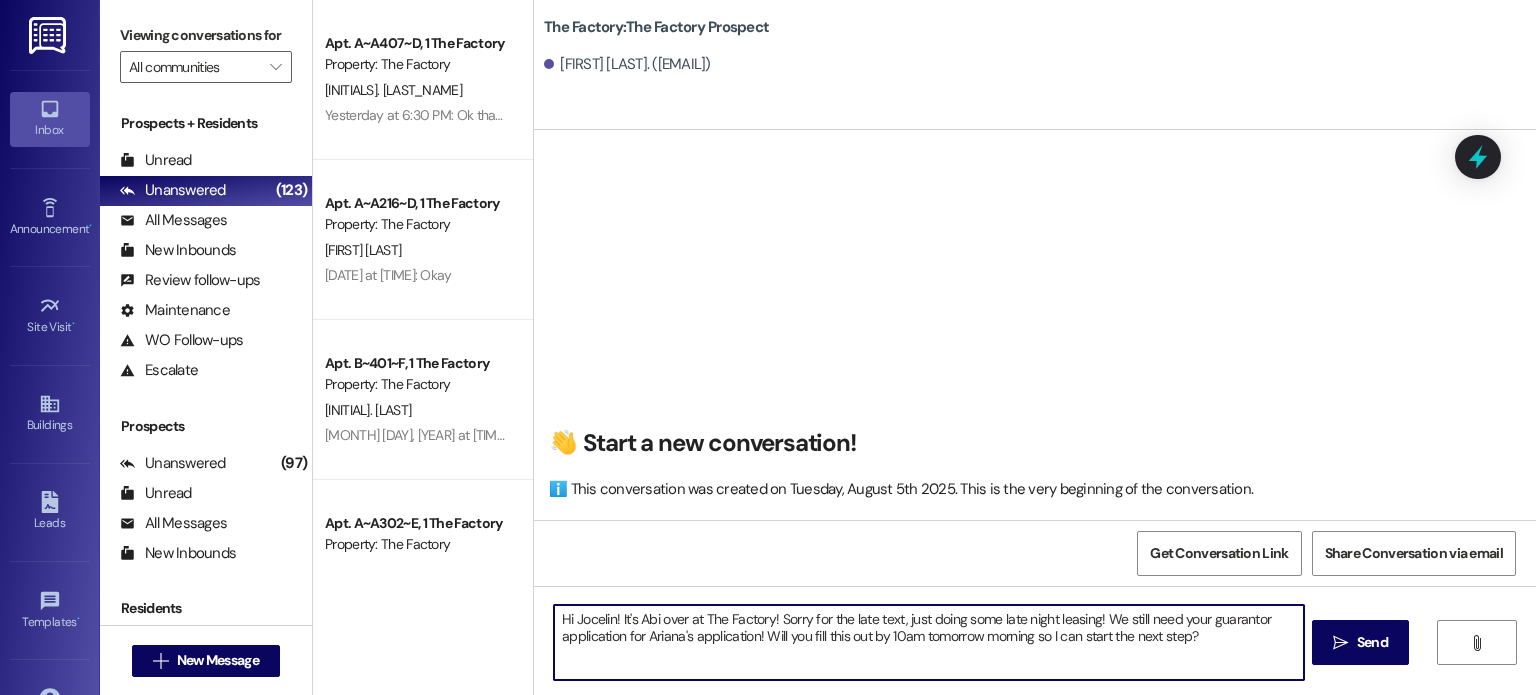 click on "Hi Jocelin! It's Abi over at The Factory! Sorry for the late text, just doing some late night leasing! We still need your guarantor application for Ariana's application! Will you fill this out by 10am tomorrow morning so I can start the next step?" at bounding box center (928, 642) 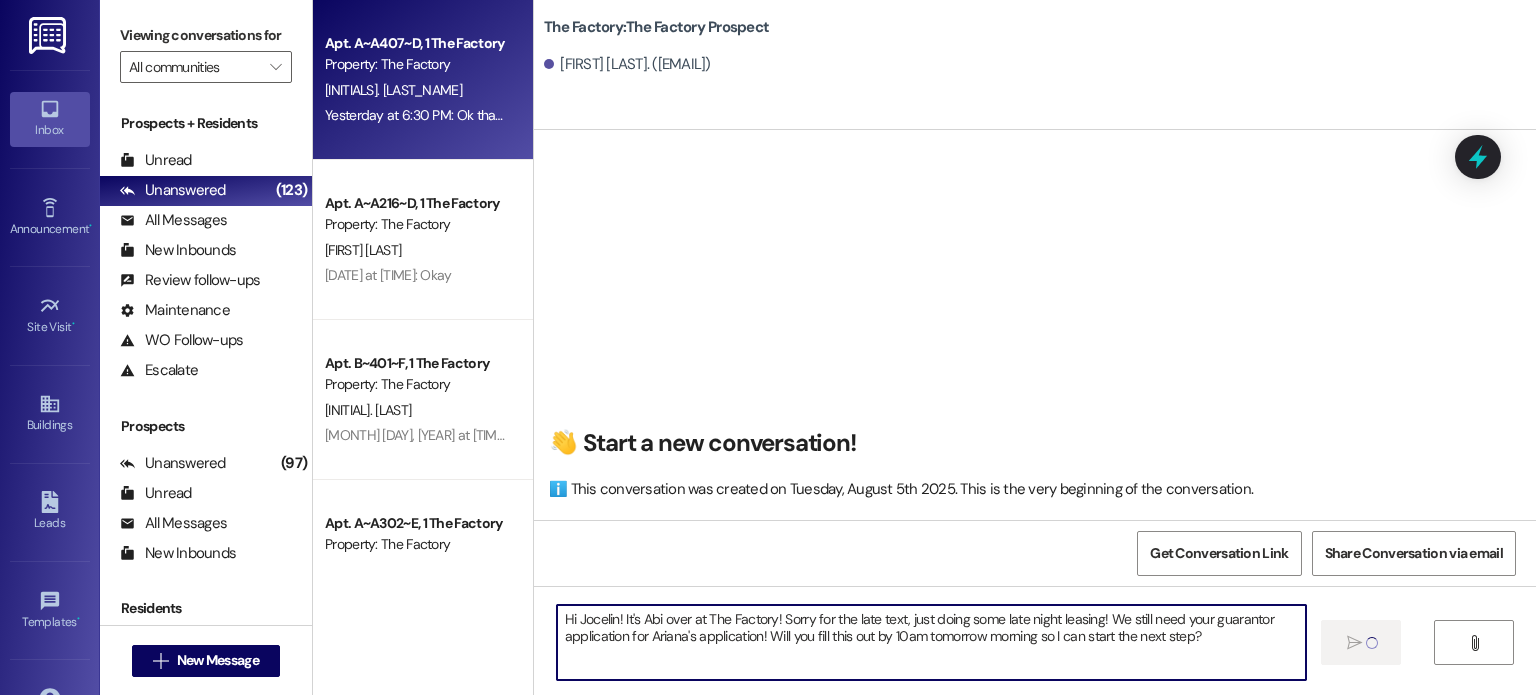 type 